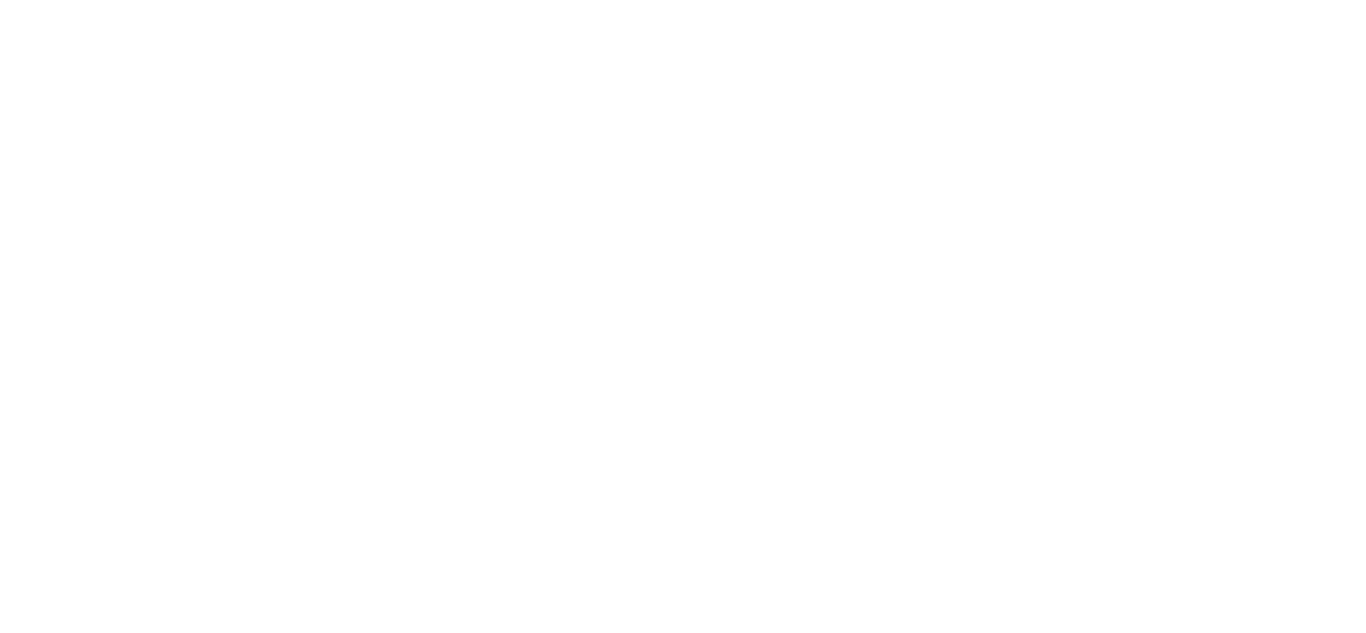 scroll, scrollTop: 0, scrollLeft: 0, axis: both 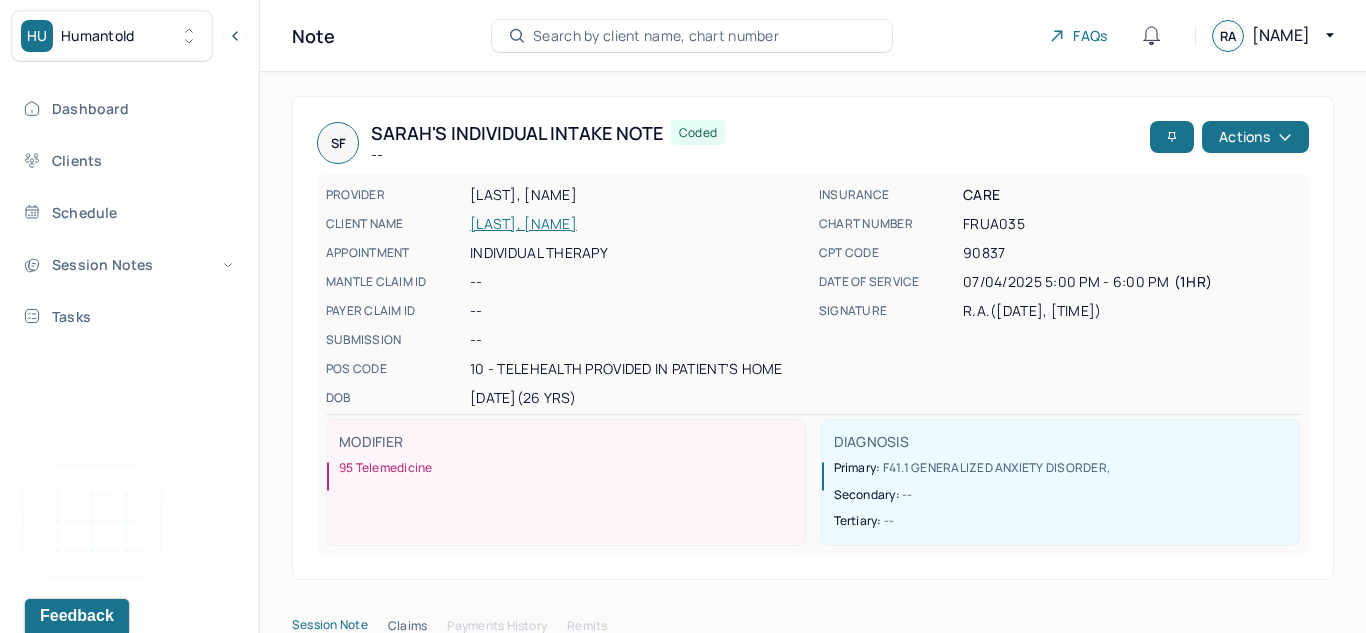 click on "[LAST], [NAME]" at bounding box center (638, 224) 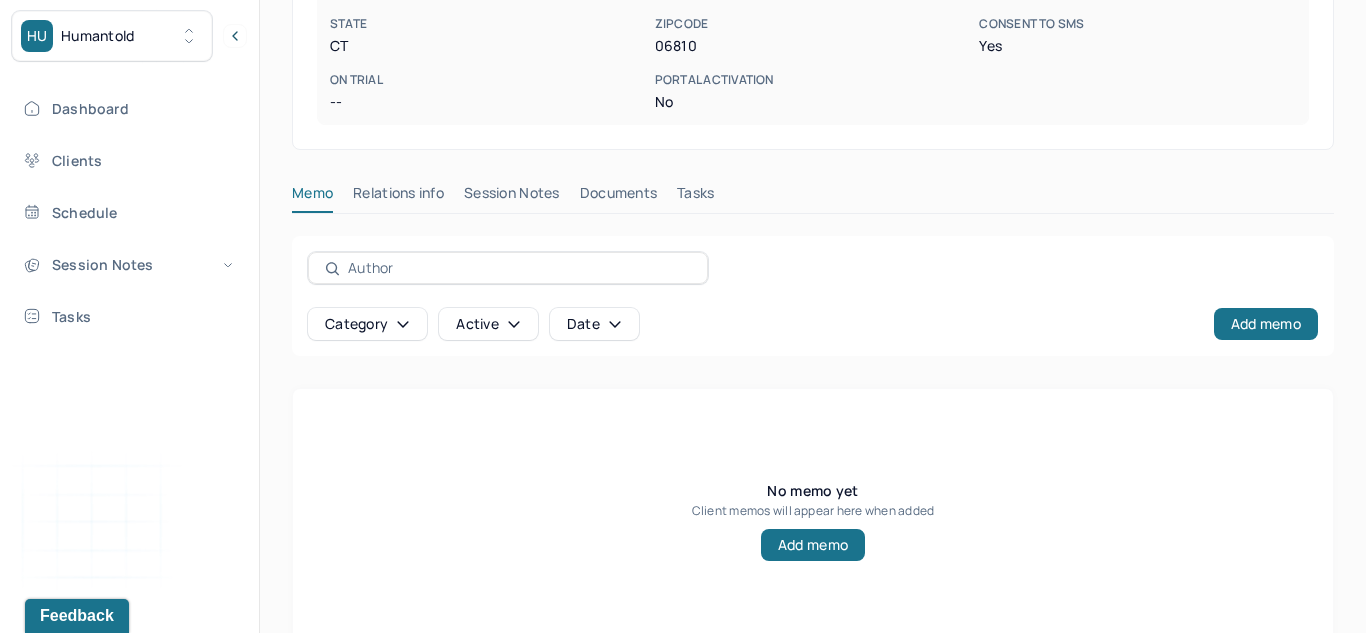 scroll, scrollTop: 536, scrollLeft: 0, axis: vertical 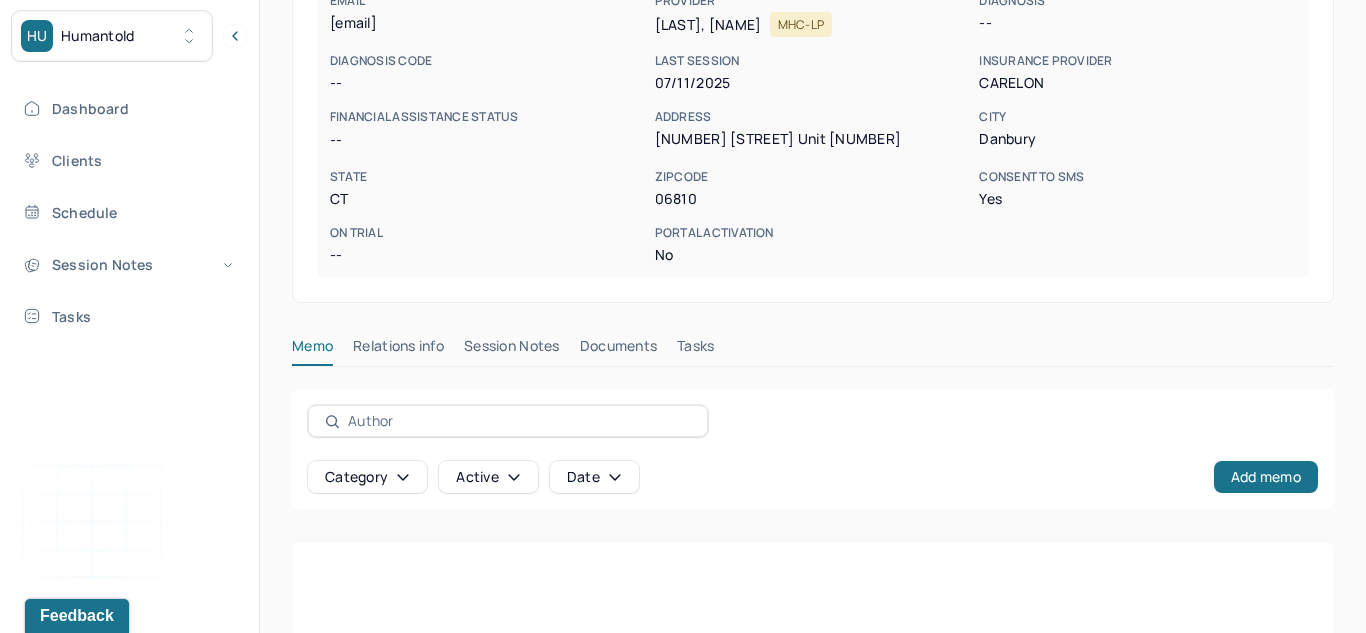 click on "Session Notes" at bounding box center (512, 350) 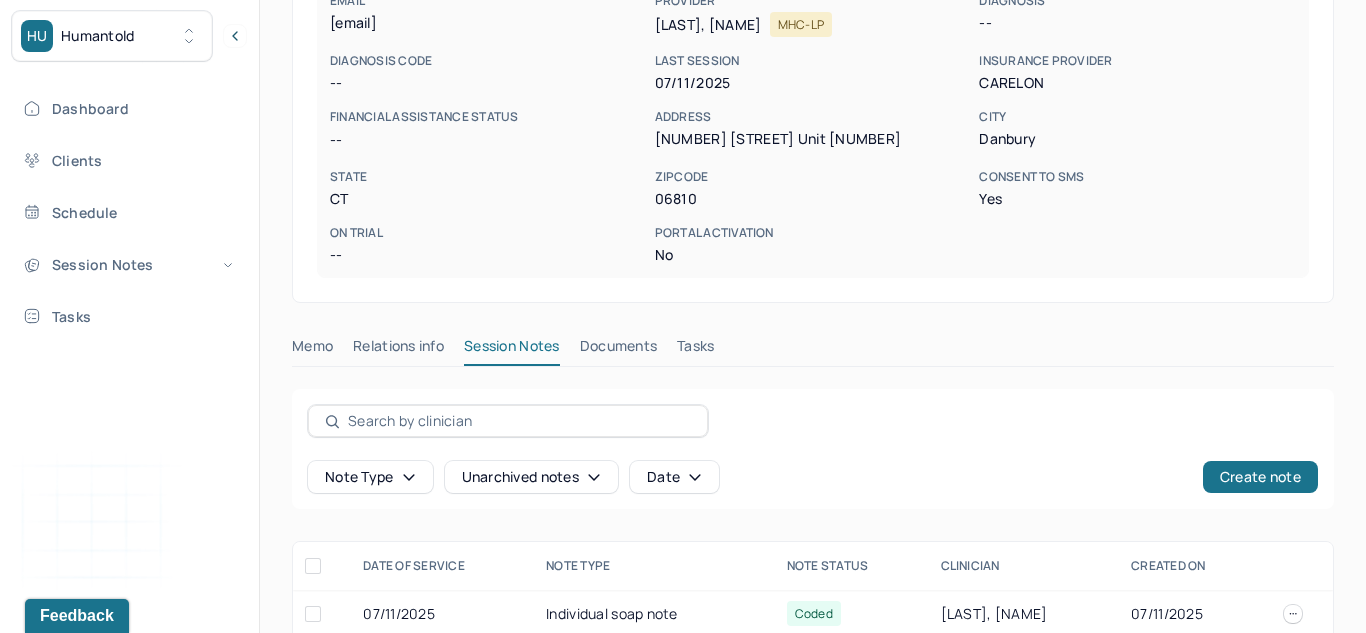 scroll, scrollTop: 467, scrollLeft: 0, axis: vertical 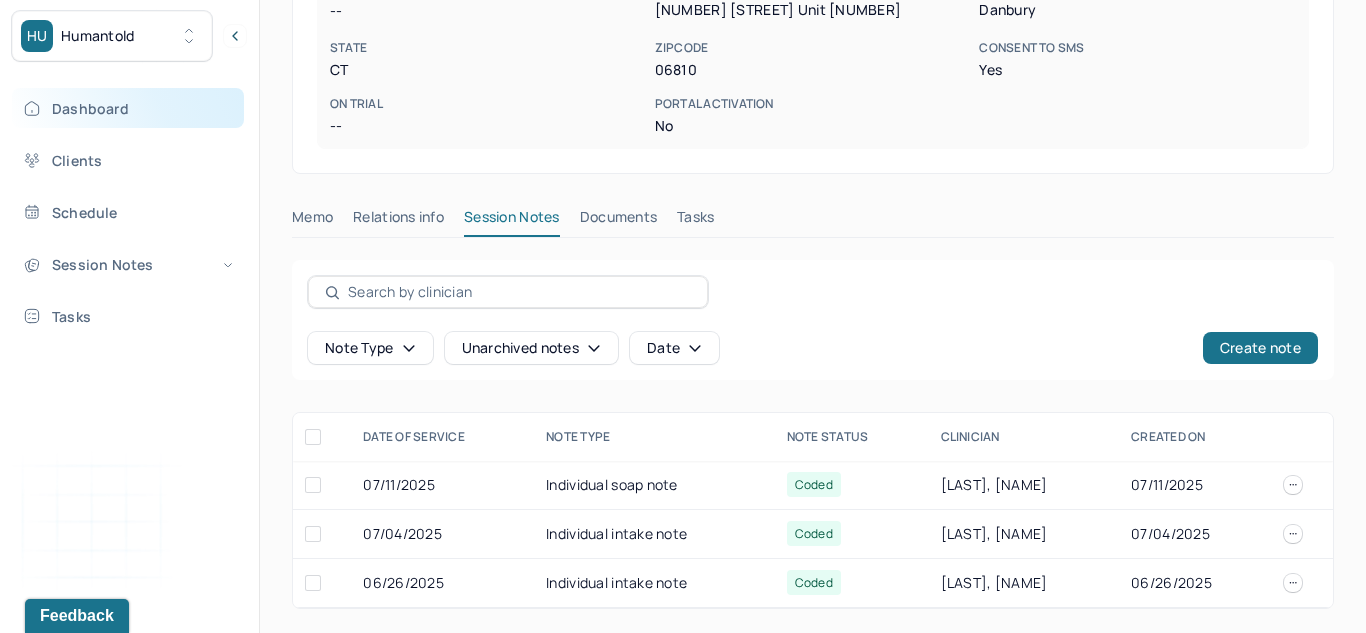 click on "Dashboard" at bounding box center (128, 108) 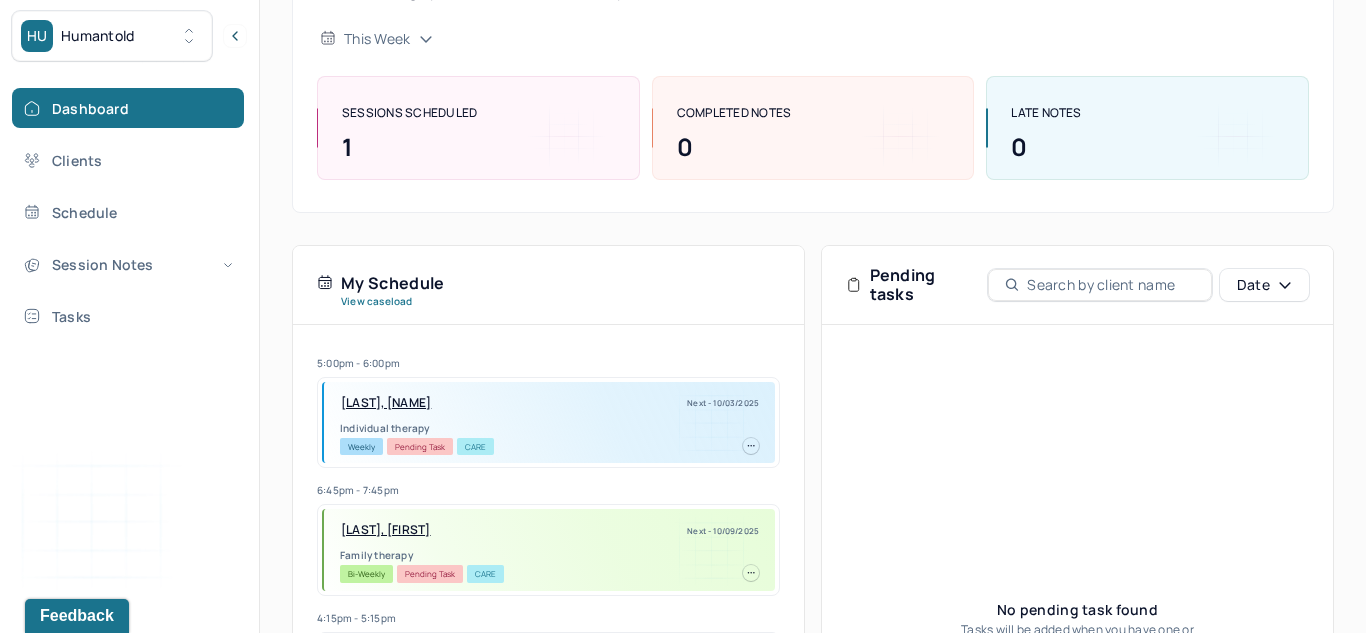 scroll, scrollTop: 0, scrollLeft: 0, axis: both 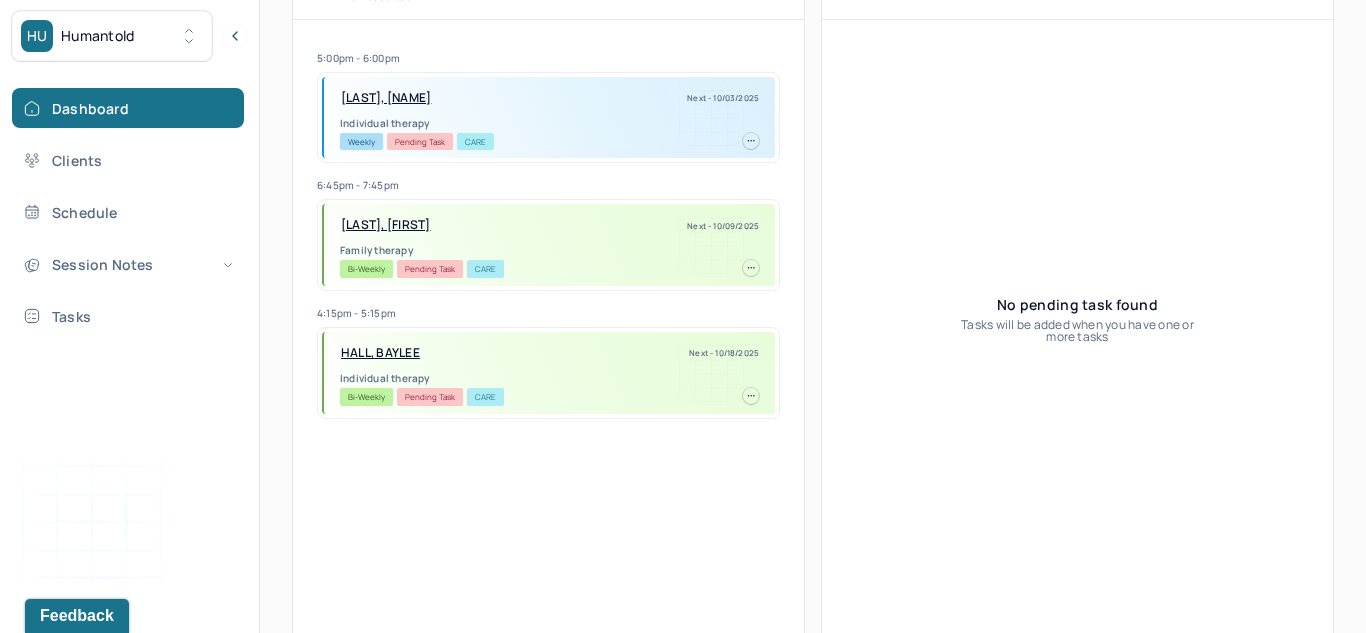 click on "[LAST], [NAME]" at bounding box center [386, 98] 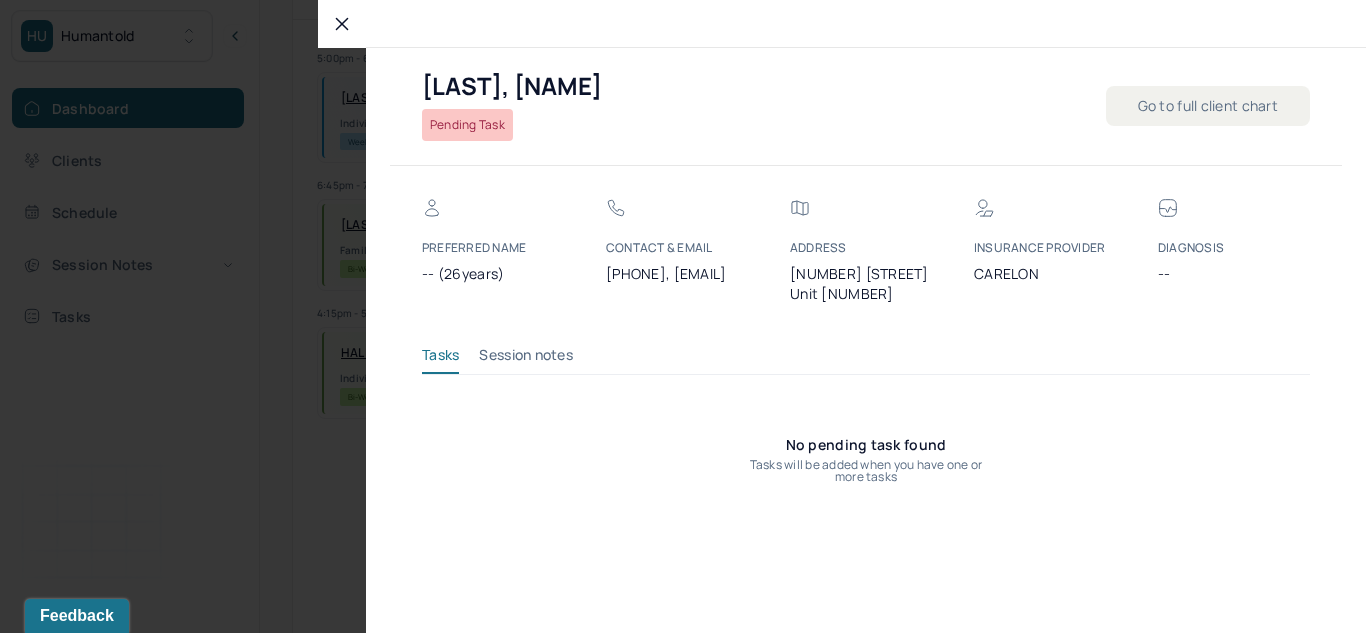 click on "Session notes" at bounding box center [526, 359] 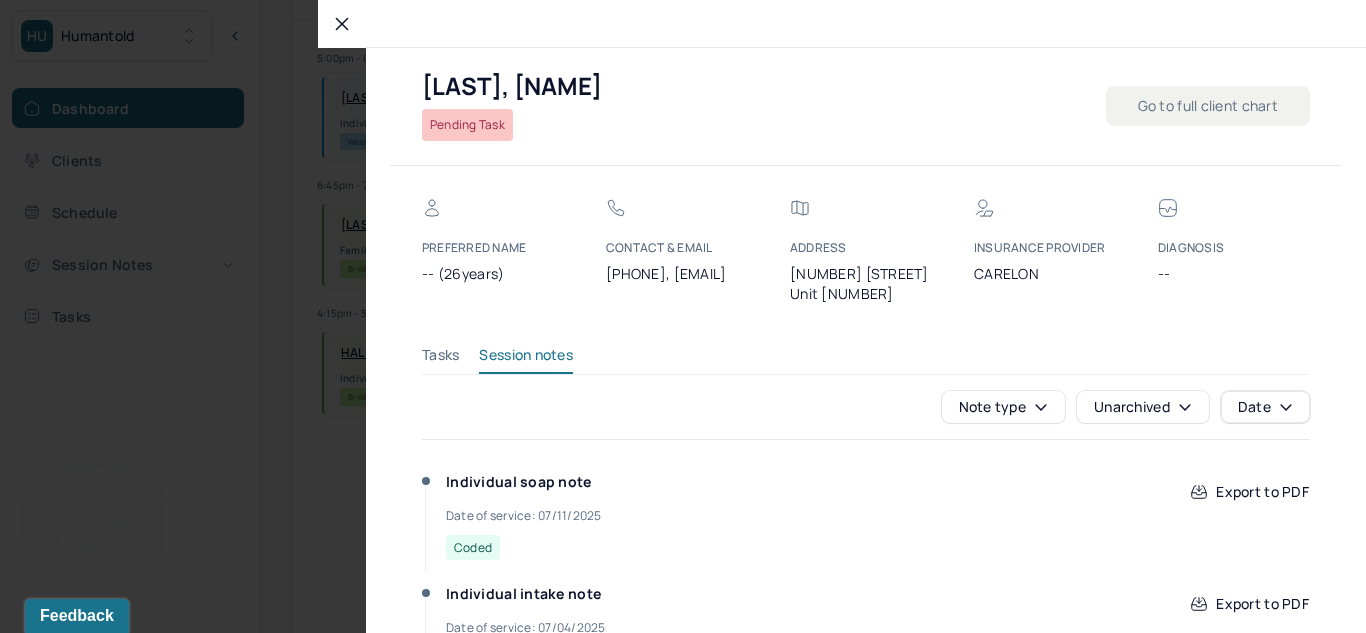 click on "Go to full client chart" at bounding box center [1208, 106] 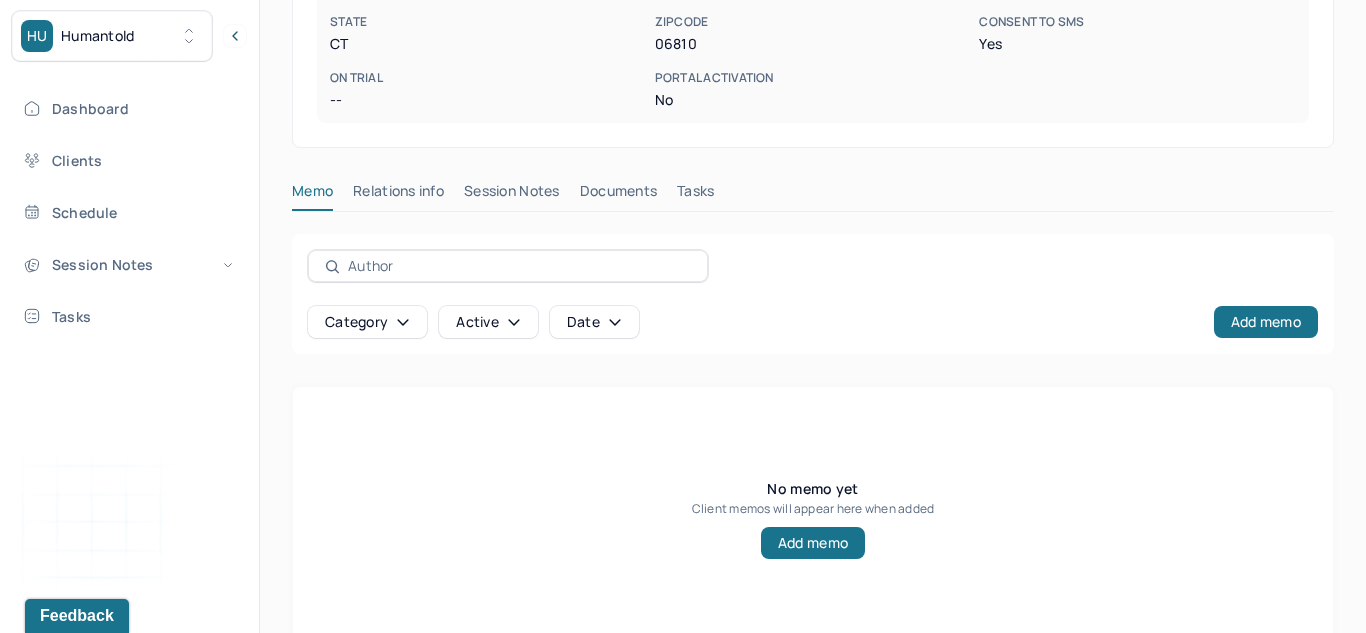 scroll, scrollTop: 98, scrollLeft: 0, axis: vertical 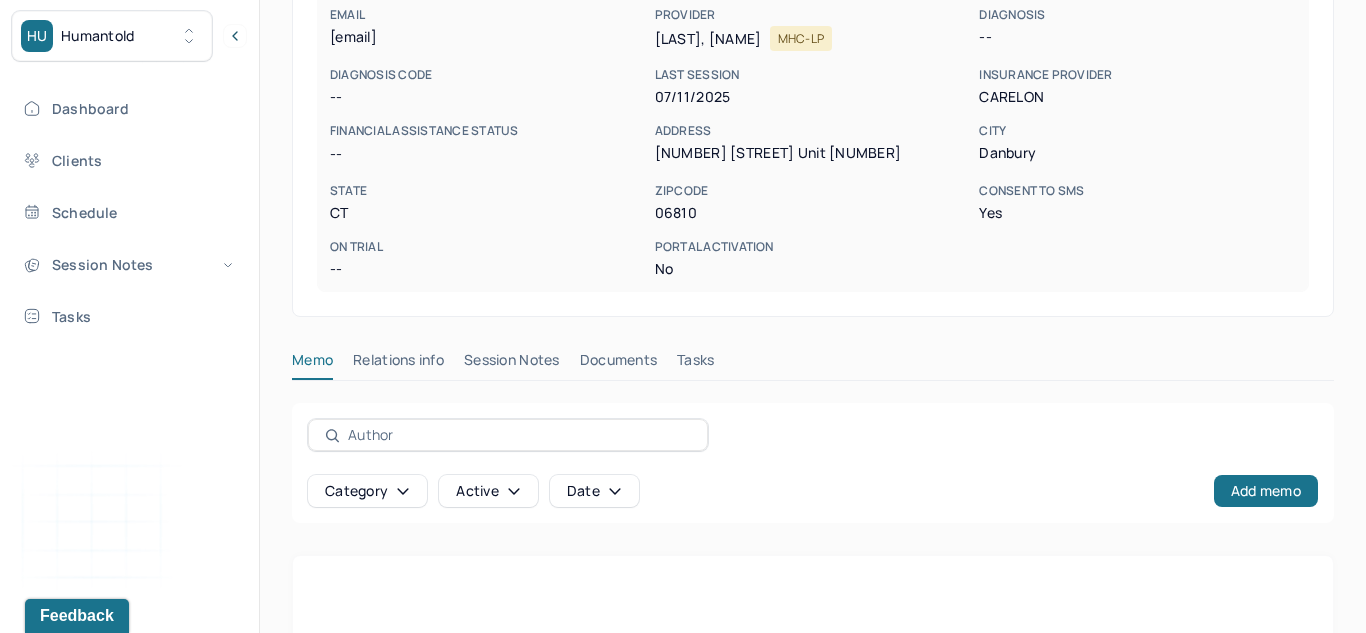 click on "[LAST], [NAME] active         she/her/hers CLIENT CHART NUMBER FRUA035 PREFERRED NAME -- SEX female AGE 26  yrs DATE OF BIRTH [DATE]  CONTACT [PHONE] EMAIL [EMAIL] PROVIDER [LAST], [NAME] MHC-LP DIAGNOSIS -- DIAGNOSIS CODE -- LAST SESSION [DATE] insurance provider CARELON FINANCIAL ASSISTANCE STATUS -- Address [NUMBER] [STREET] Unit [NUMBER] City Danbury State CT Zipcode 06810 Consent to Sms Yes On Trial -- Portal Activation No   Memo     Relations info     Session Notes     Documents     Tasks     Category     active     Date     Add memo   No memo yet Client memos will appear here when added   Add memo" at bounding box center [813, 296] 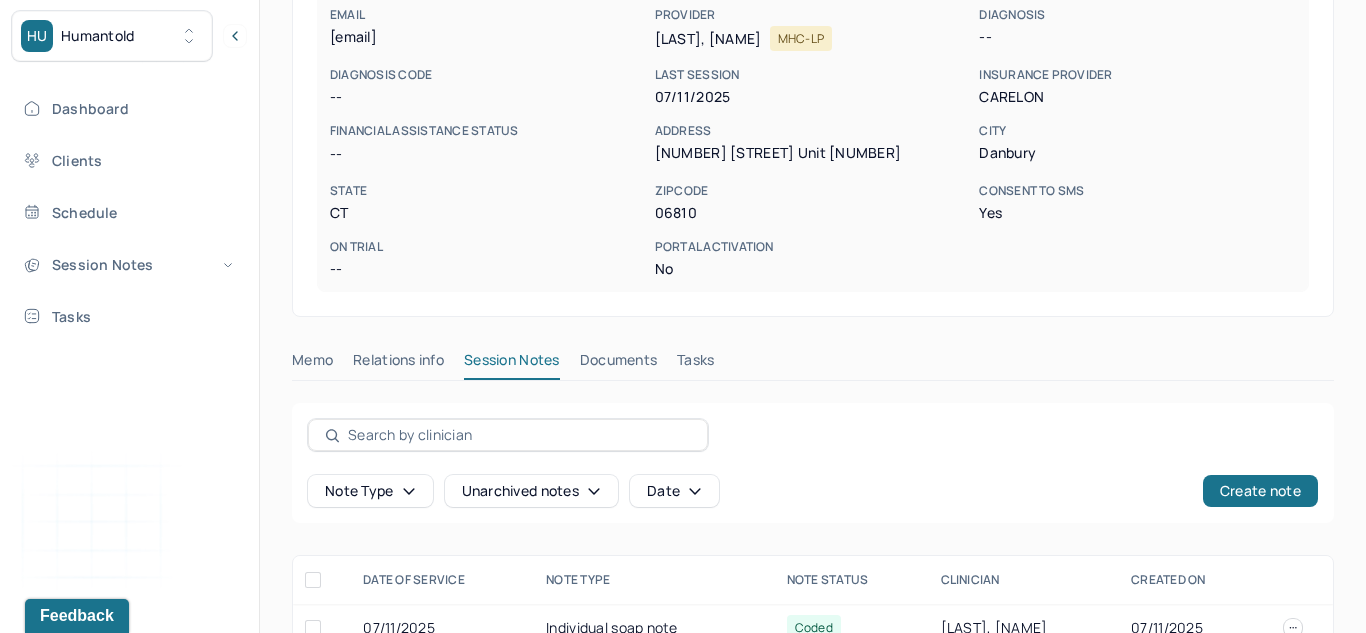scroll, scrollTop: 467, scrollLeft: 0, axis: vertical 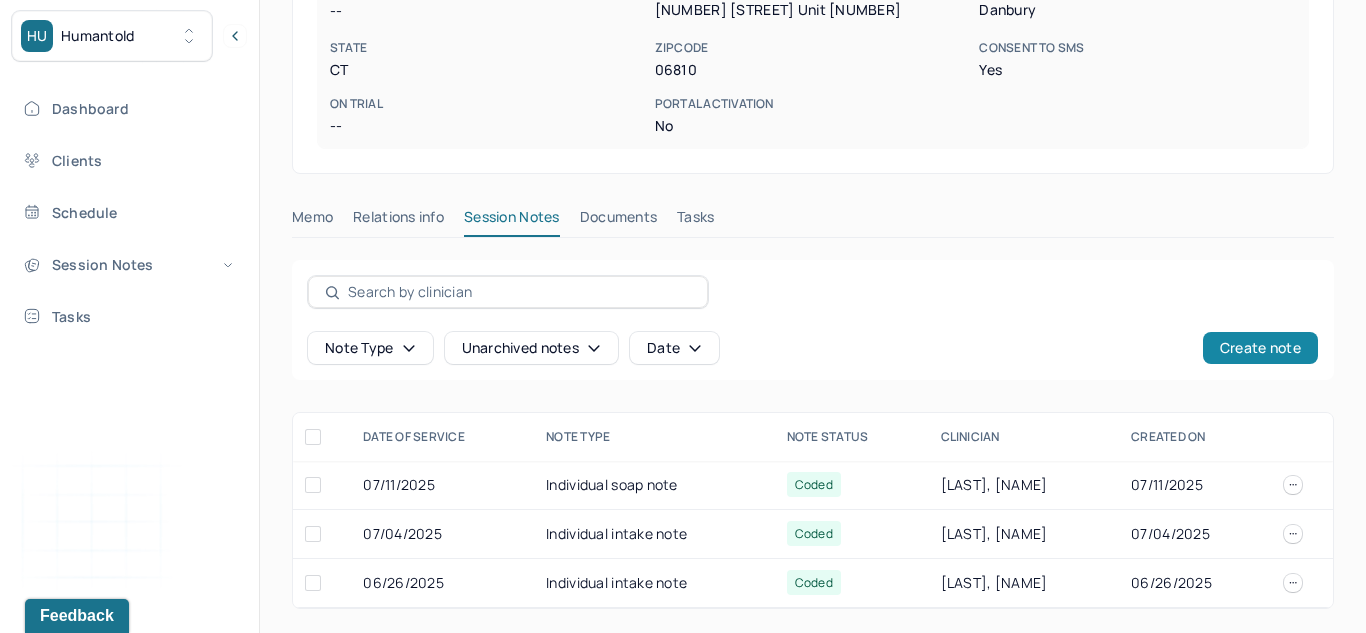 click on "Create note" at bounding box center (1260, 348) 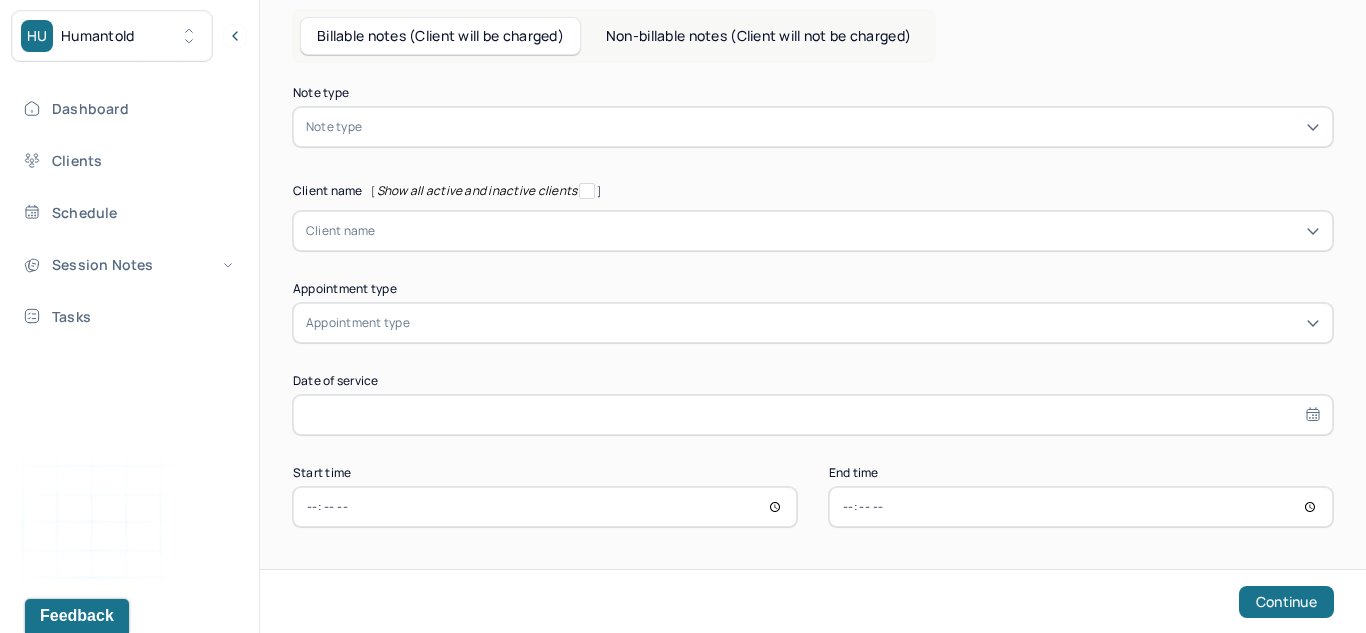 click at bounding box center [843, 127] 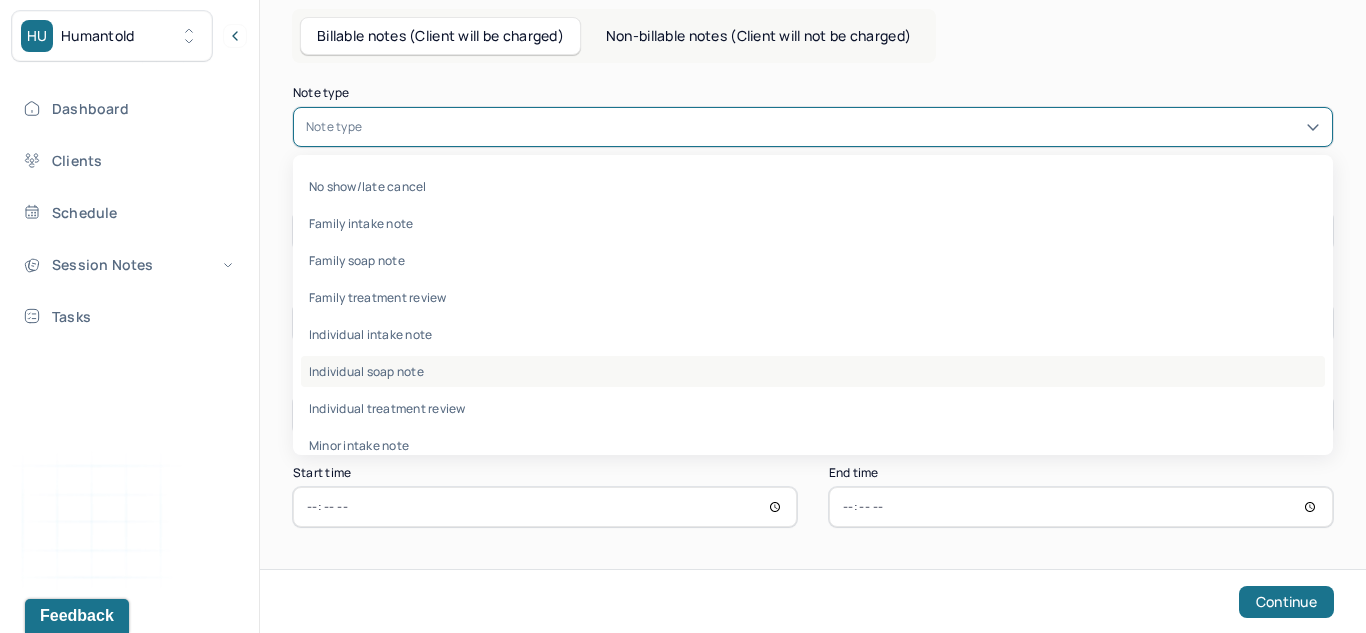 click on "Individual soap note" at bounding box center [813, 371] 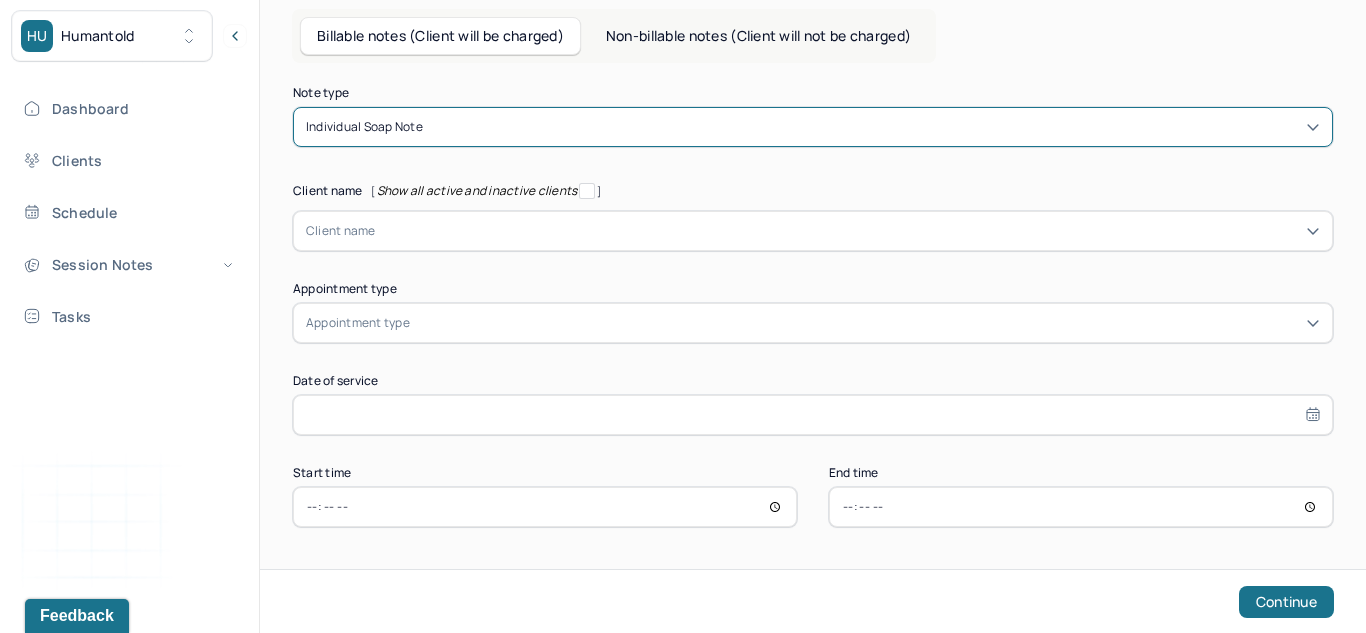 click at bounding box center (848, 231) 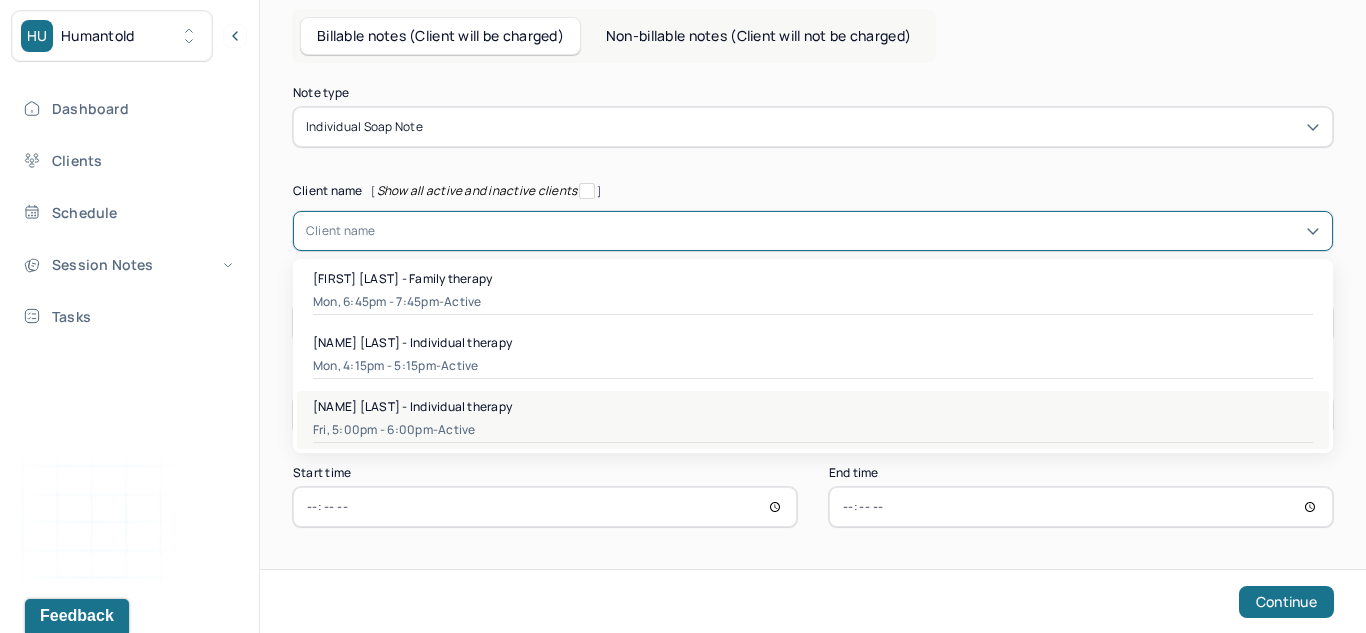 click on "[NAME] [LAST] - Individual therapy" at bounding box center (412, 406) 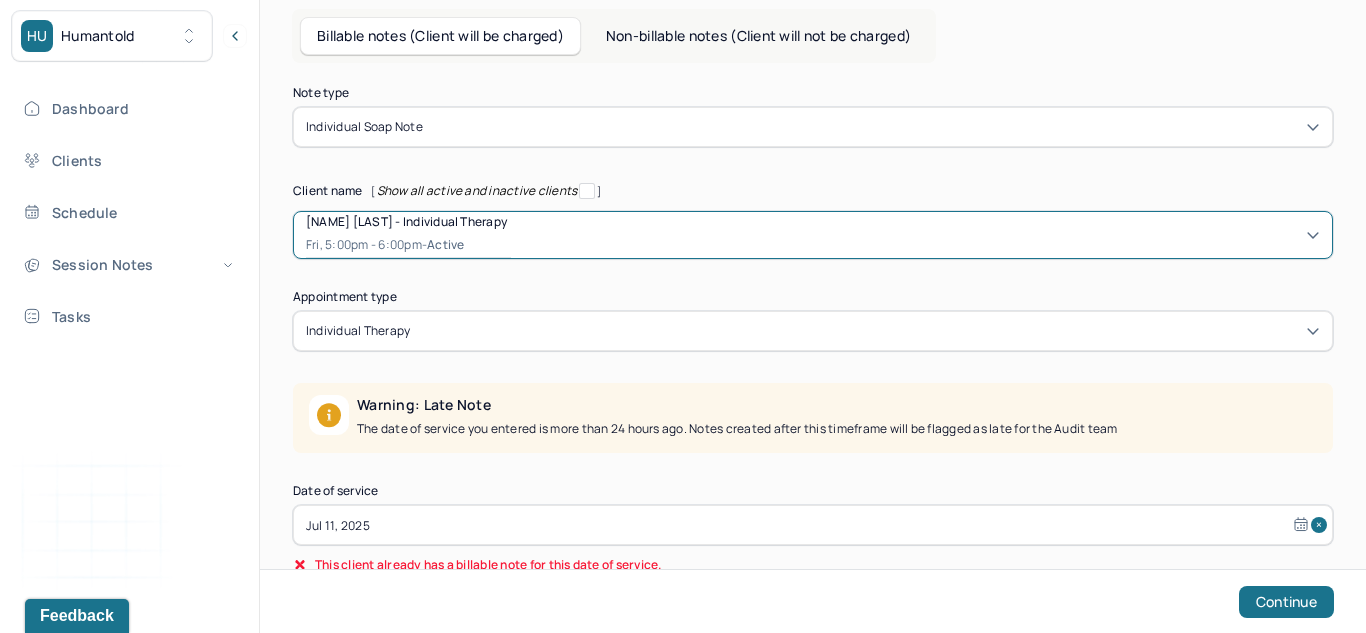 click on "Jul 11, 2025" at bounding box center [813, 525] 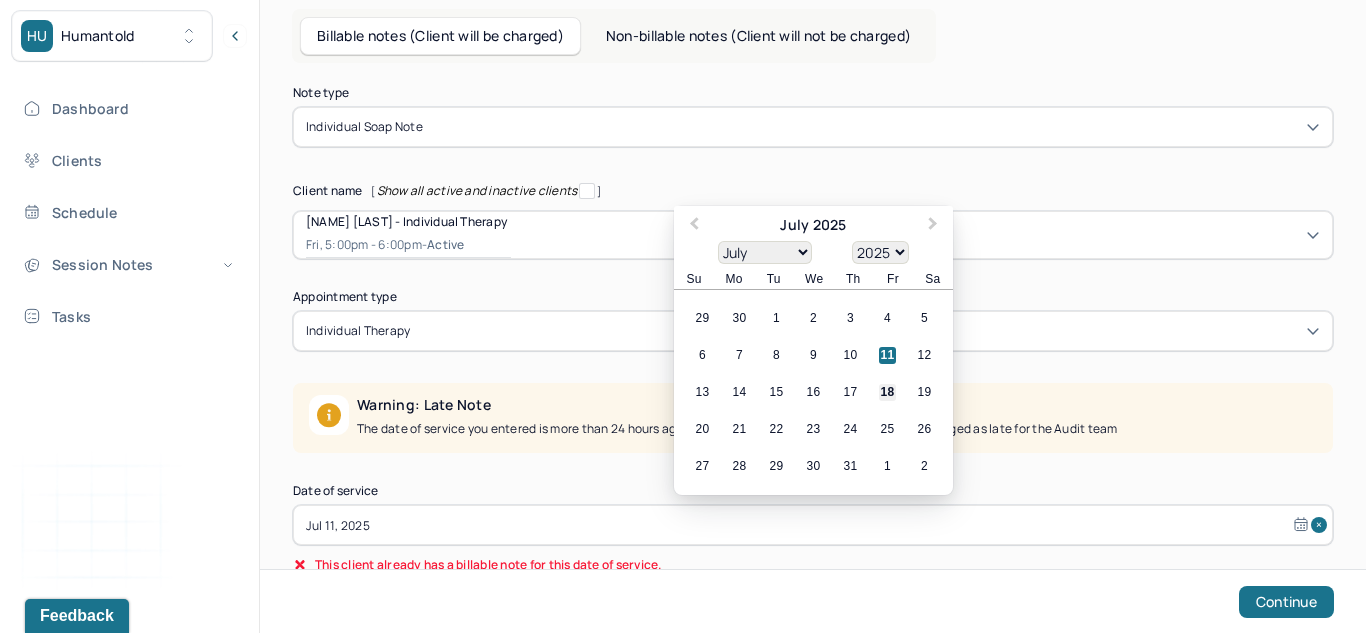 click on "18" at bounding box center (887, 392) 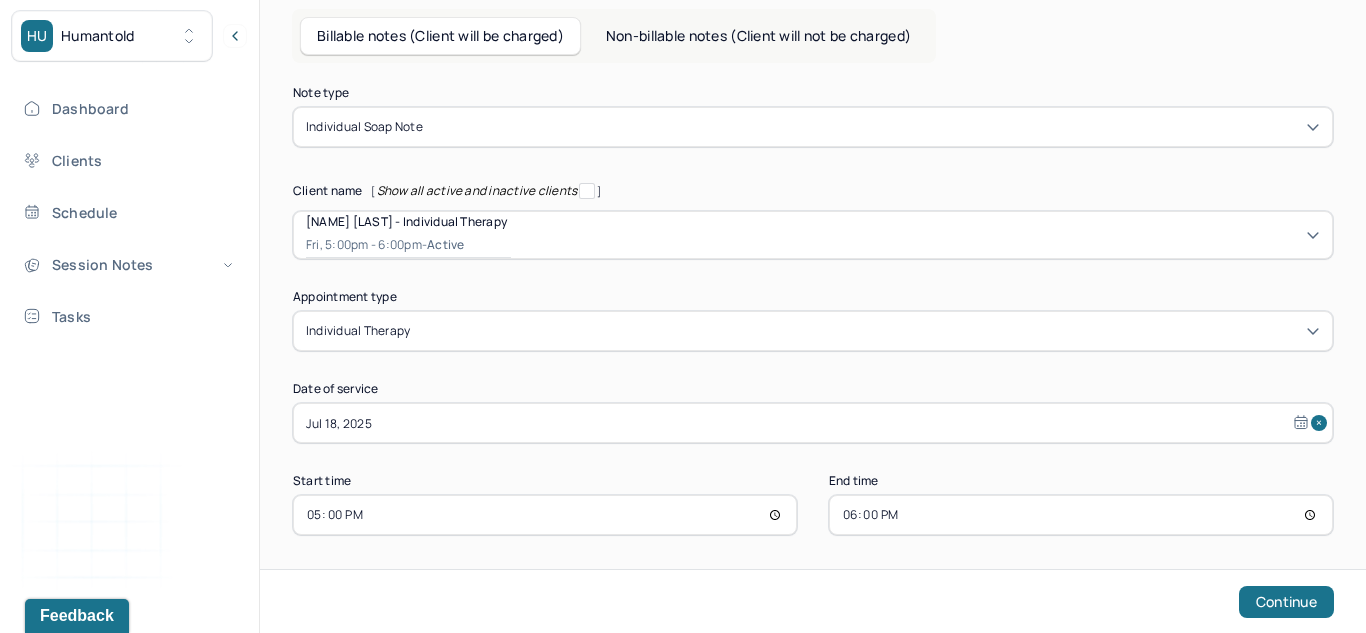 scroll, scrollTop: 95, scrollLeft: 0, axis: vertical 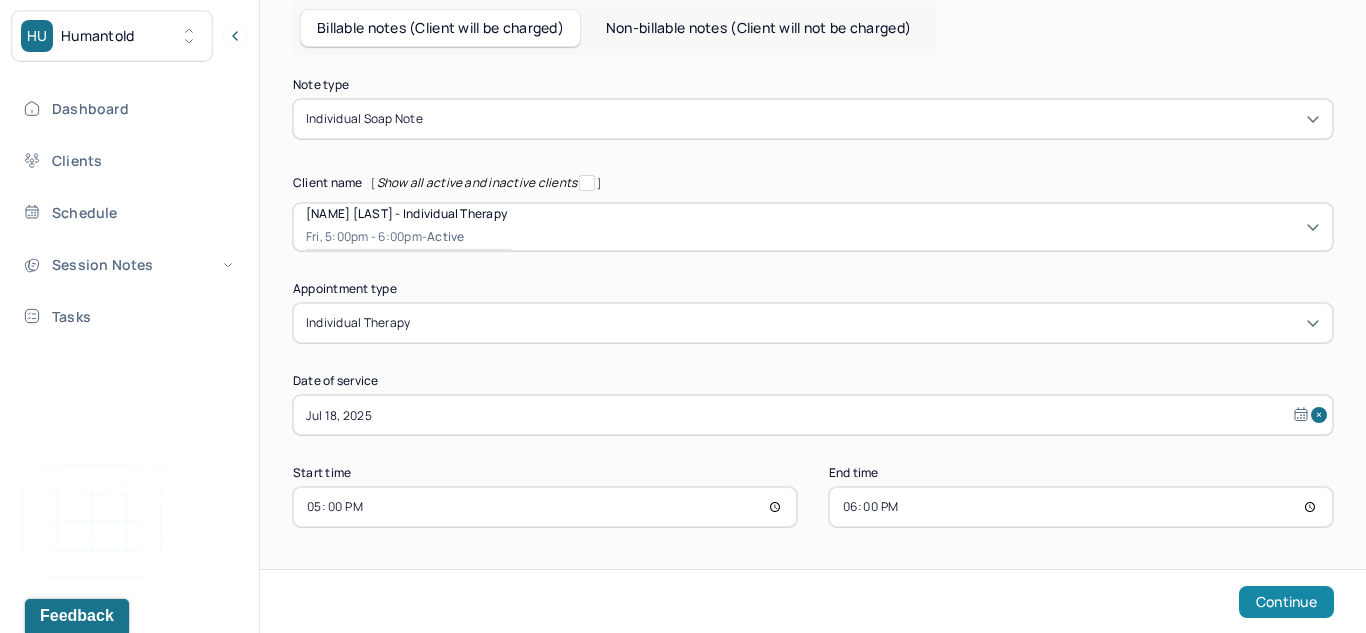 click on "Continue" at bounding box center [1286, 602] 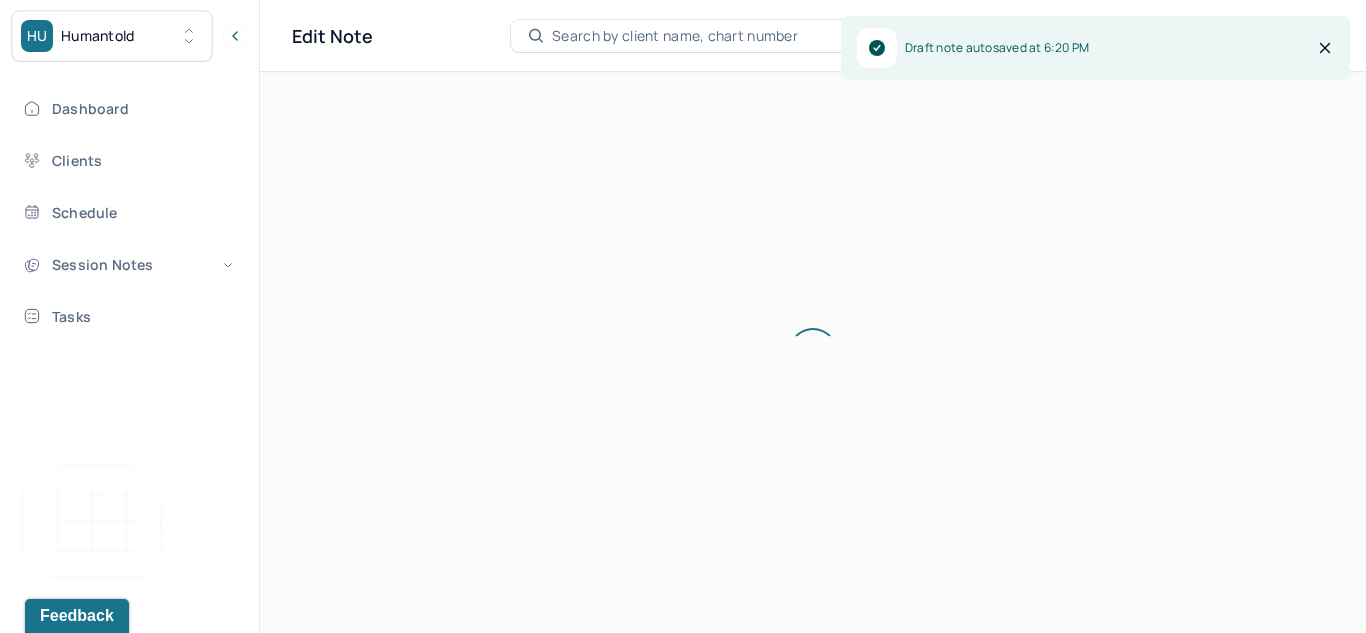 scroll, scrollTop: 0, scrollLeft: 0, axis: both 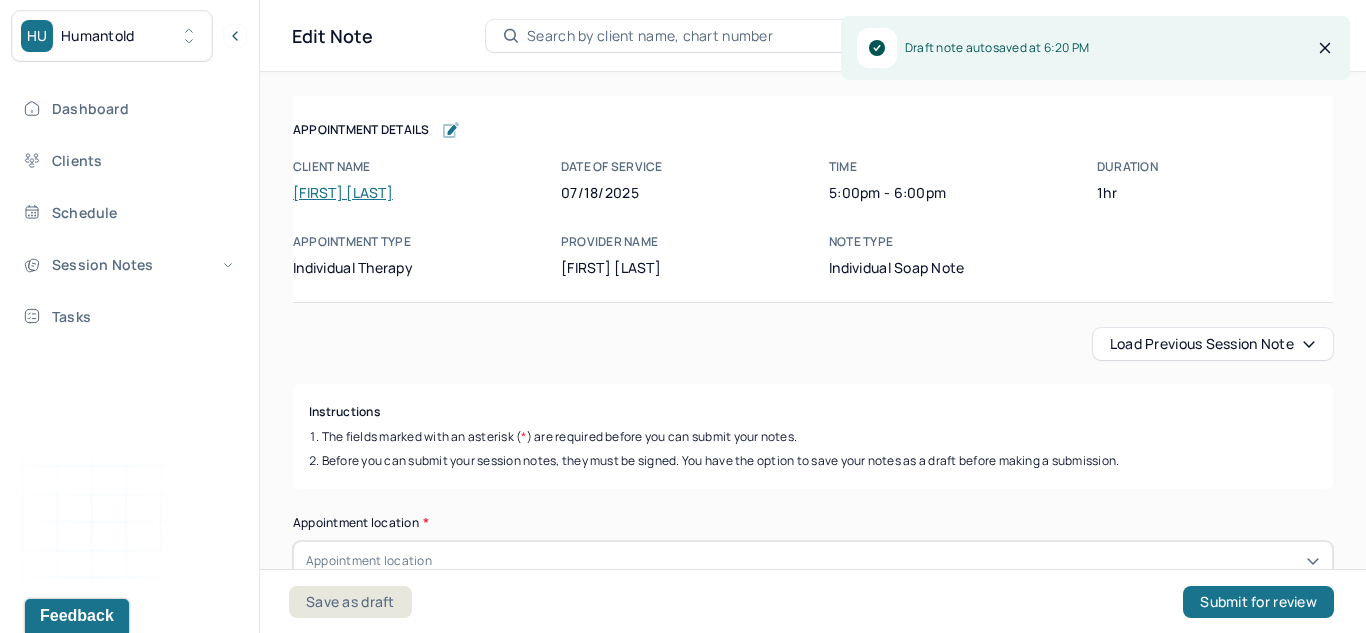 click on "RA [NAME]" at bounding box center [1273, 36] 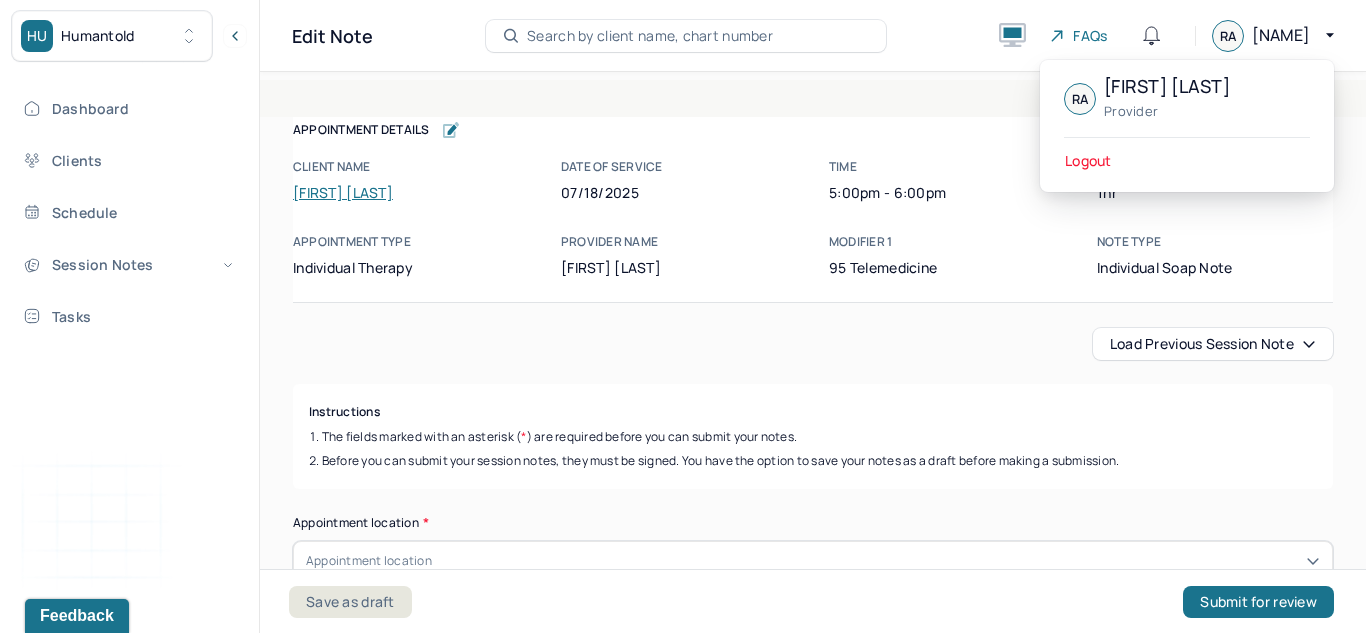 click on "Note type" at bounding box center [1215, 242] 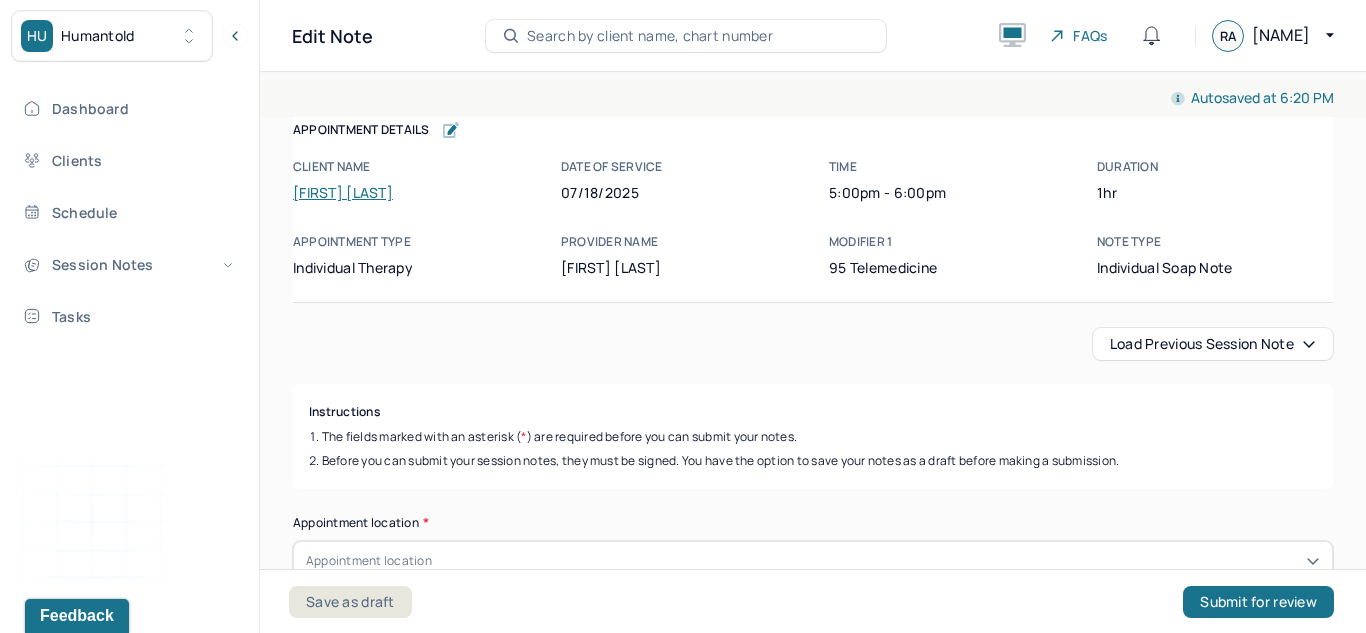 click on "Instructions The fields marked with an asterisk ( * ) are required before you can submit your notes. Before you can submit your session notes, they must be signed. You have the option to save your notes as a draft before making a submission. Appointment location * Appointment location Primary diagnosis * Primary diagnosis Secondary diagnosis (optional) Secondary diagnosis Tertiary diagnosis (optional) Tertiary diagnosis Emotional / Behavioural symptoms demonstrated * Causing * Causing Intention for Session * Intention for Session Session Note Subjective This section is for Subjective reporting of your clients, it can include their mood, their reported symptoms, their efforts since your last meeting to implement your homework or recommendations or any questions they have Objective What were the behaviors, nonverbal expressions,gestures, postures, and overall presentation of the client? Consider client's mood and affect,client's response to treatment, any use of assessments. Assessment Trauma-focused CBT EDMR *" at bounding box center (813, 2379) 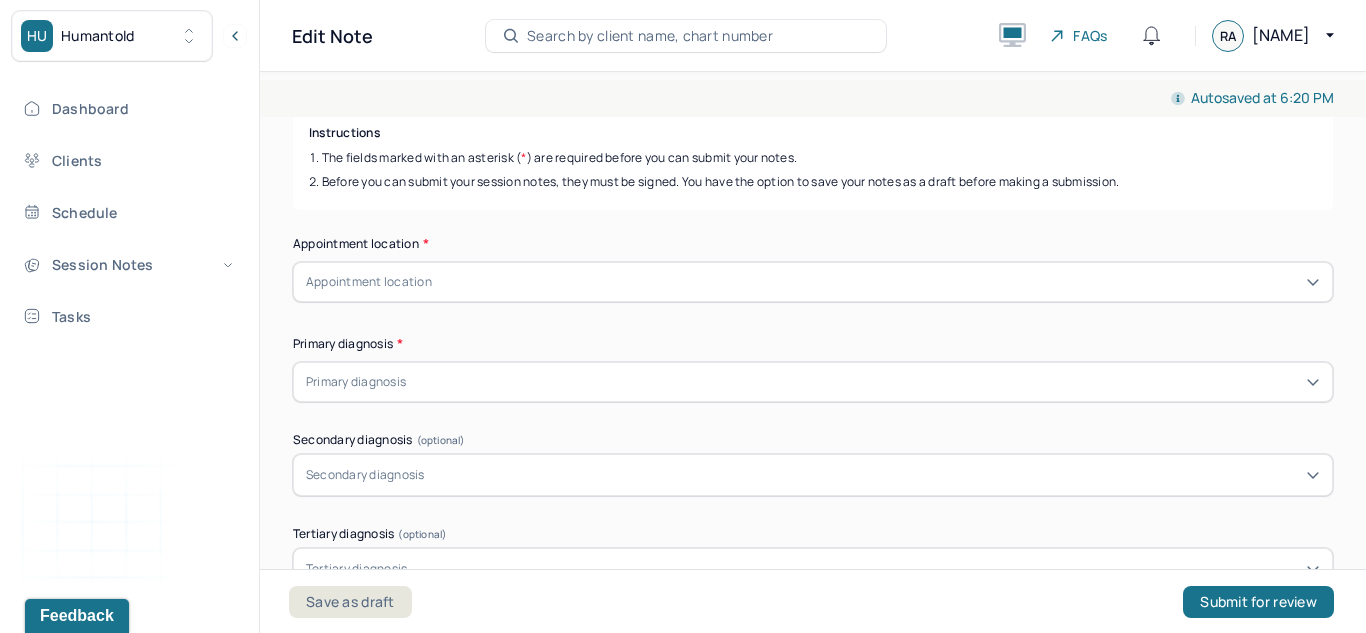 scroll, scrollTop: 280, scrollLeft: 0, axis: vertical 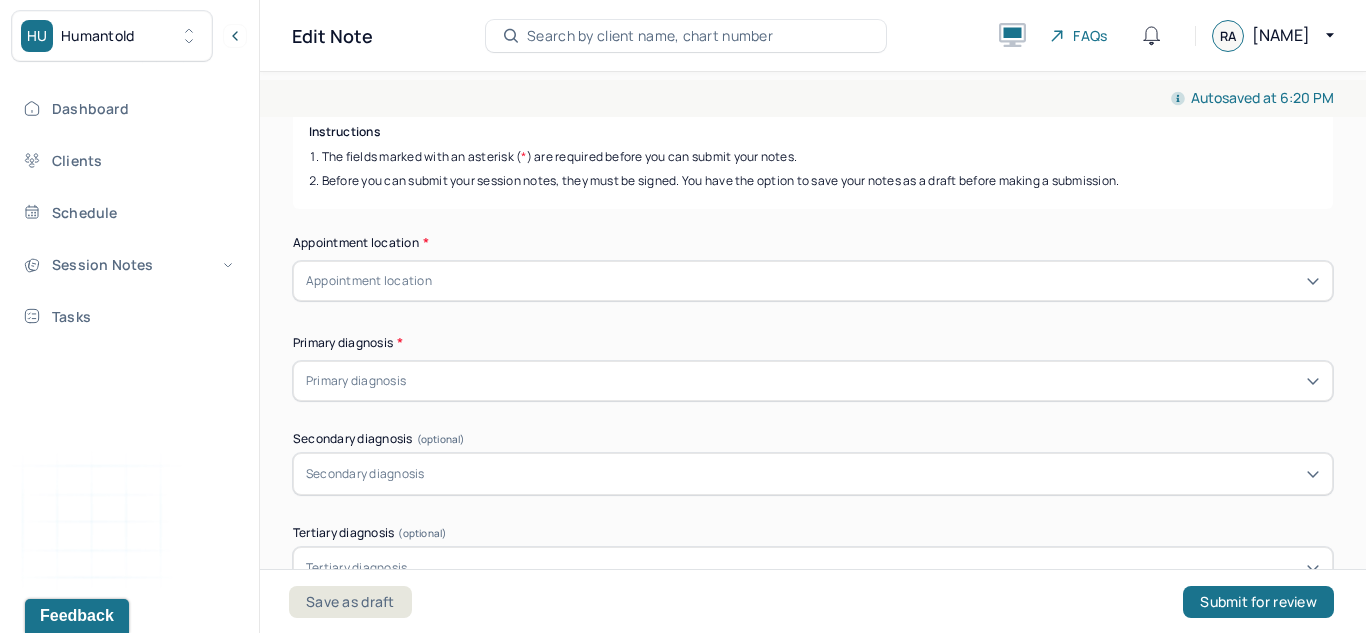 click on "Appointment location" at bounding box center (369, 281) 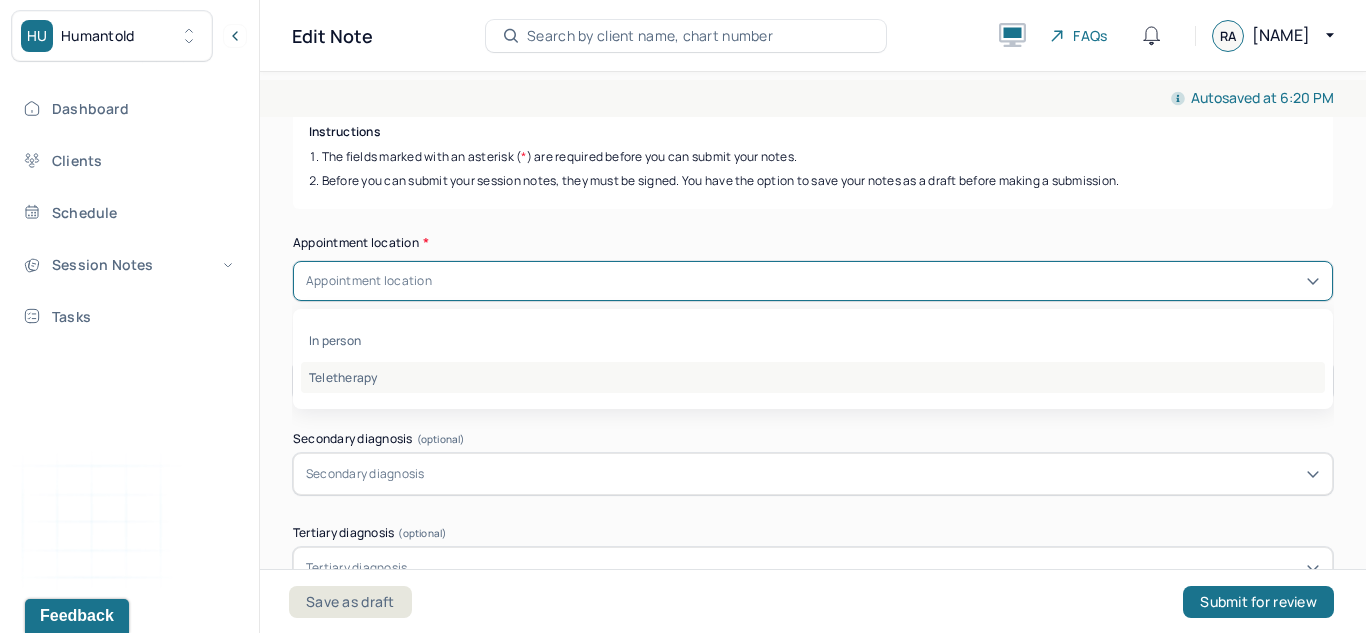 click on "Teletherapy" at bounding box center (813, 377) 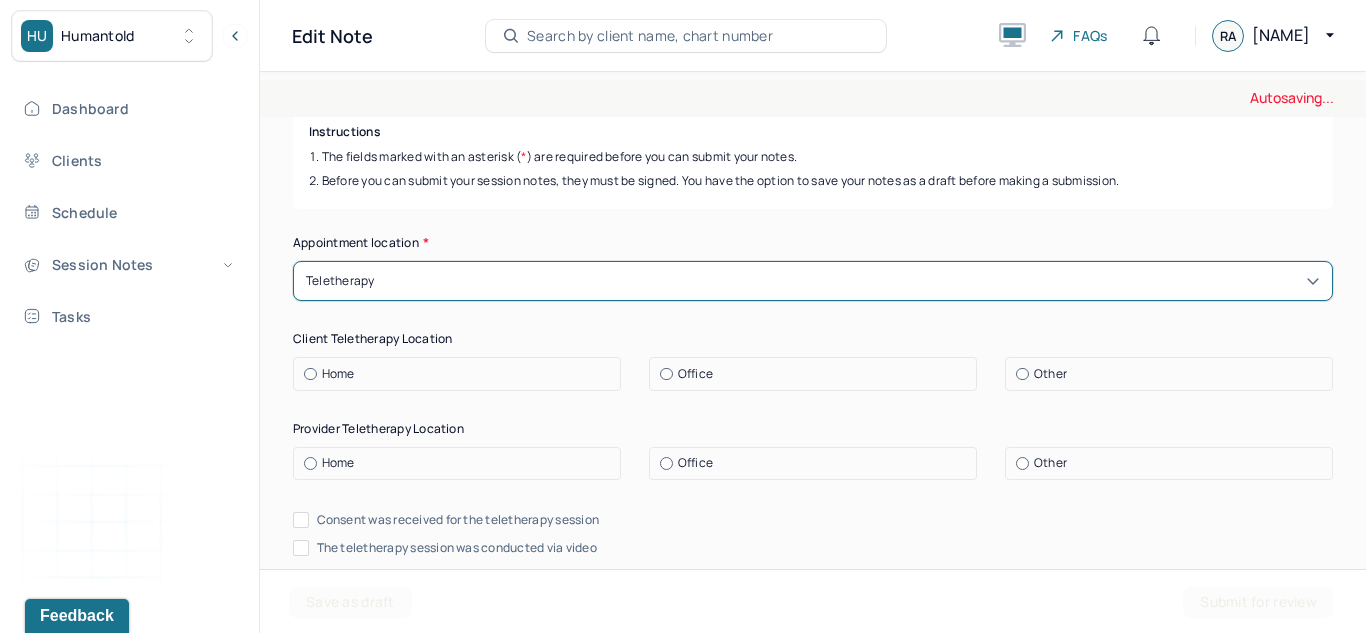 click on "Home" at bounding box center (338, 374) 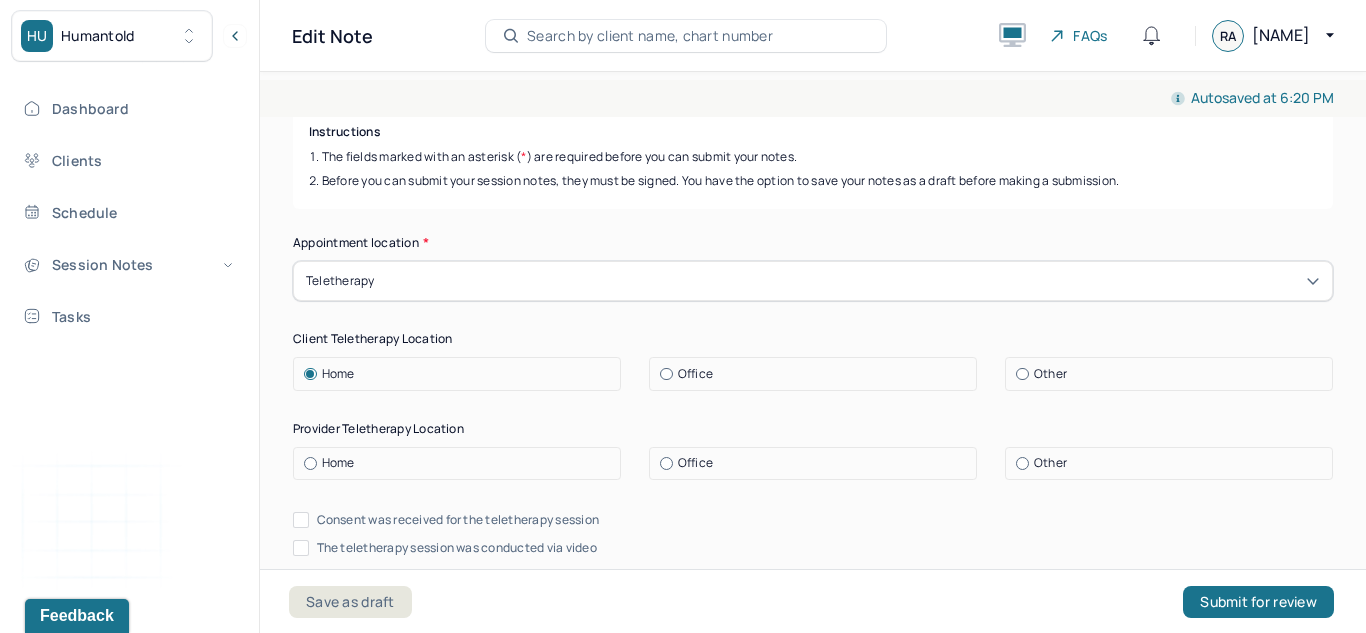 click on "Home" at bounding box center [462, 463] 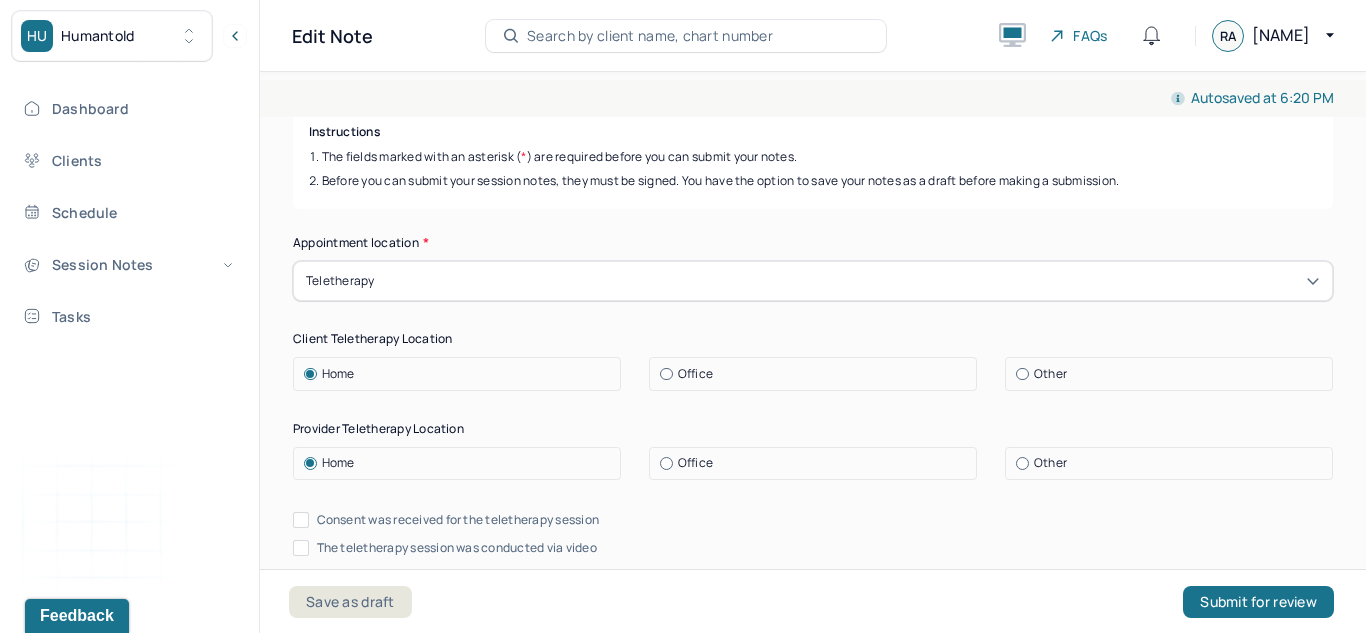 click on "Autosaved at 6:20 PM Appointment Details     Client name [FIRST] [LAST] Date of service 07/18/2025 Time 5:00pm - 6:00pm Duration 1hr Appointment type individual therapy Provider name [FIRST] [LAST] Modifier 1 95 Telemedicine Note type Individual soap note Appointment Details     Client name [FIRST] [LAST] Date of service 07/18/2025 Time 5:00pm - 6:00pm Duration 1hr Appointment type individual therapy Provider name [FIRST] [LAST] Modifier 1 95 Telemedicine Note type Individual soap note   Load previous session note   Instructions The fields marked with an asterisk ( * ) are required before you can submit your notes. Before you can submit your session notes, they must be signed. You have the option to save your notes as a draft before making a submission. Appointment location * Teletherapy Client Teletherapy Location Home Office Other Provider Teletherapy Location Home Office Other Consent was received for the teletherapy session The teletherapy session was conducted via video Primary diagnosis * Primary diagnosis * * *" at bounding box center (813, 348) 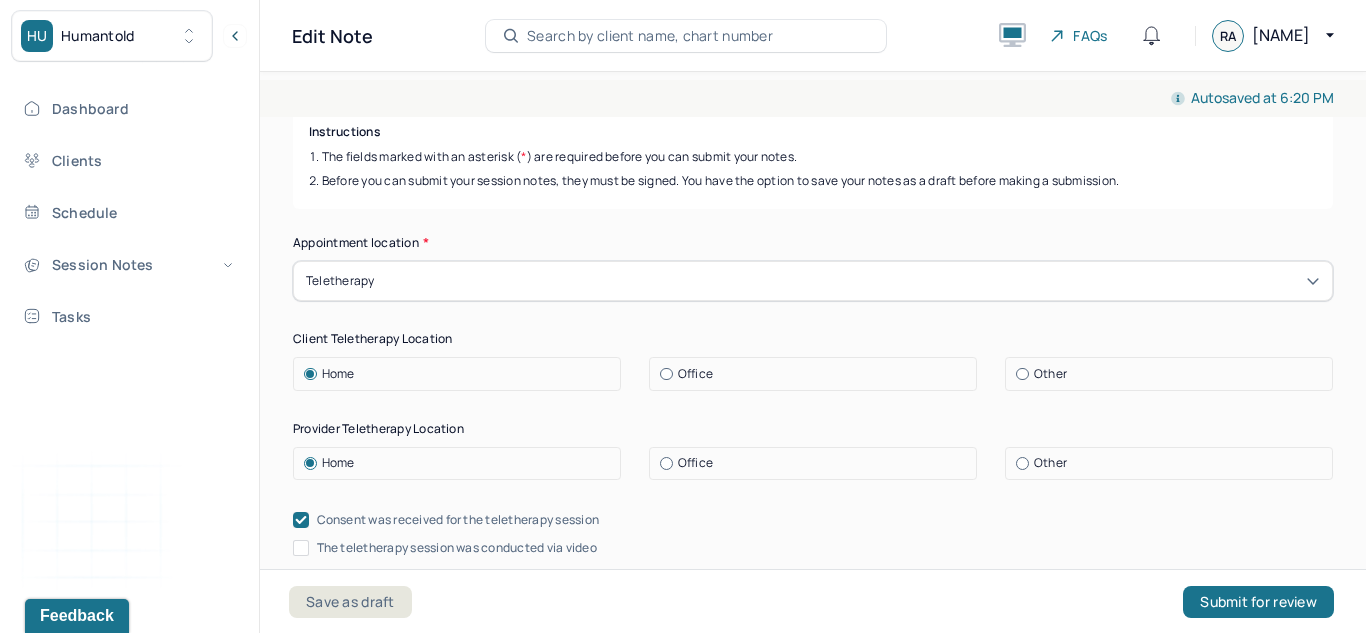 click on "The teletherapy session was conducted via video" at bounding box center [457, 548] 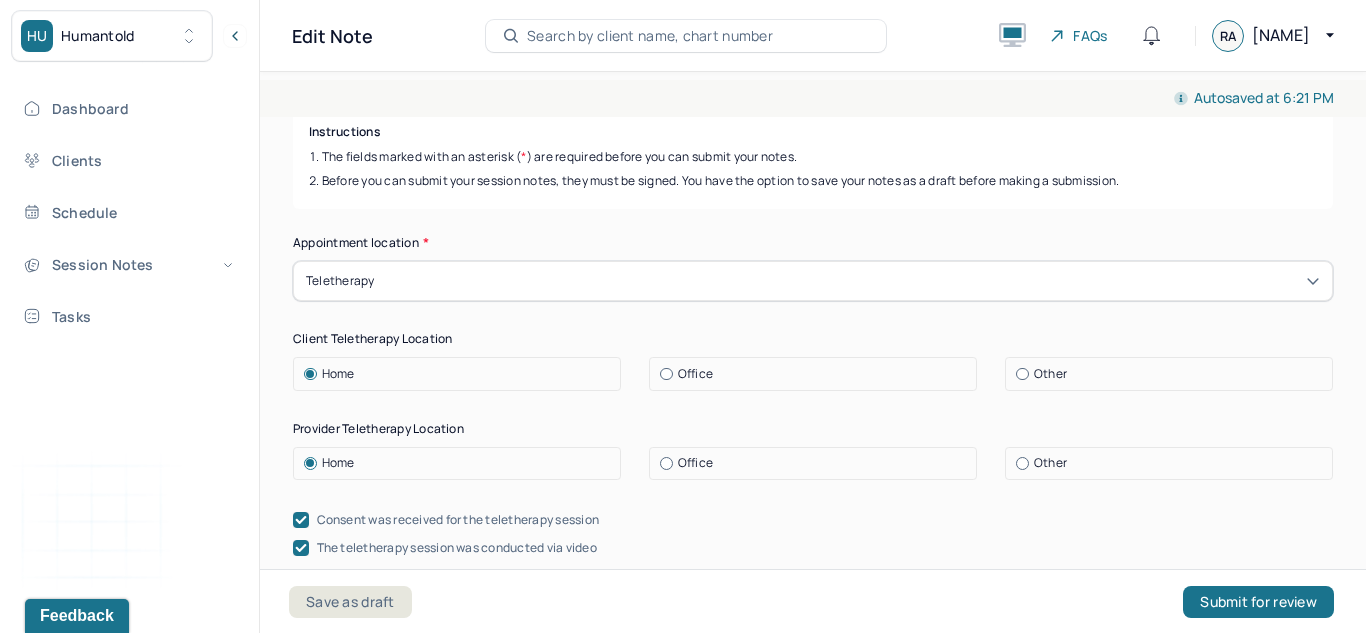 click on "Autosaved at [TIME] PM Appointment Details     Client name [NAME] [LAST] Date of service [DATE] Time [TIME]pm - [TIME]pm Duration 1hr Appointment type individual therapy Provider name [NAME] [LAST] Modifier 1 95 Telemedicine Note type Individual soap note Appointment Details     Client name [NAME] [LAST] Date of service [DATE] Time [TIME]pm - [TIME]pm Duration 1hr Appointment type individual therapy Provider name [NAME] [LAST] Modifier 1 95 Telemedicine Note type Individual soap note   Load previous session note   Instructions The fields marked with an asterisk ( * ) are required before you can submit your notes. Before you can submit your session notes, they must be signed. You have the option to save your notes as a draft before making a submission. Appointment location * Teletherapy Client Teletherapy Location Home Office Other Provider Teletherapy Location Home Office Other Consent was received for the teletherapy session The teletherapy session was conducted via video Primary diagnosis * Primary diagnosis * * *" at bounding box center [813, 348] 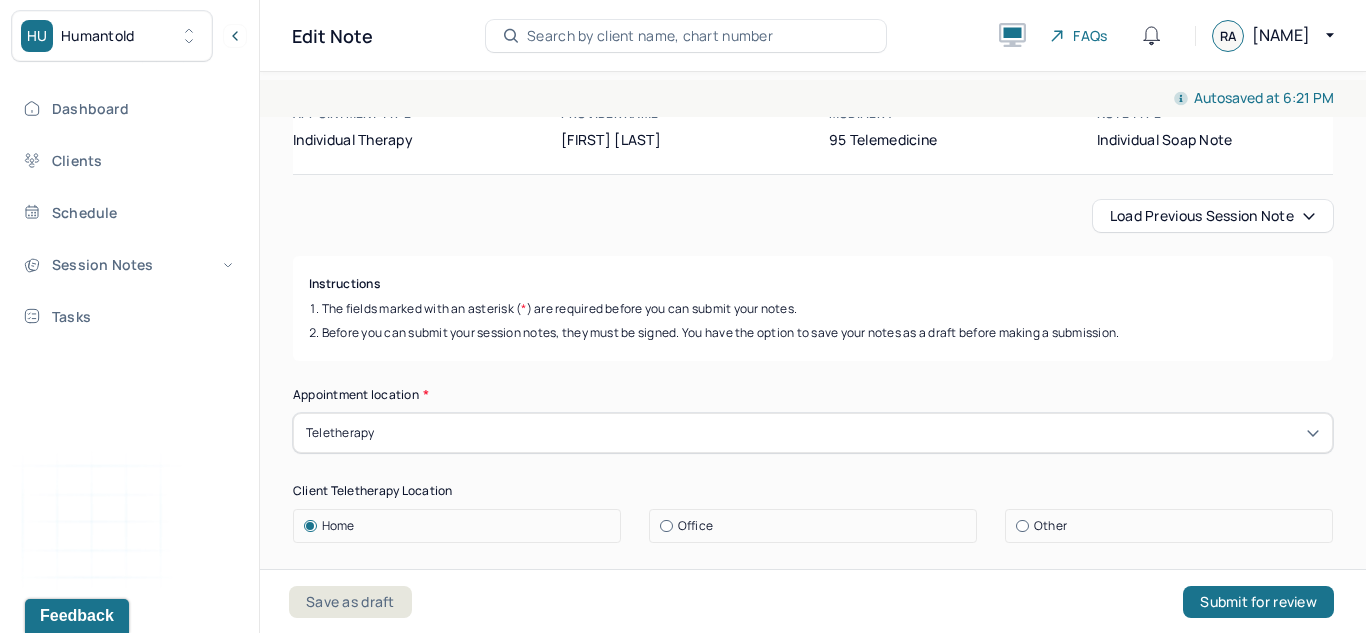 scroll, scrollTop: 0, scrollLeft: 0, axis: both 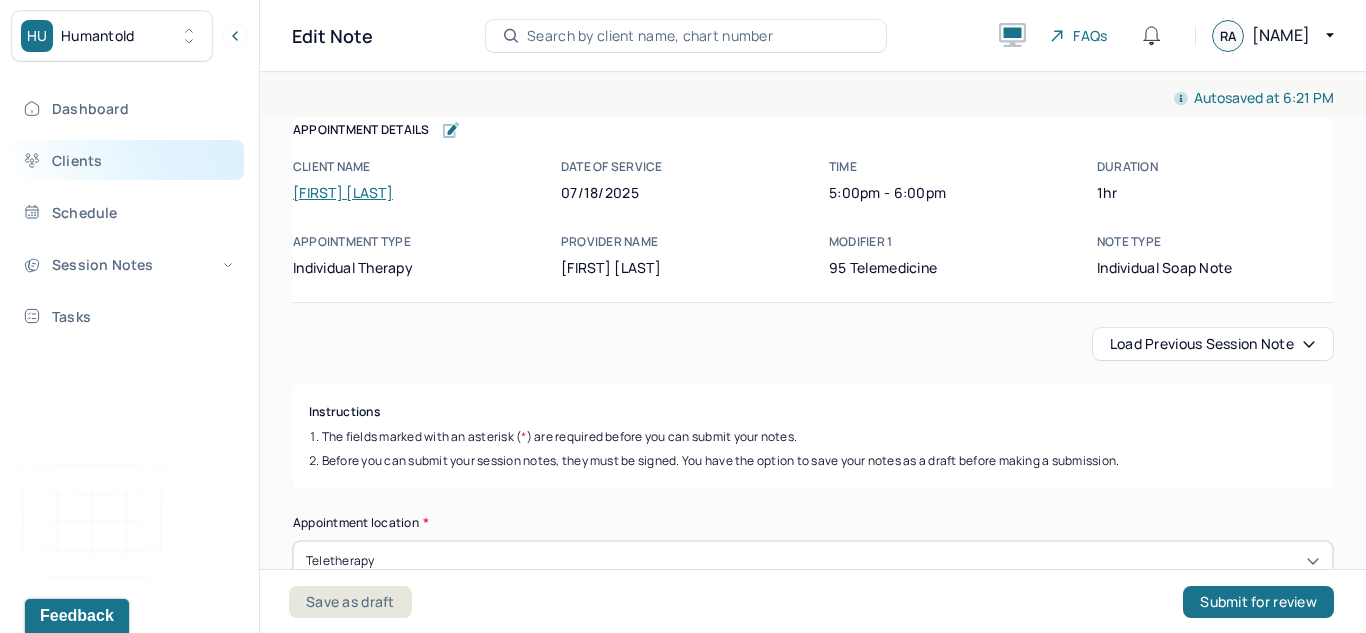 click on "Clients" at bounding box center [128, 160] 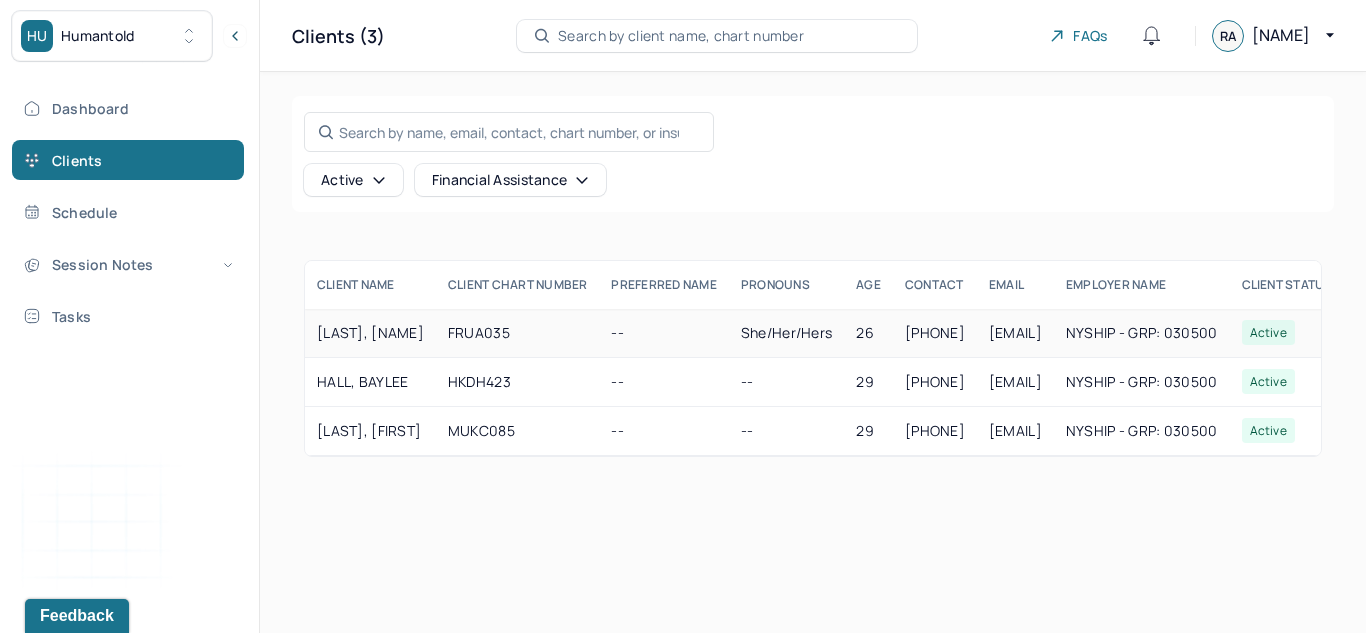 click on "she/her/hers" at bounding box center [786, 332] 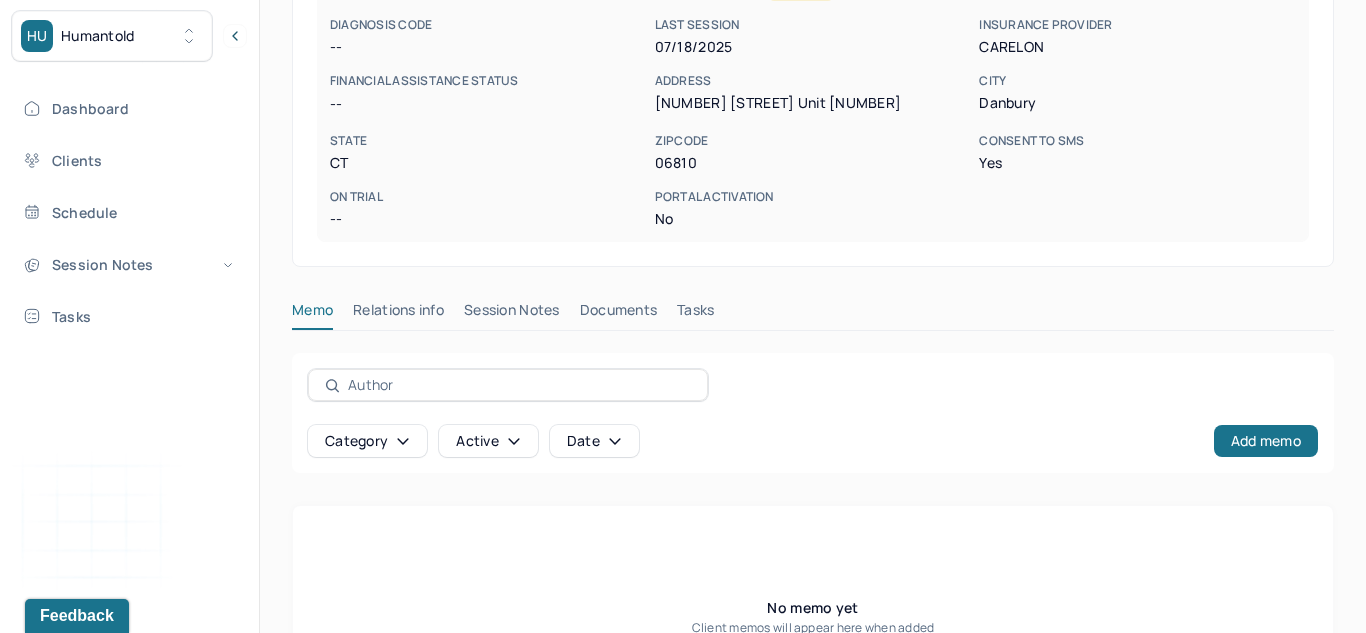 scroll, scrollTop: 375, scrollLeft: 0, axis: vertical 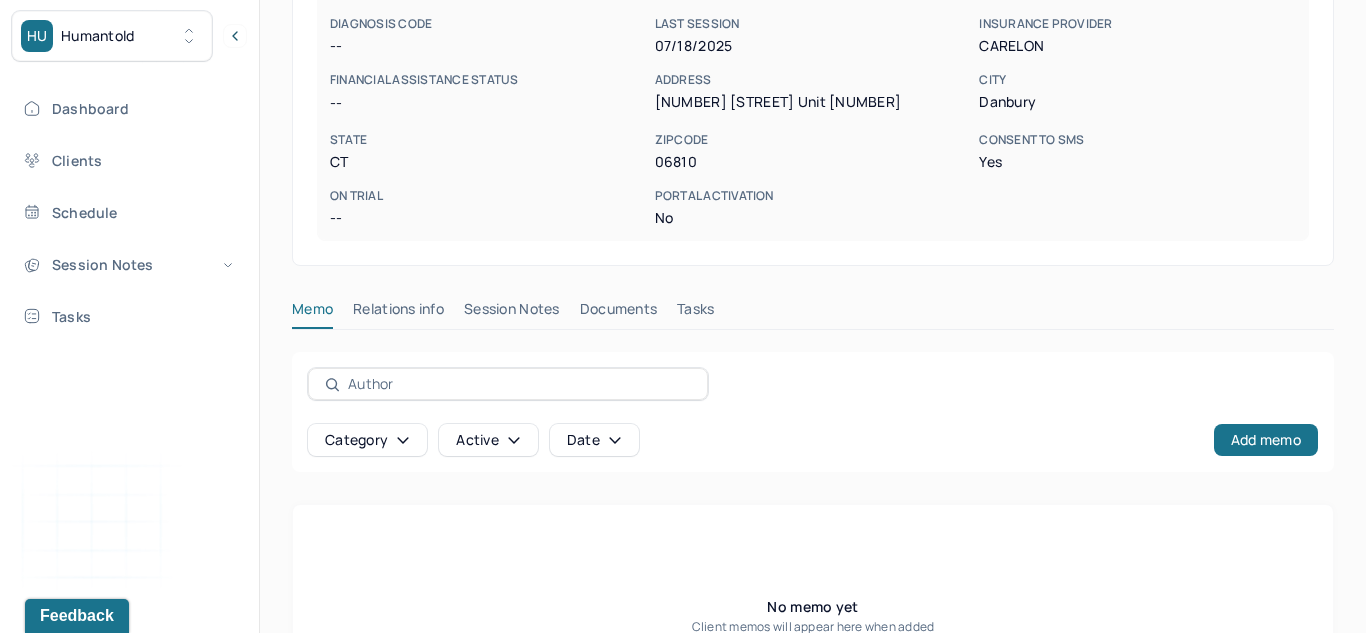 click on "Session Notes" at bounding box center (512, 313) 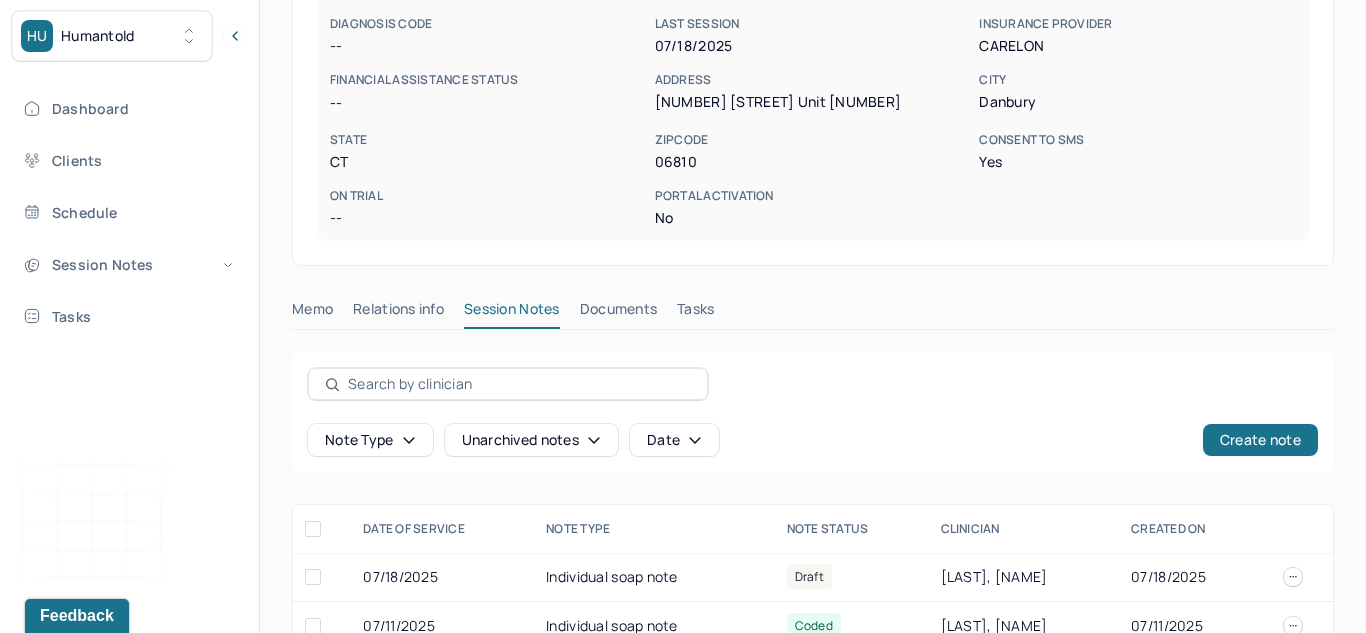 scroll, scrollTop: 516, scrollLeft: 0, axis: vertical 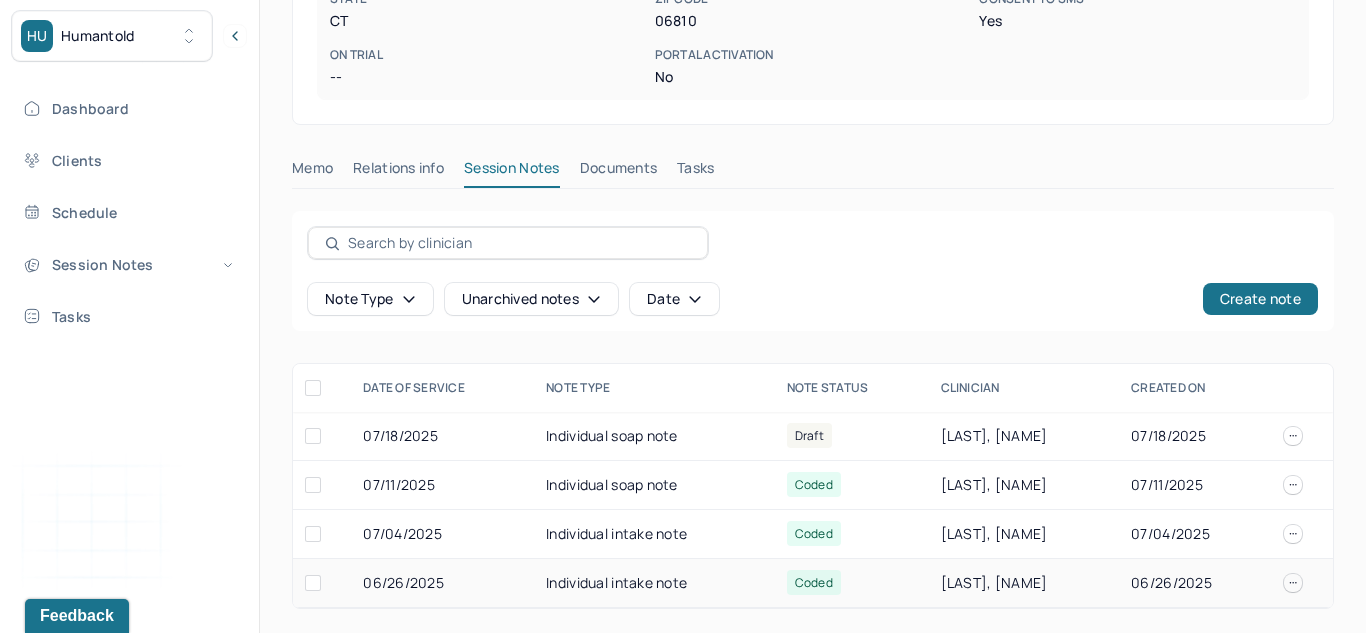 click on "Individual intake note" at bounding box center (654, 583) 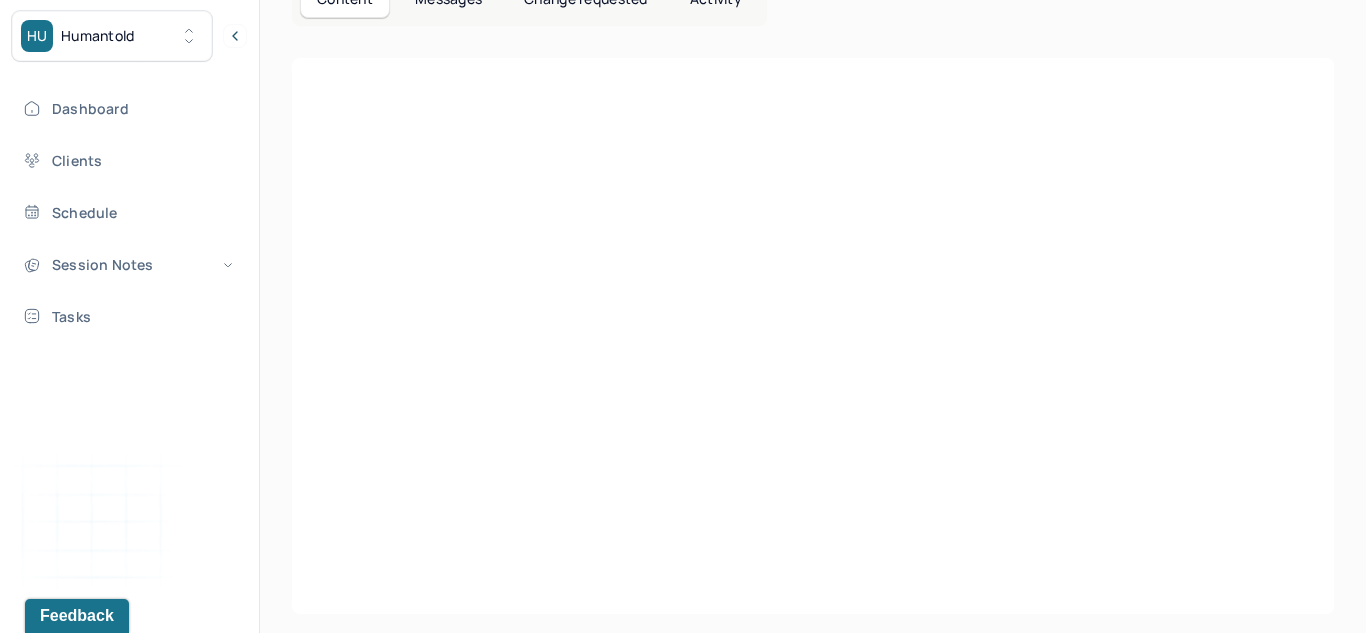 click at bounding box center (813, 558) 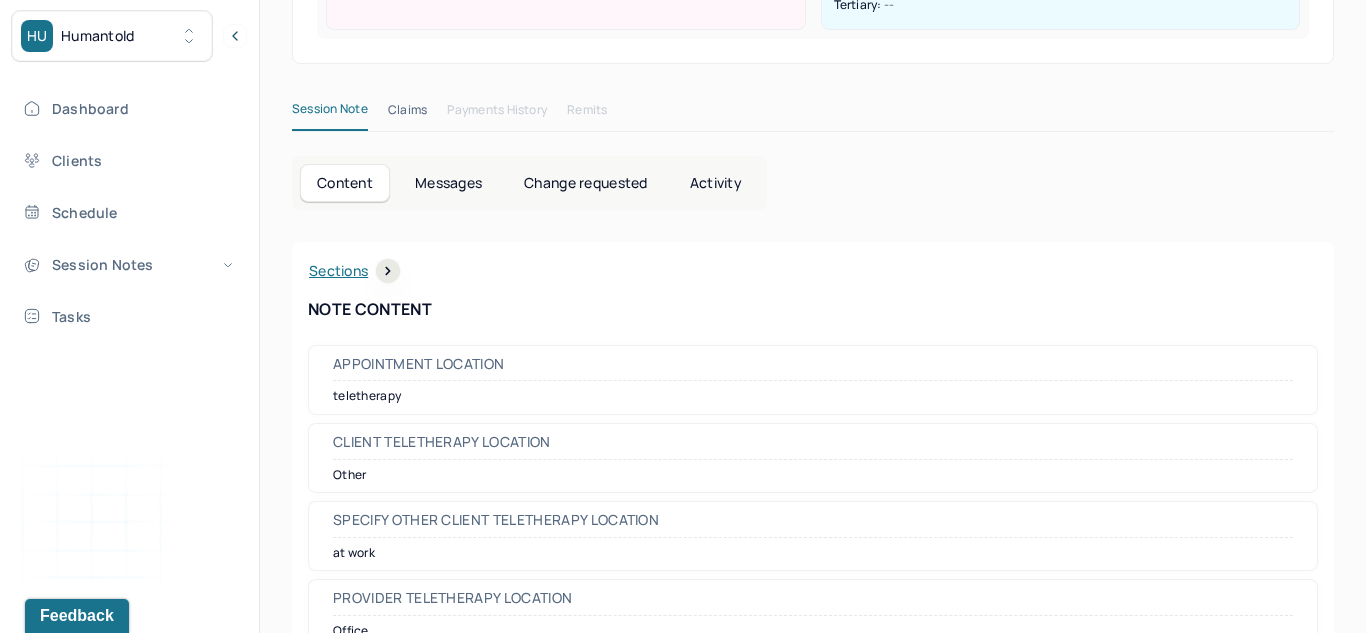 click on "Content     Messages     Change requested     Activity" at bounding box center (813, 183) 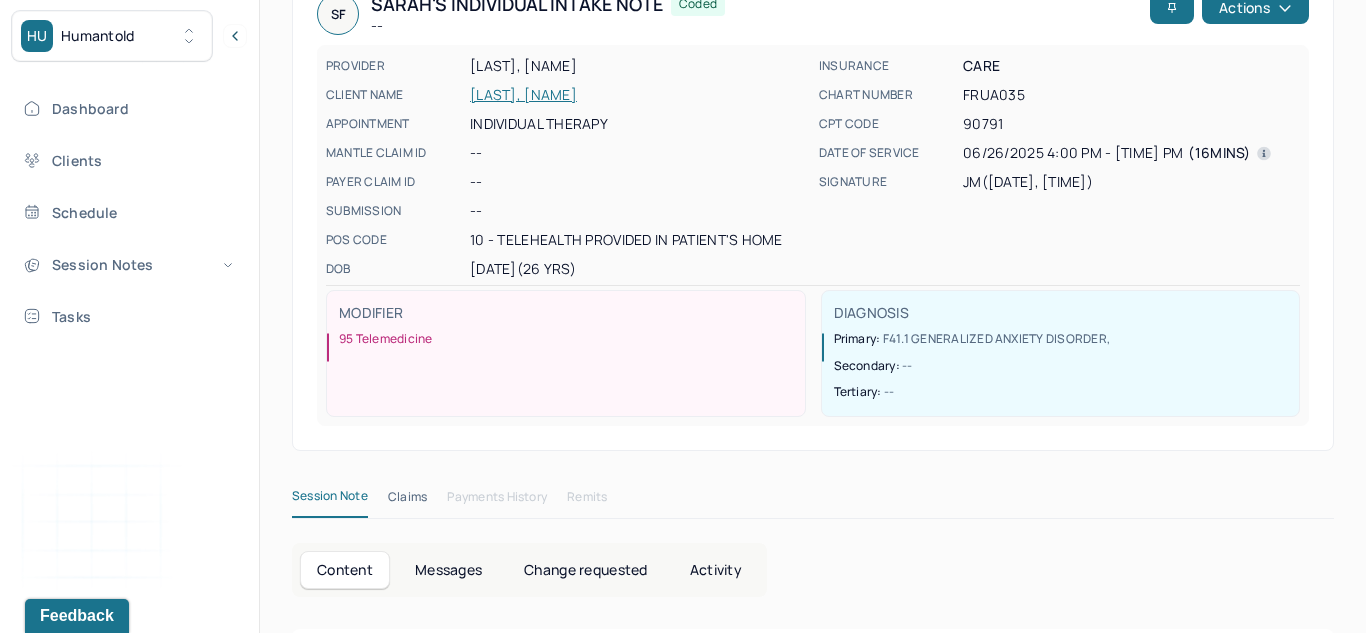scroll, scrollTop: 0, scrollLeft: 0, axis: both 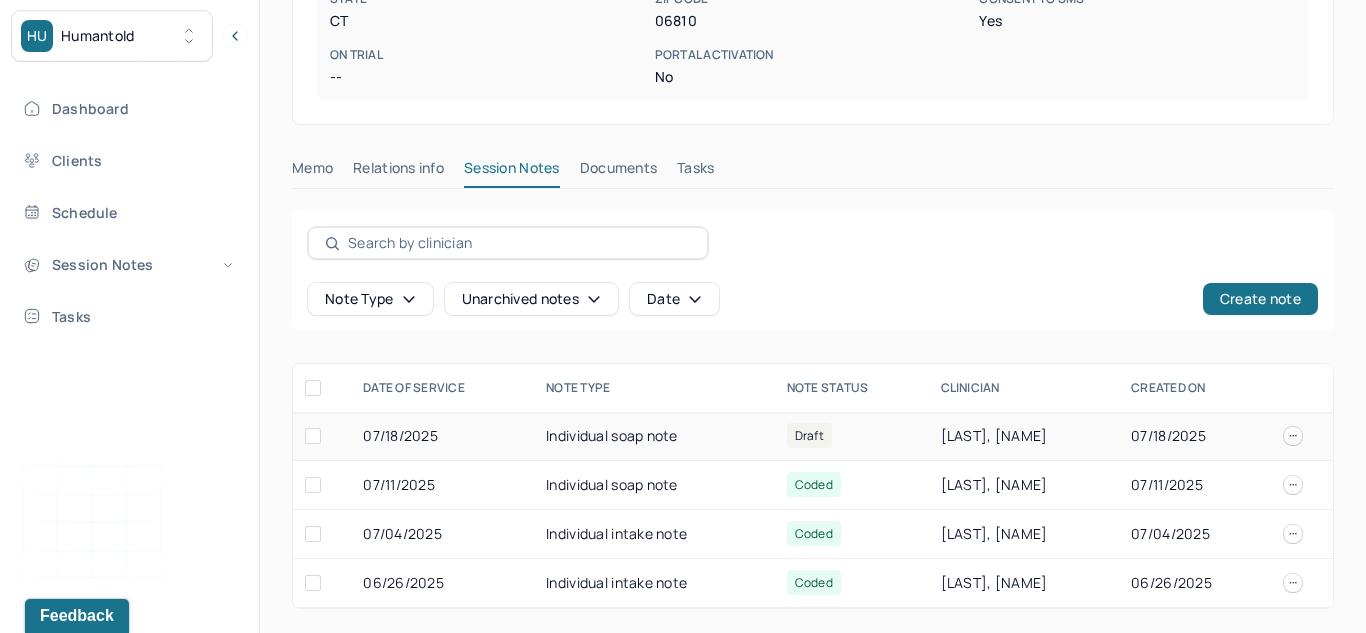 click on "Individual soap note" at bounding box center [654, 436] 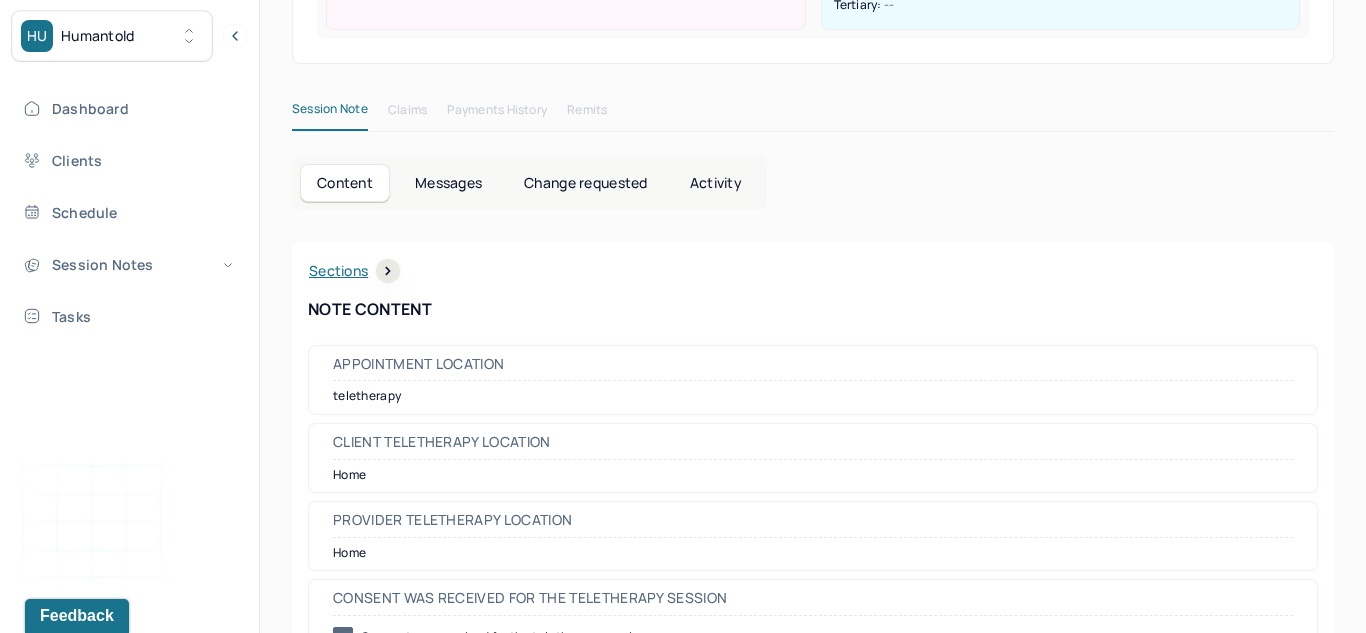 scroll, scrollTop: 0, scrollLeft: 0, axis: both 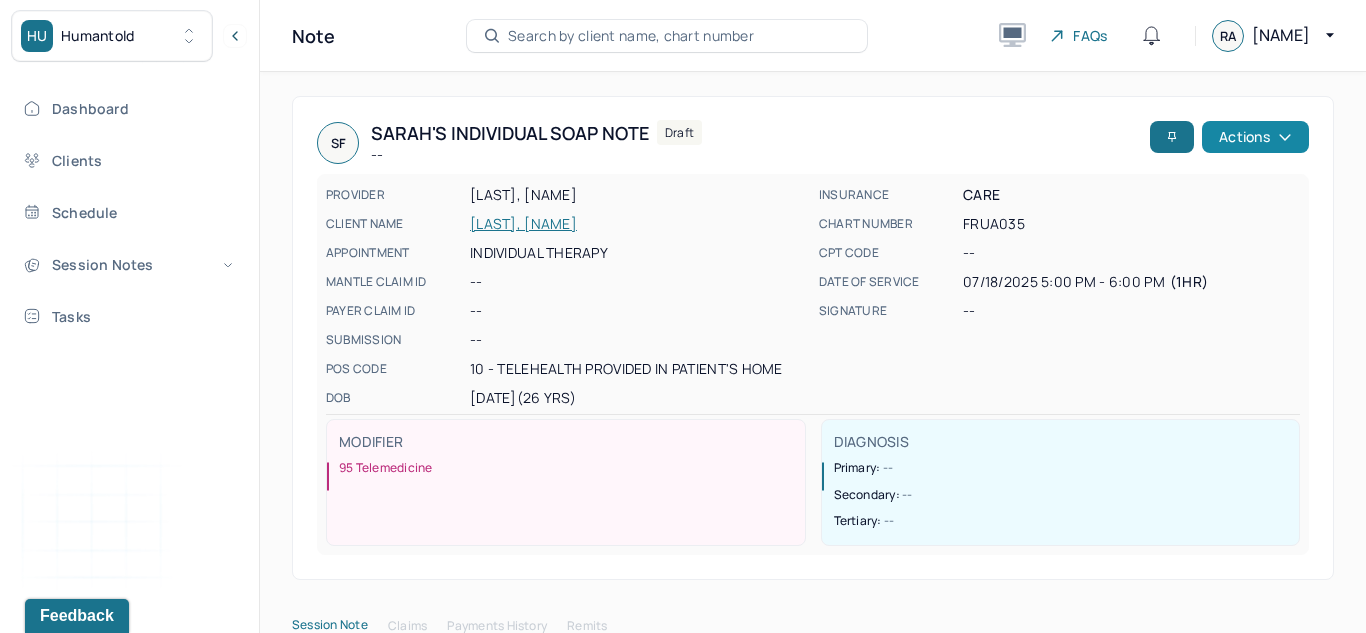 click on "Actions" at bounding box center [1255, 137] 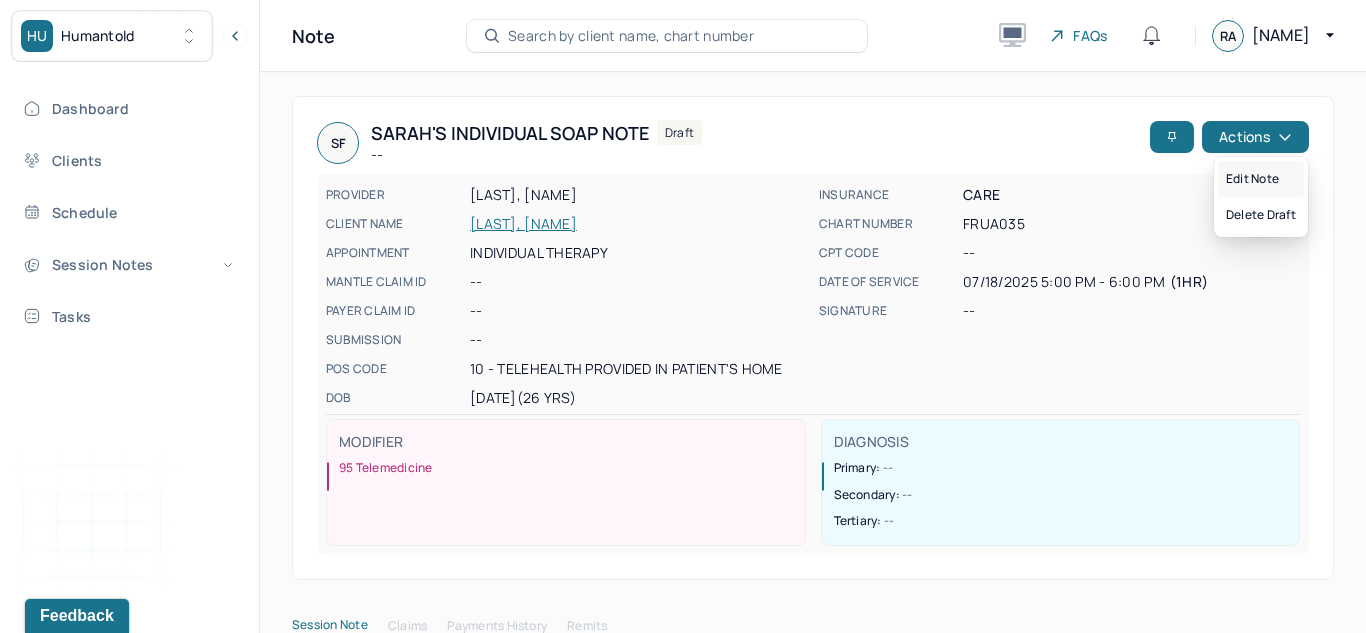 click on "Edit note" at bounding box center (1261, 179) 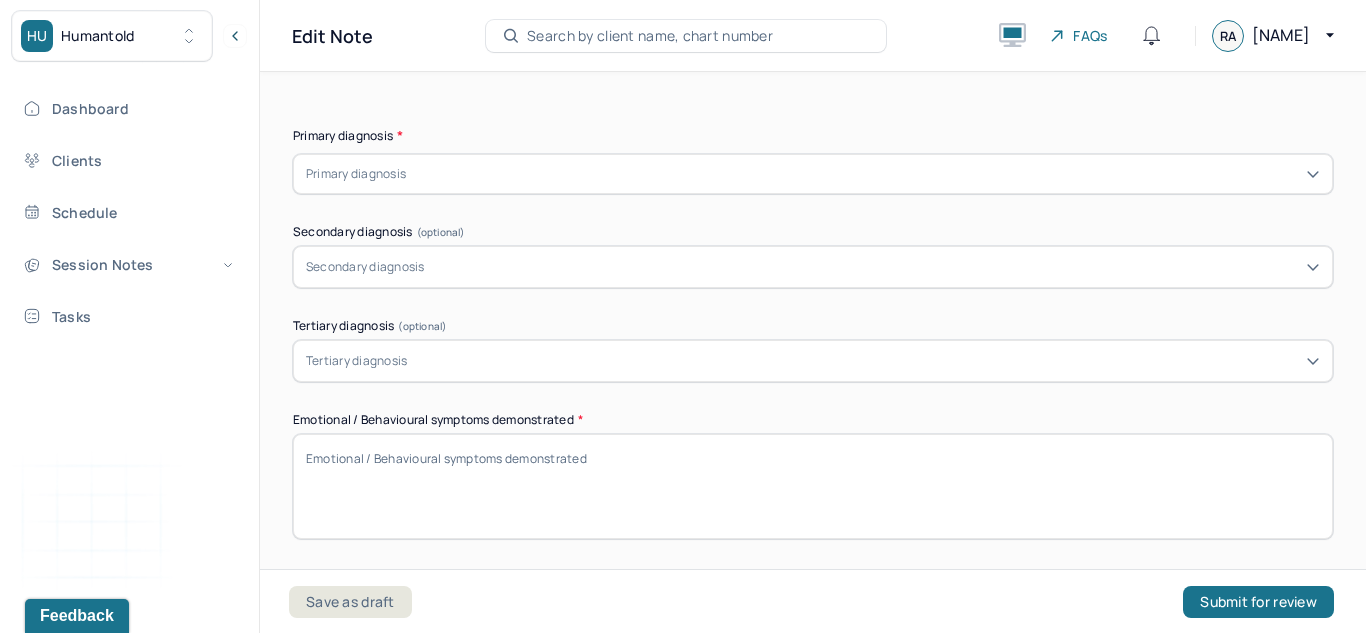 scroll, scrollTop: 724, scrollLeft: 0, axis: vertical 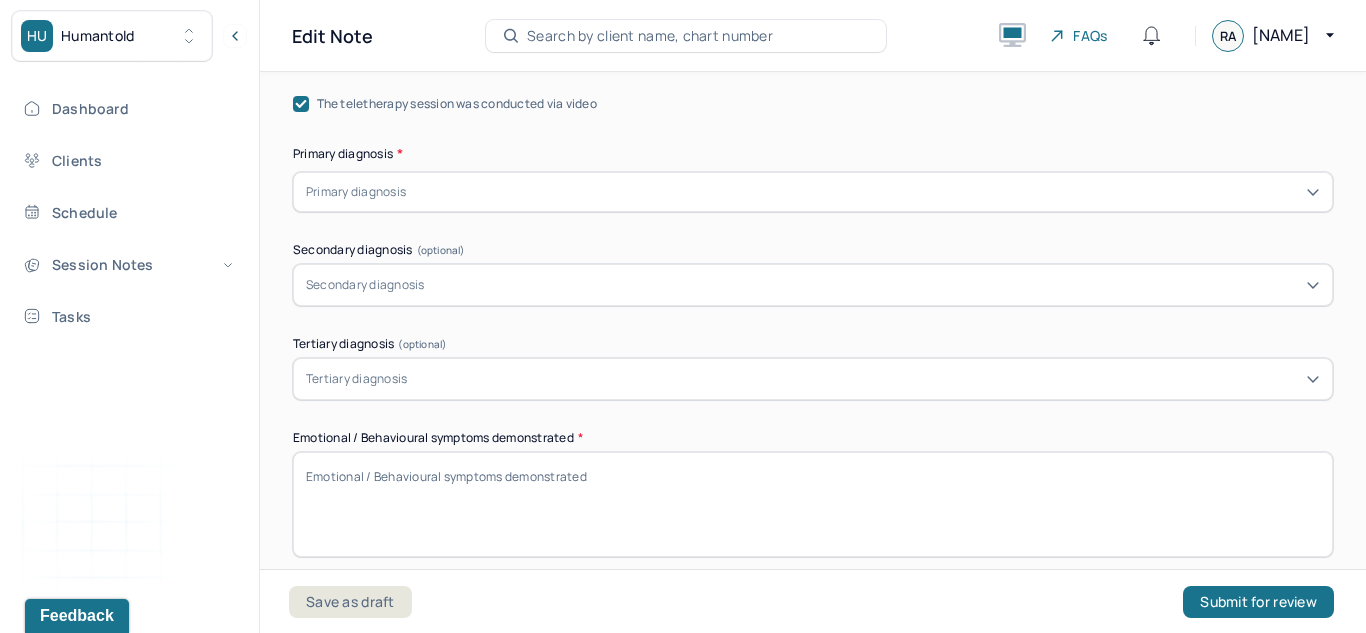 click at bounding box center [865, 192] 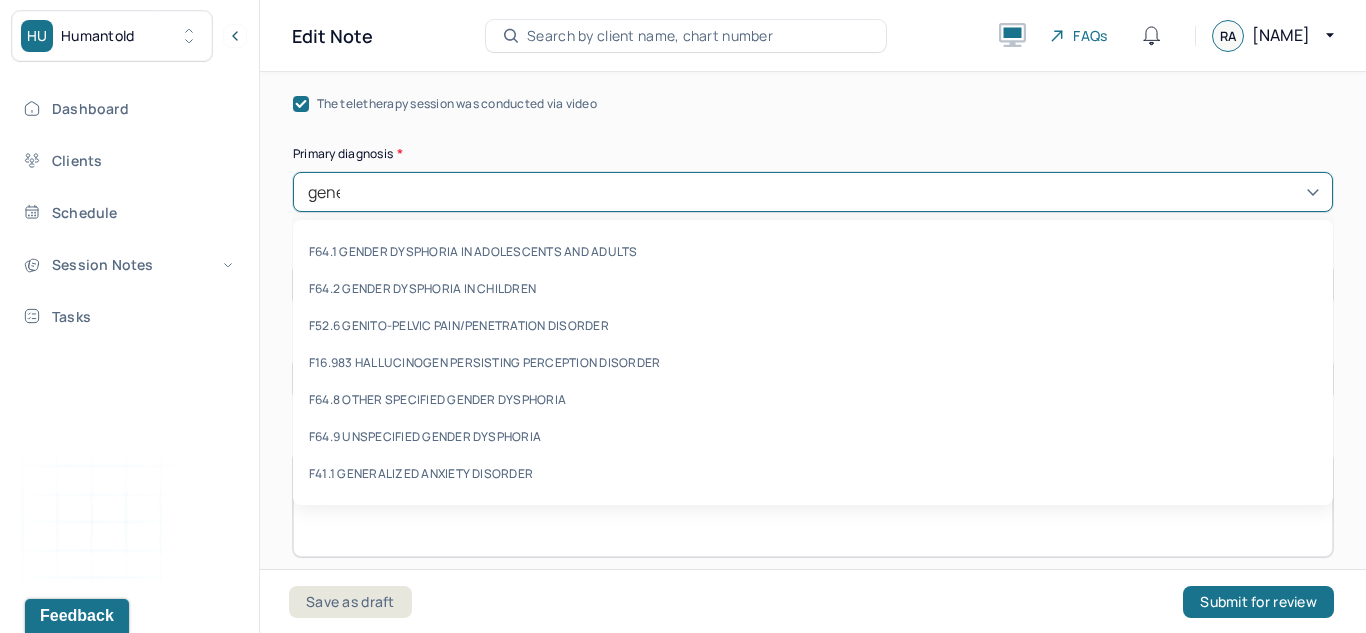 type on "gener" 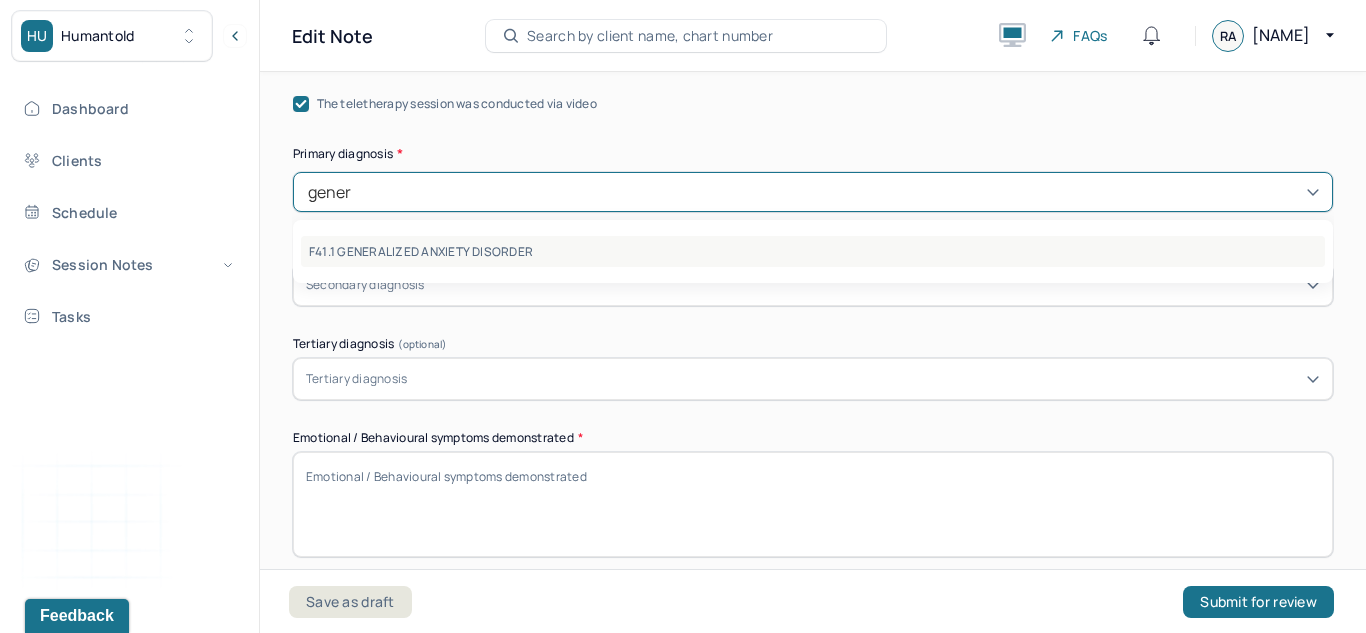 click on "F41.1 GENERALIZED ANXIETY DISORDER" at bounding box center (813, 251) 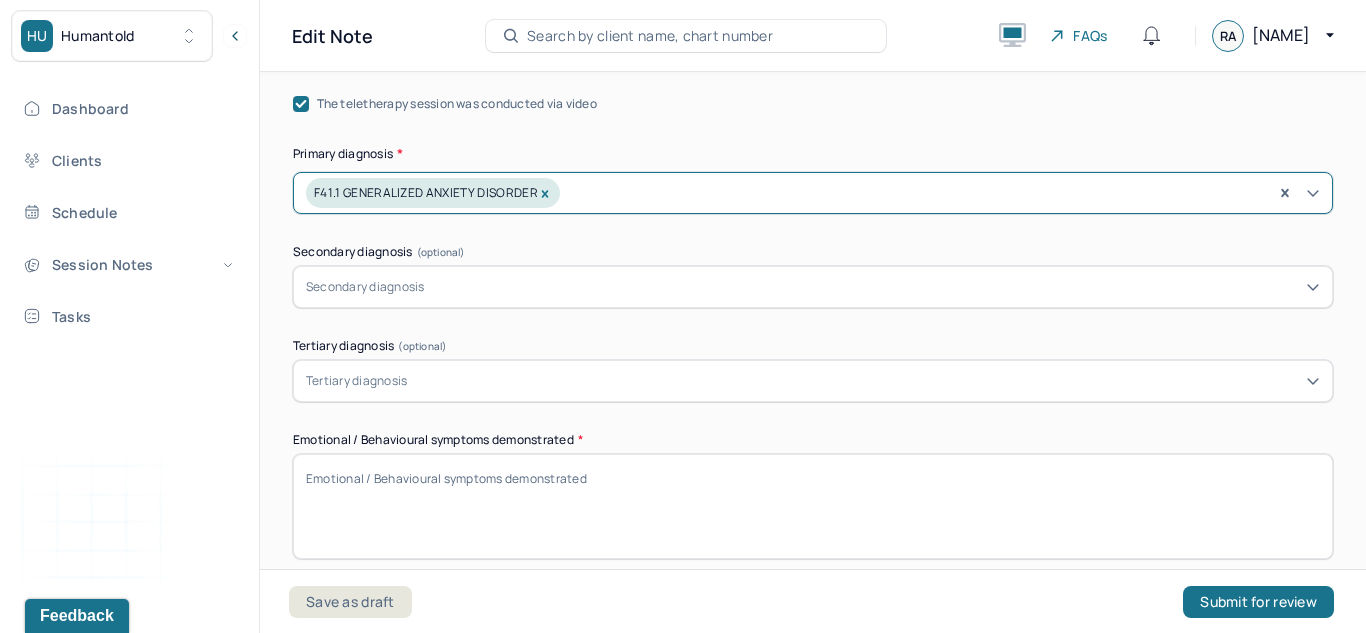 click on "Secondary diagnosis" at bounding box center [365, 287] 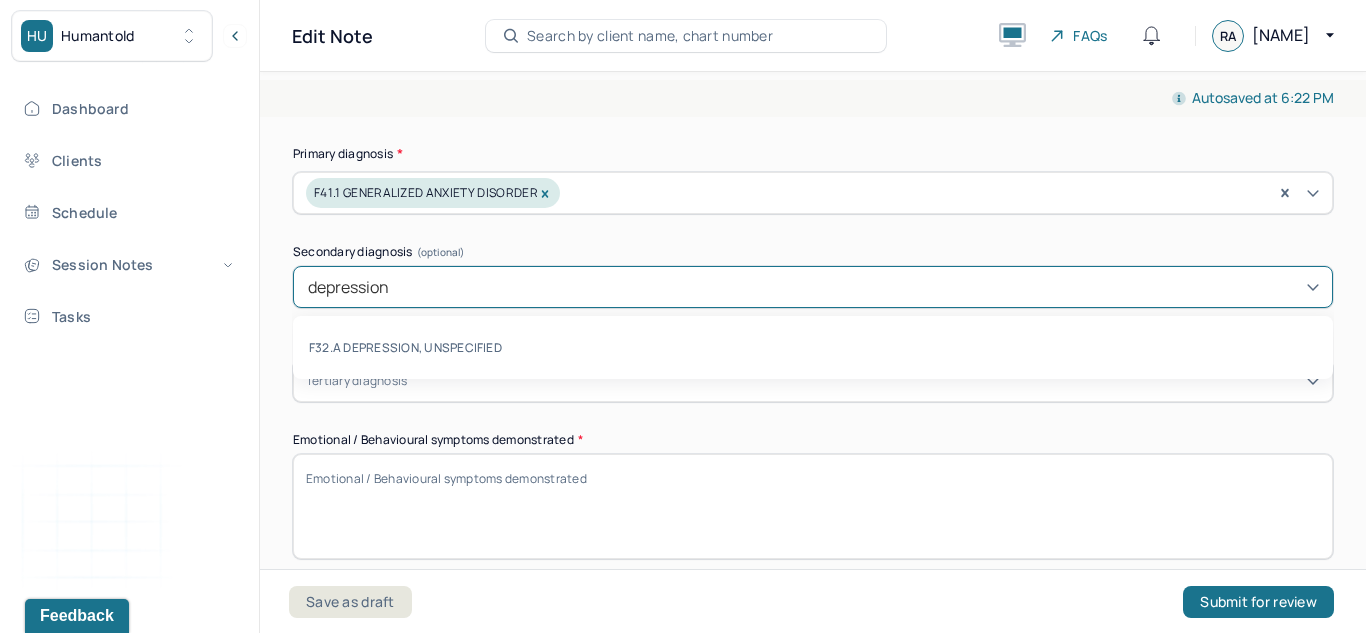 type on "depression" 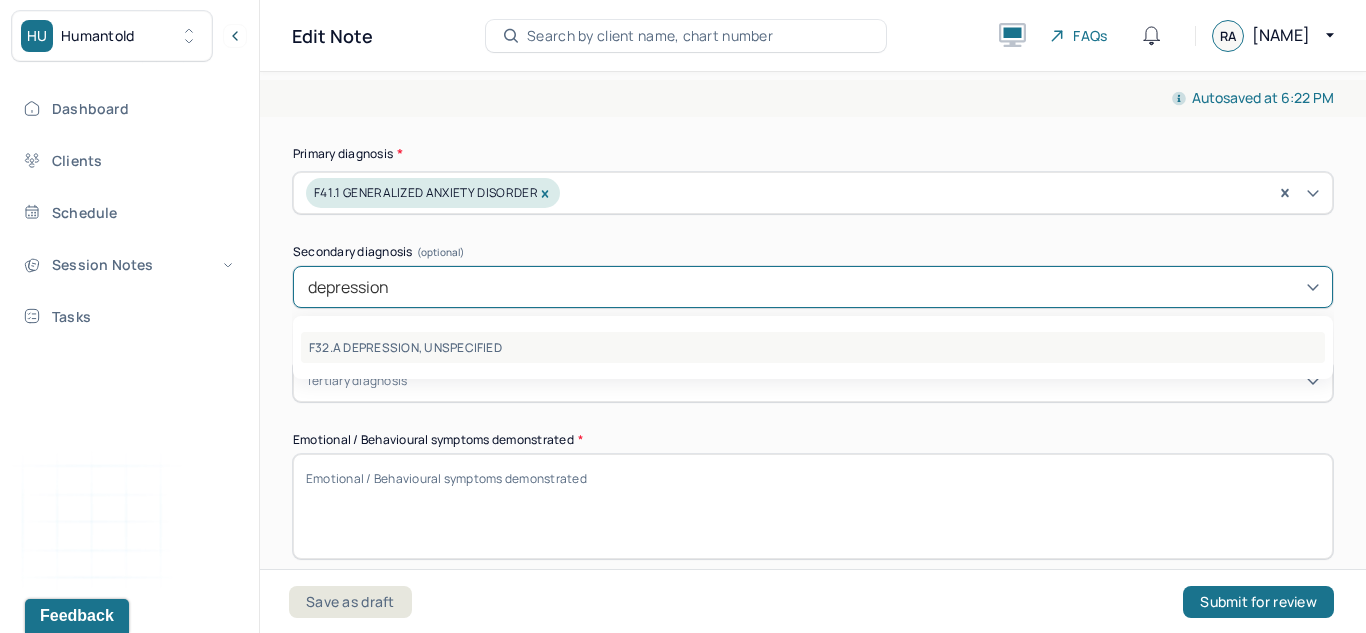 click on "F32.A DEPRESSION, UNSPECIFIED" at bounding box center [813, 347] 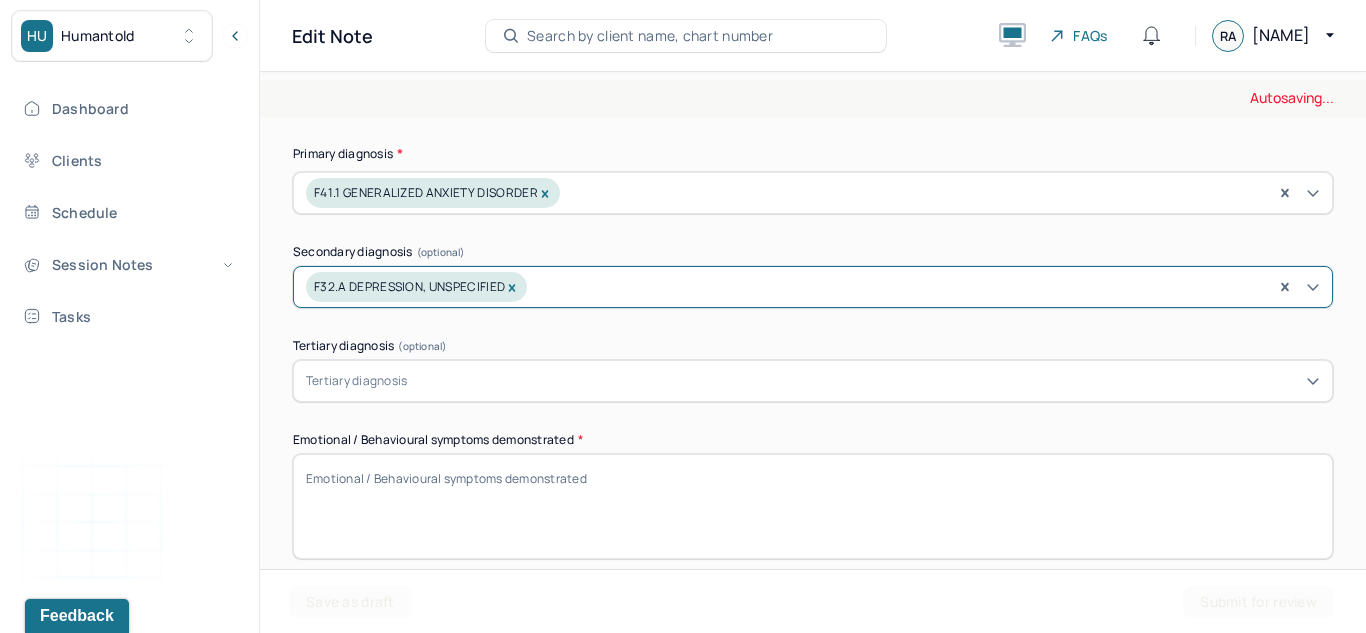 click on "Tertiary diagnosis (optional)" at bounding box center [813, 346] 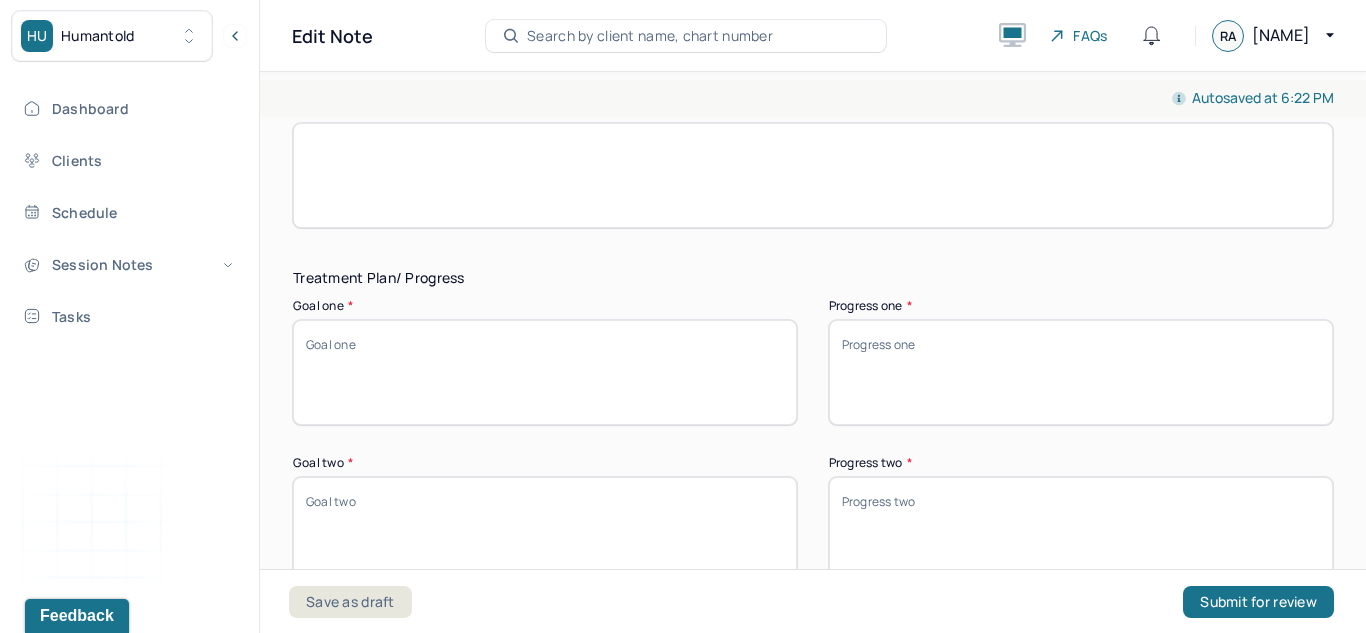 scroll, scrollTop: 3212, scrollLeft: 0, axis: vertical 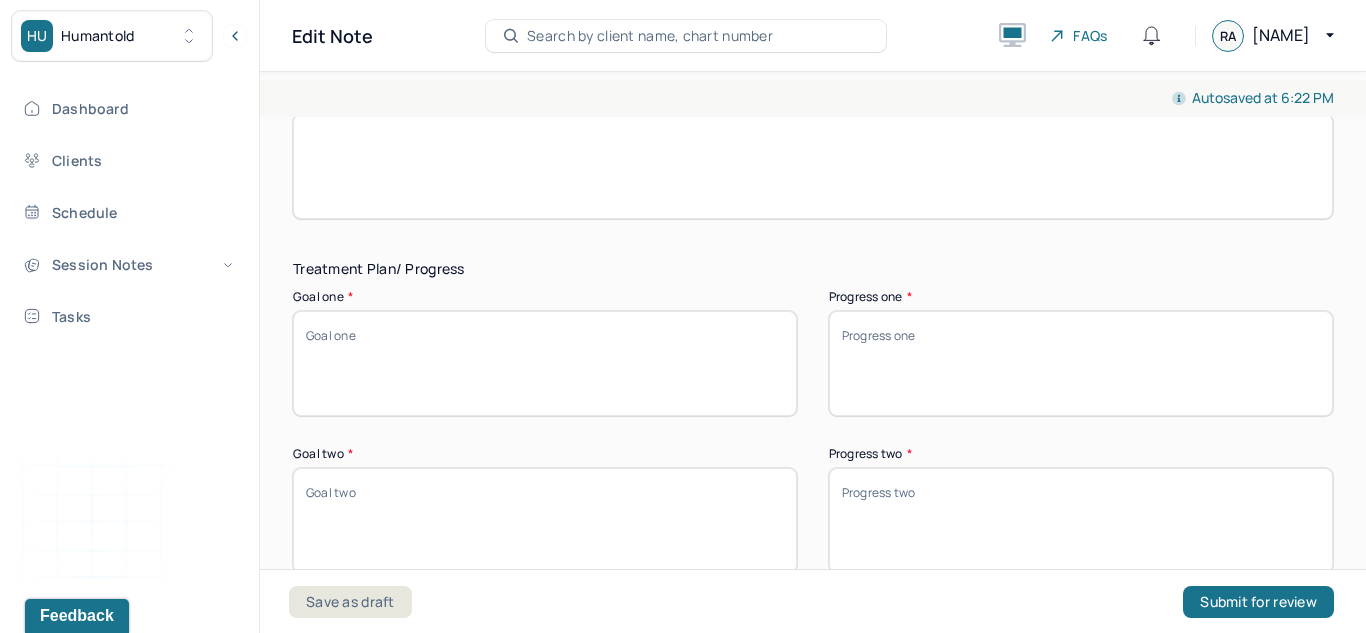 drag, startPoint x: 1333, startPoint y: 194, endPoint x: 1336, endPoint y: 472, distance: 278.01617 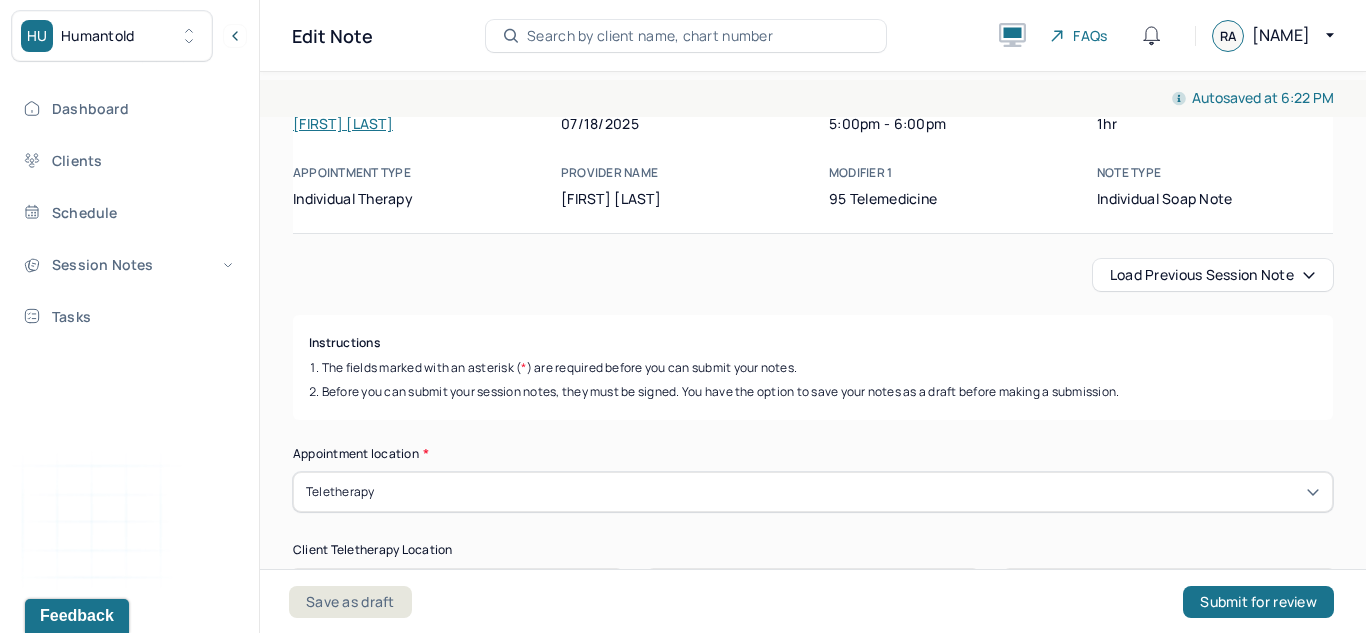 scroll, scrollTop: 60, scrollLeft: 0, axis: vertical 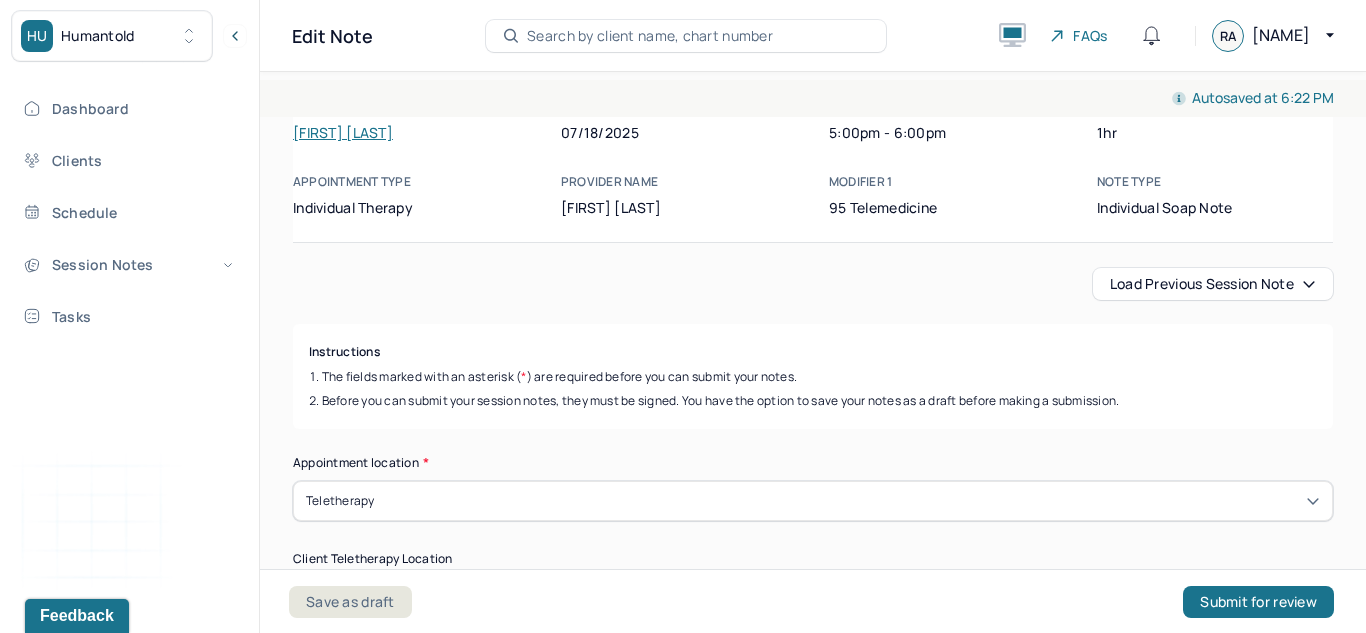 click on "Load previous session note" at bounding box center [1213, 284] 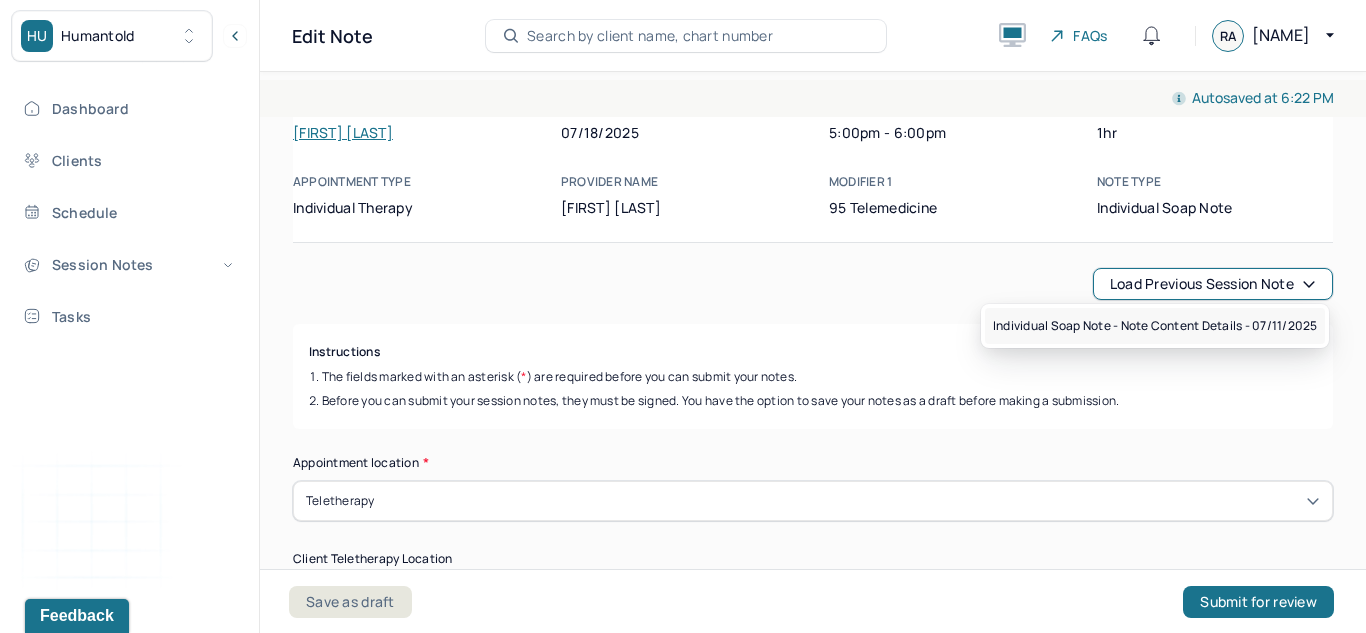 click on "Individual soap note   - Note content Details -   07/11/2025" at bounding box center (1155, 326) 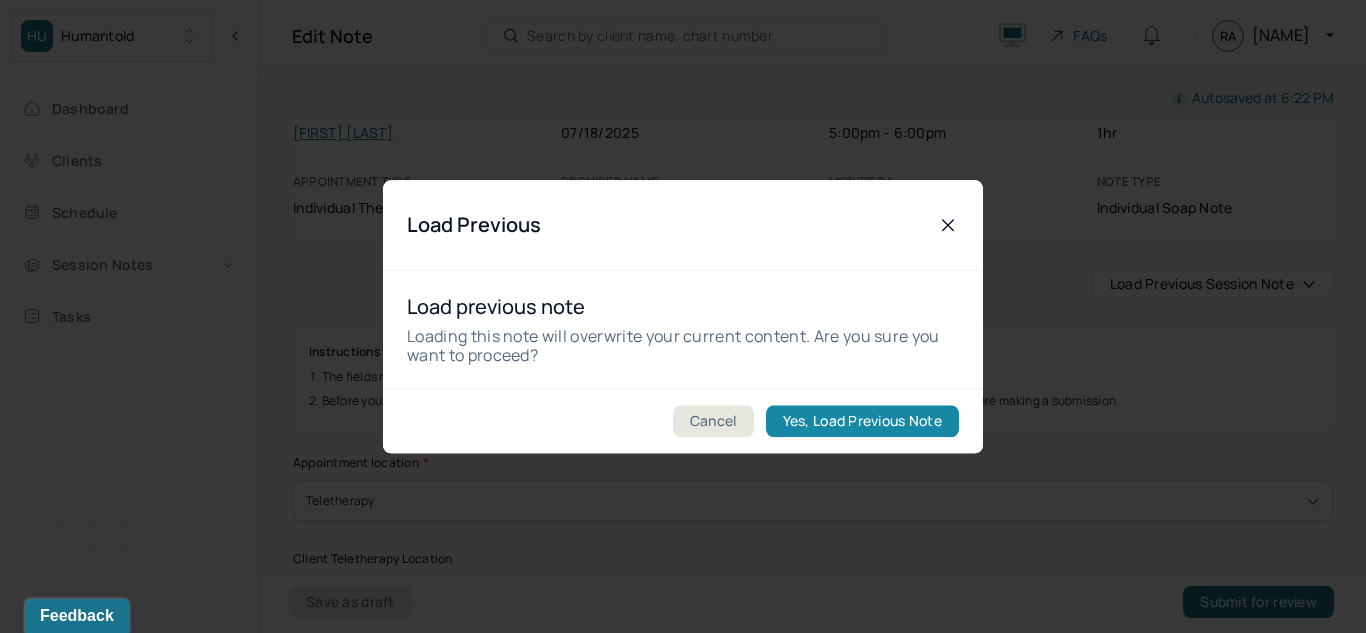 click on "Yes, Load Previous Note" at bounding box center [862, 421] 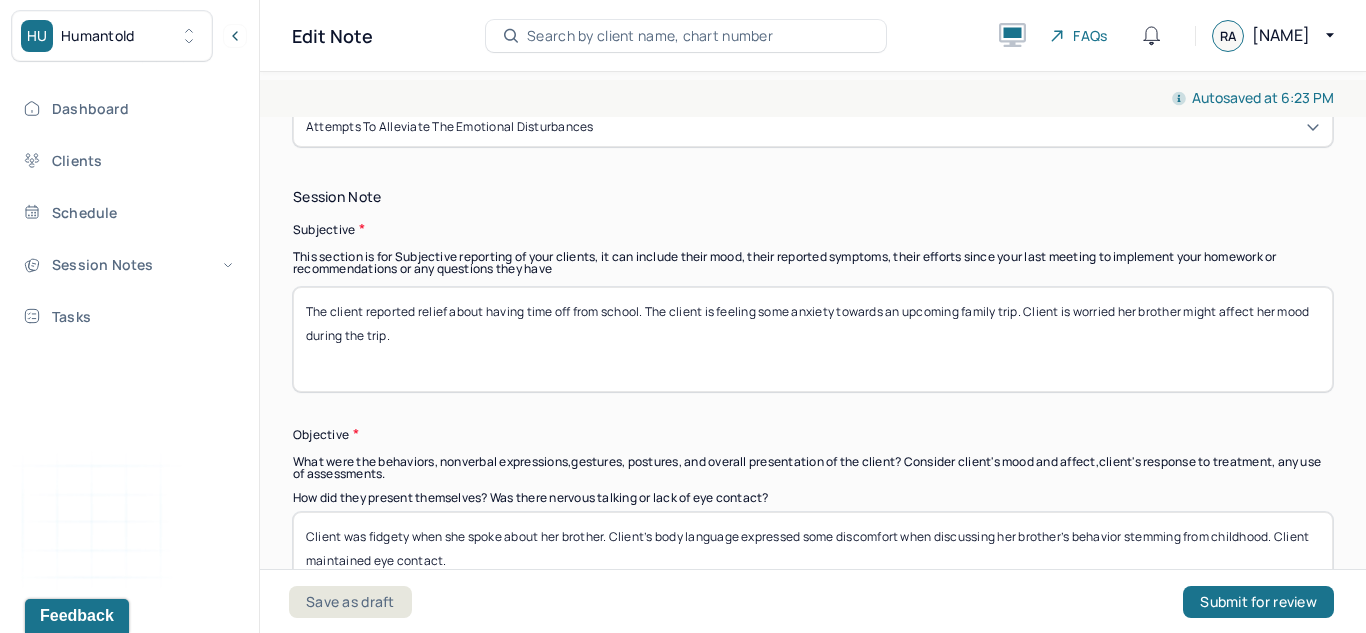 scroll, scrollTop: 1390, scrollLeft: 0, axis: vertical 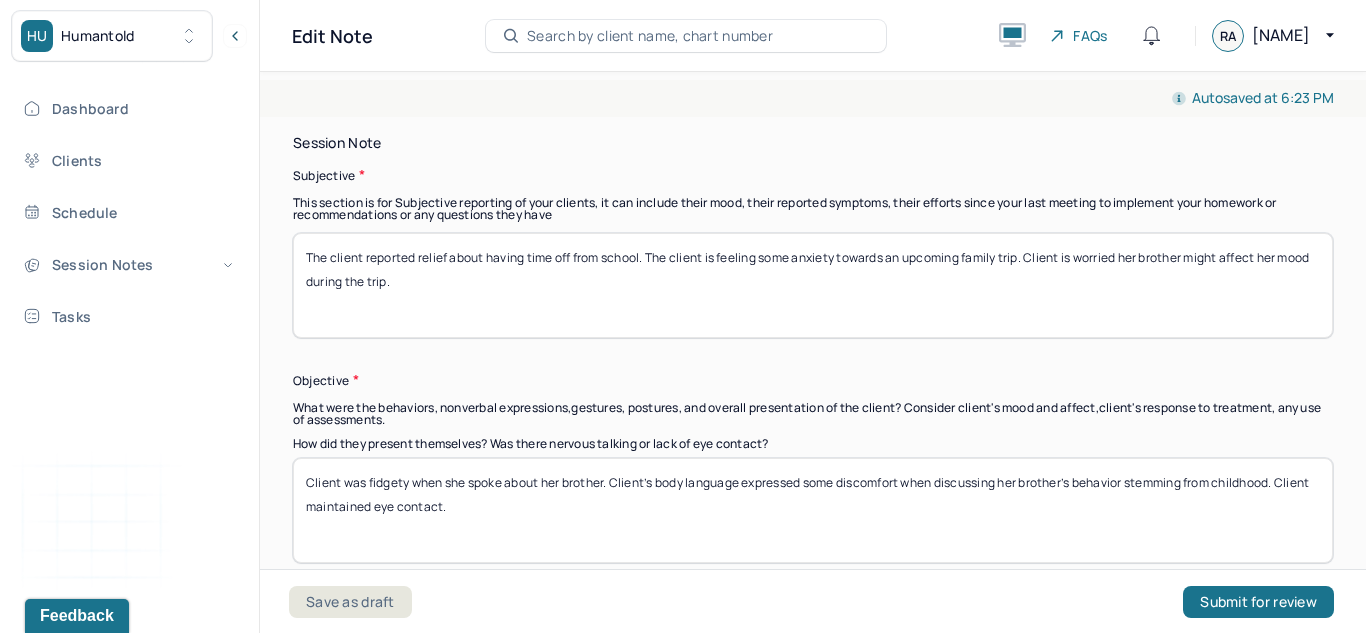 drag, startPoint x: 468, startPoint y: 291, endPoint x: 337, endPoint y: 236, distance: 142.07744 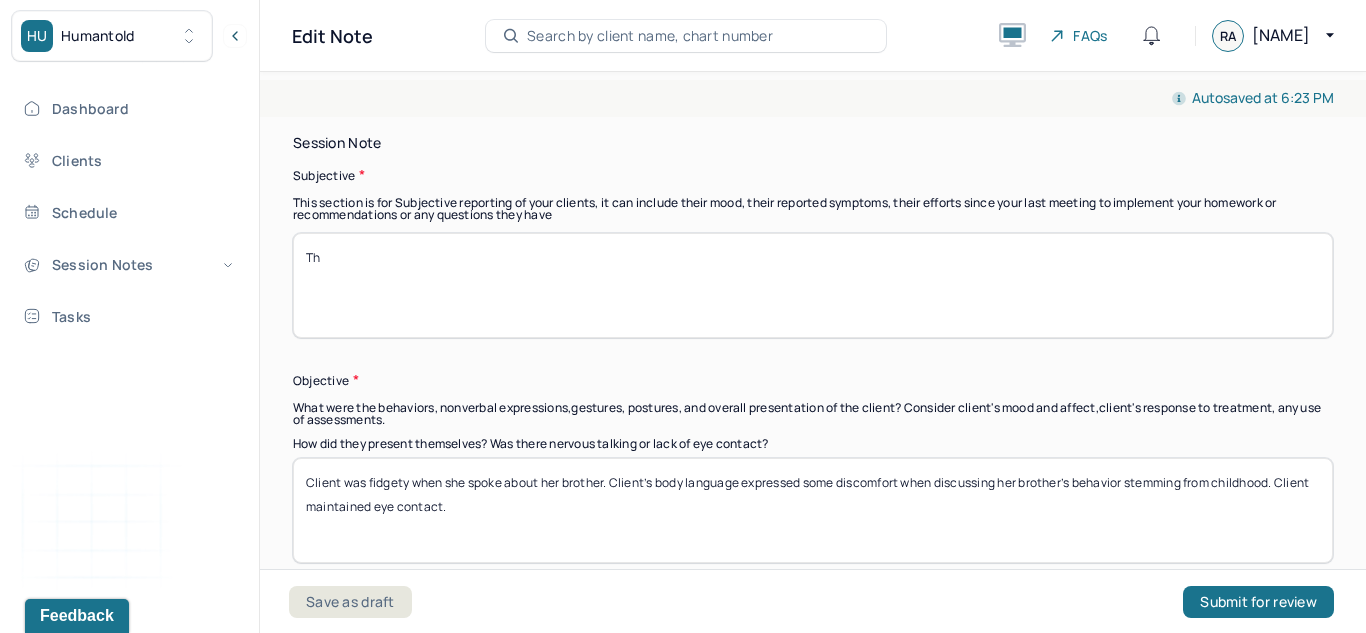 type on "T" 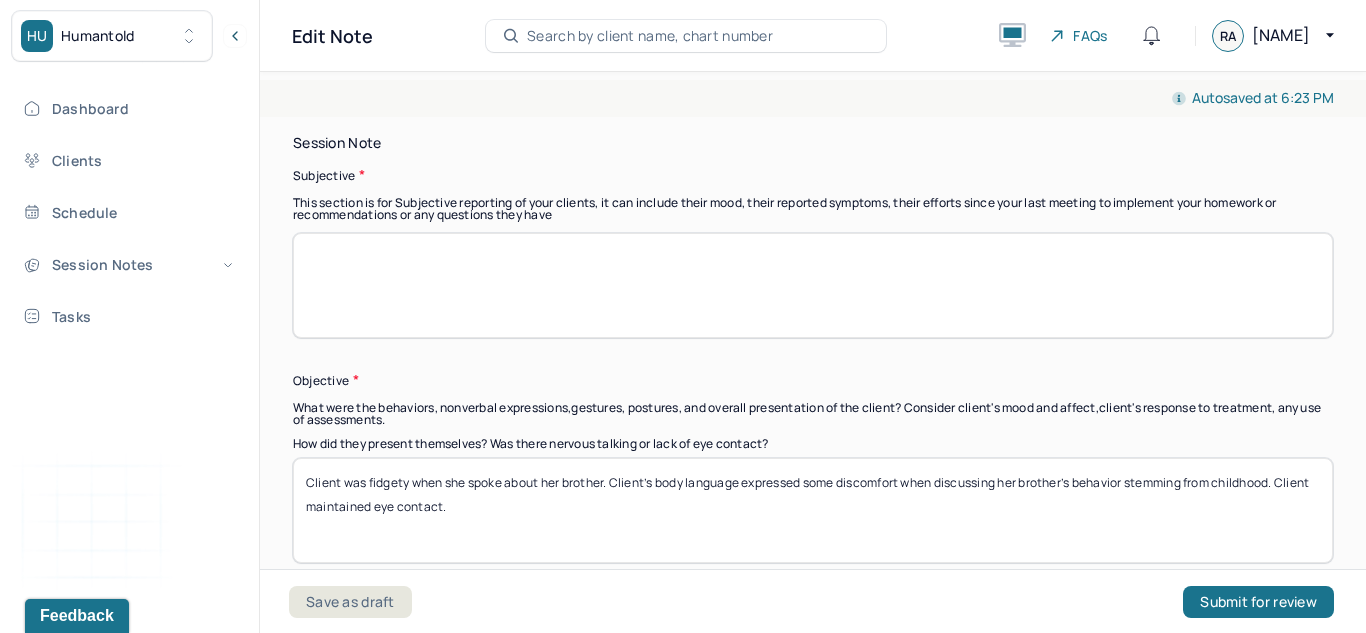 type 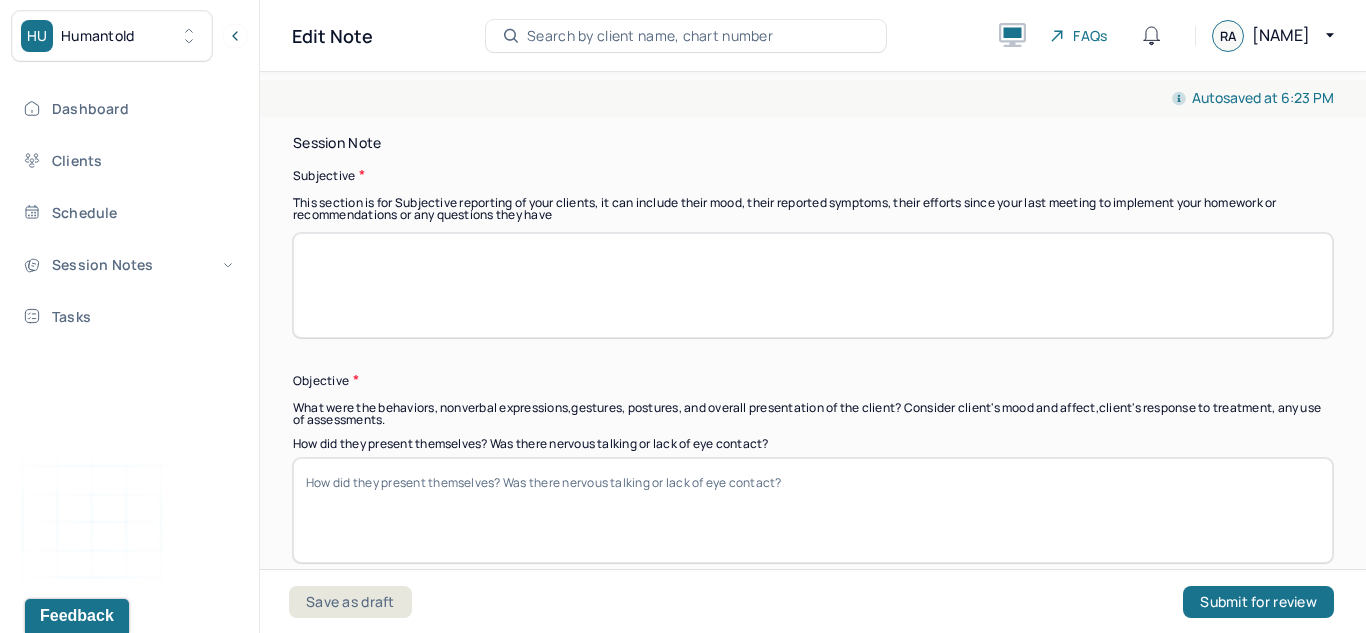 type 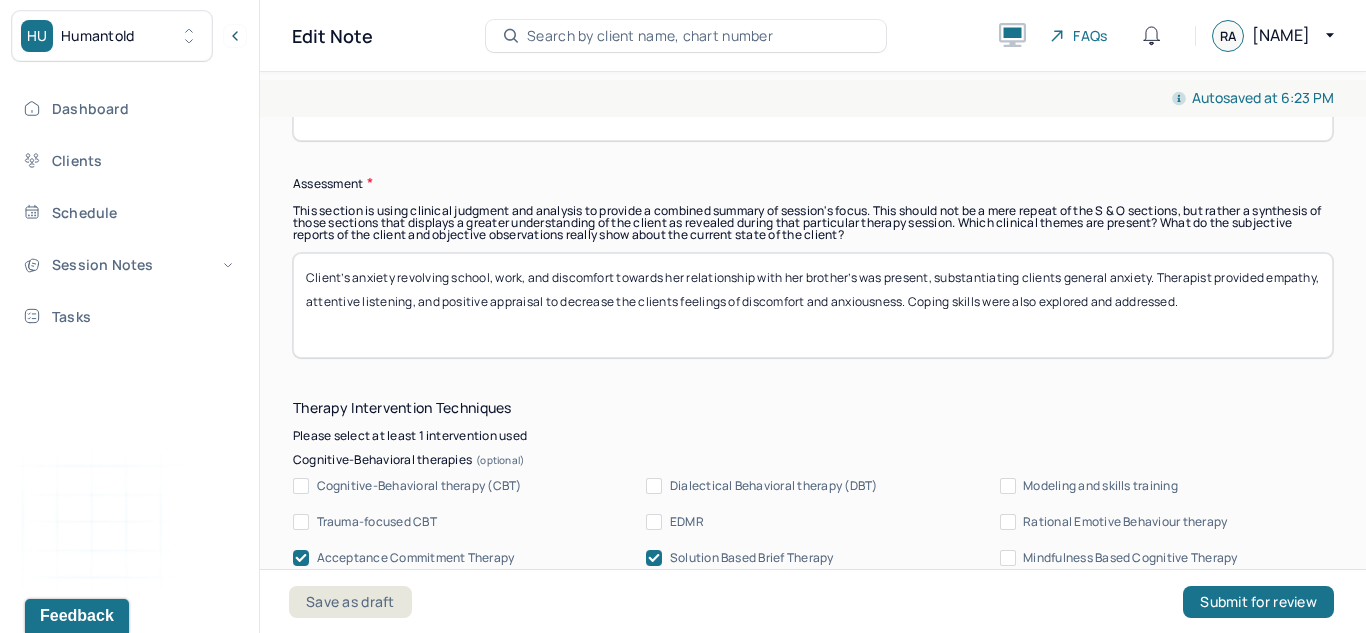 scroll, scrollTop: 1821, scrollLeft: 0, axis: vertical 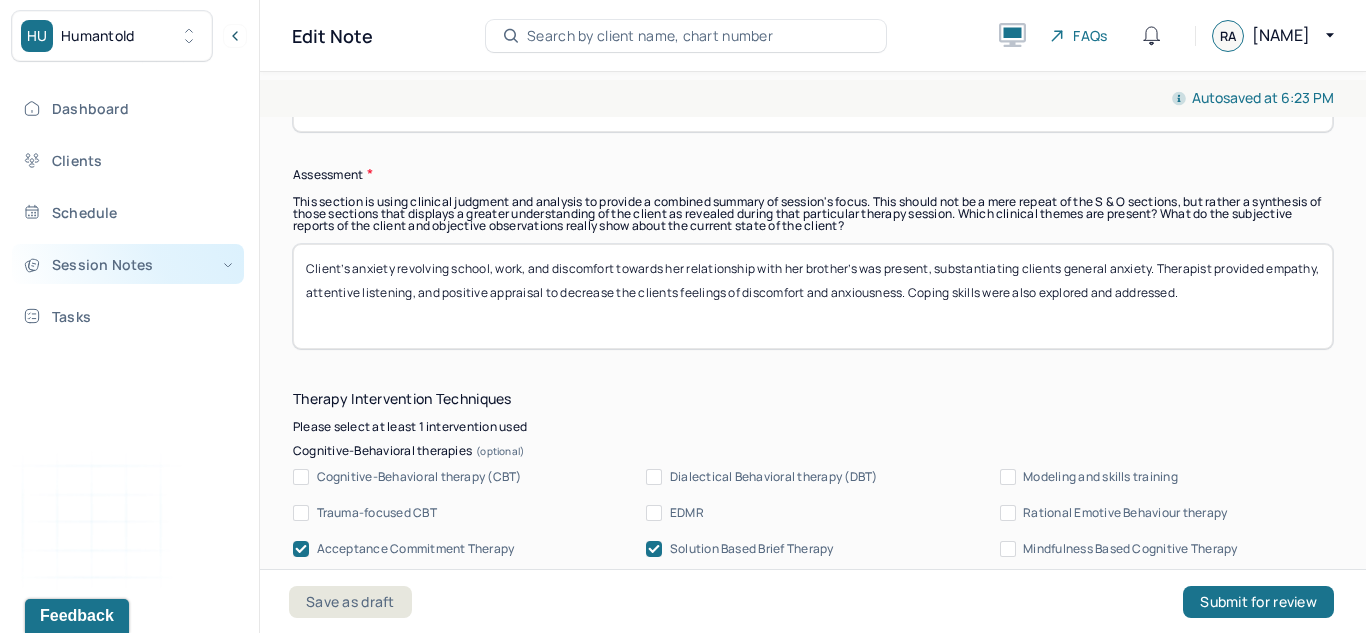 drag, startPoint x: 1258, startPoint y: 308, endPoint x: 182, endPoint y: 244, distance: 1077.9016 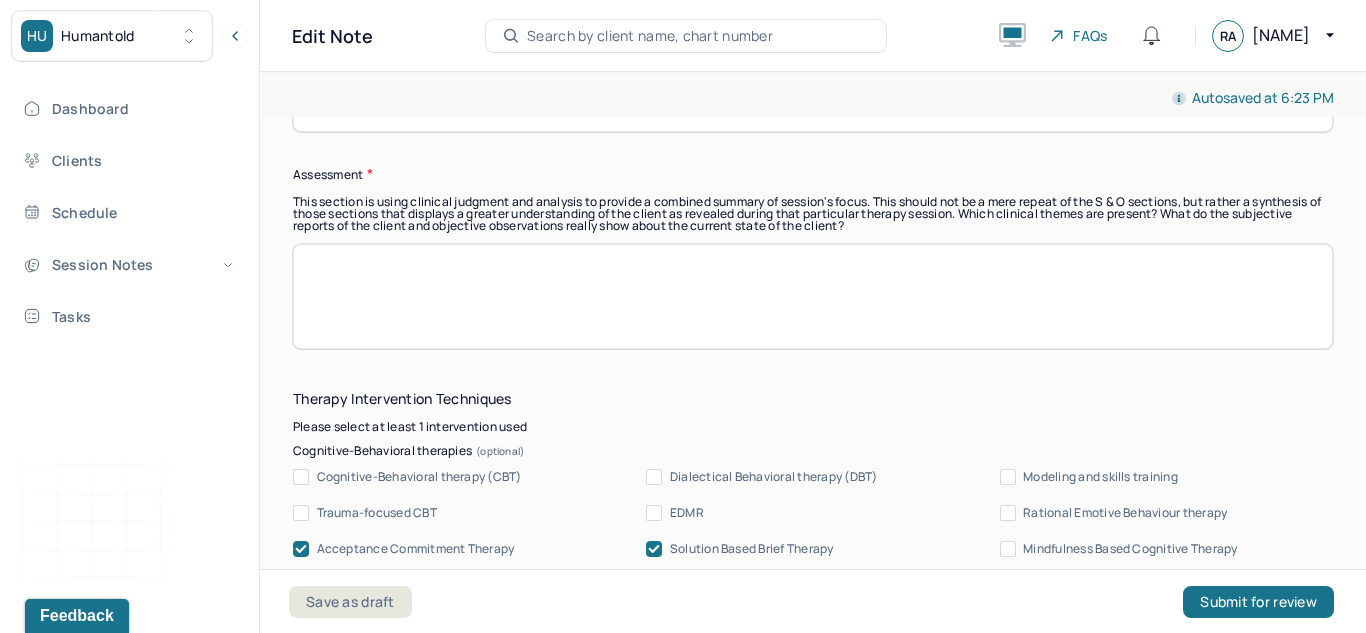 type 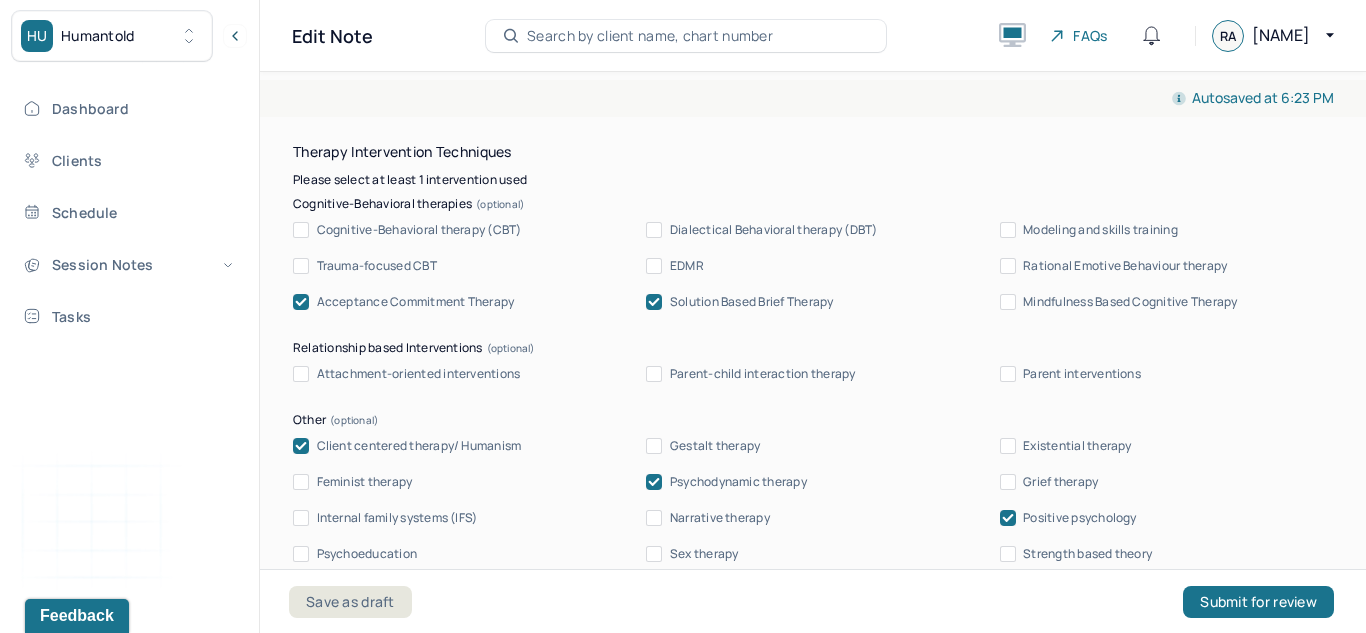 scroll, scrollTop: 2077, scrollLeft: 0, axis: vertical 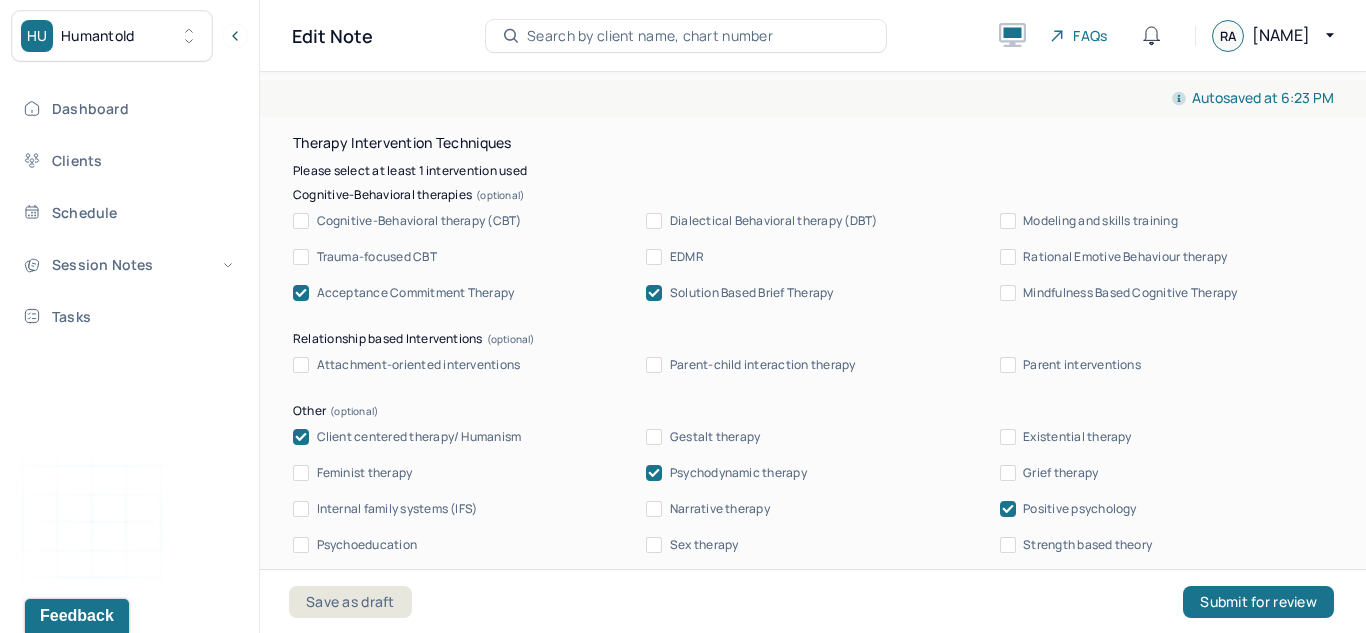 click 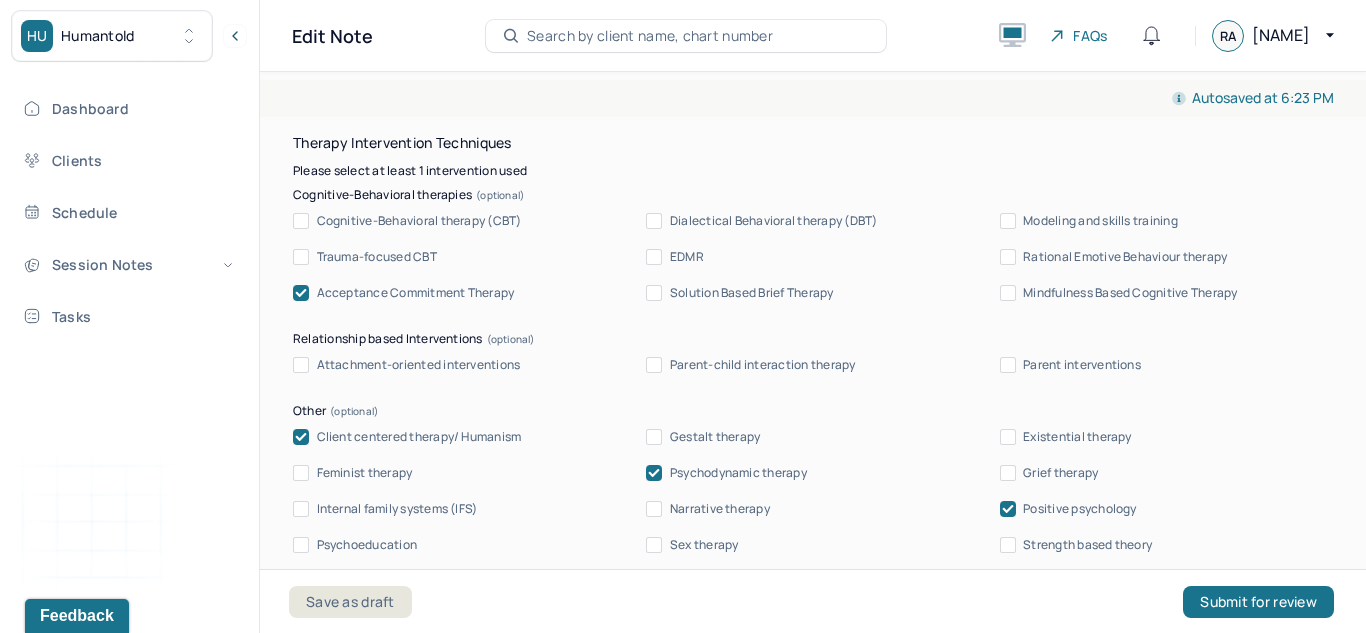 click 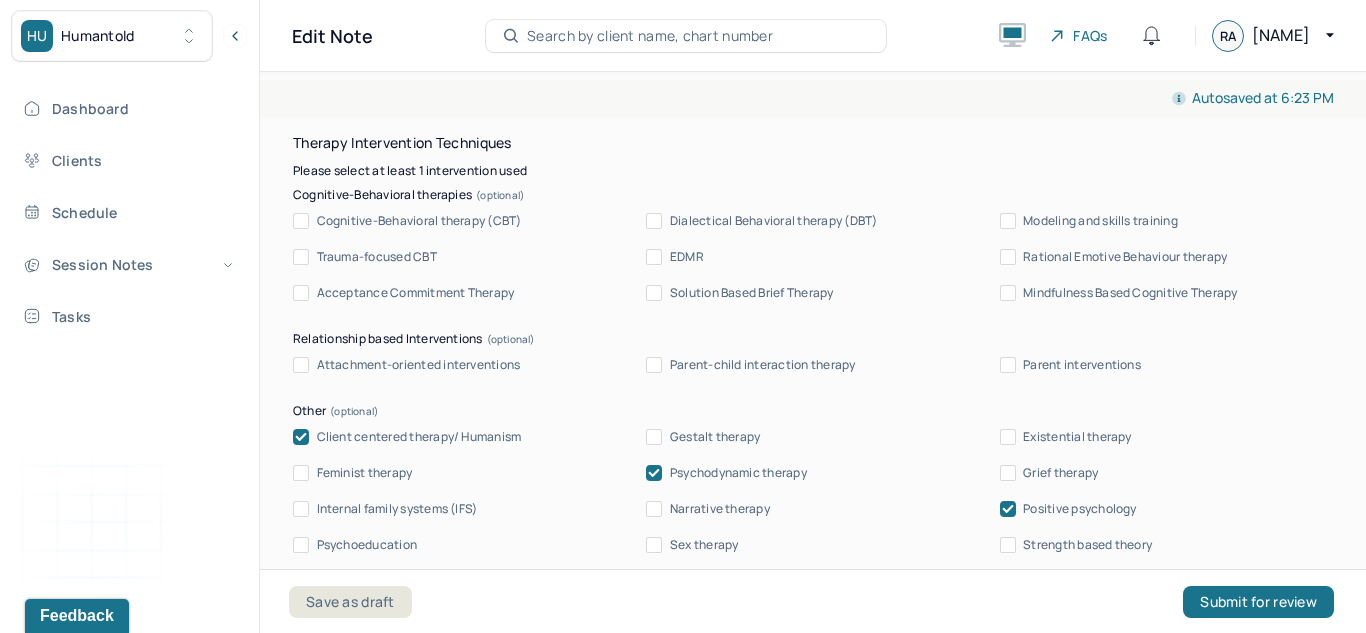click on "Cognitive-Behavioral therapy (CBT)" at bounding box center (419, 221) 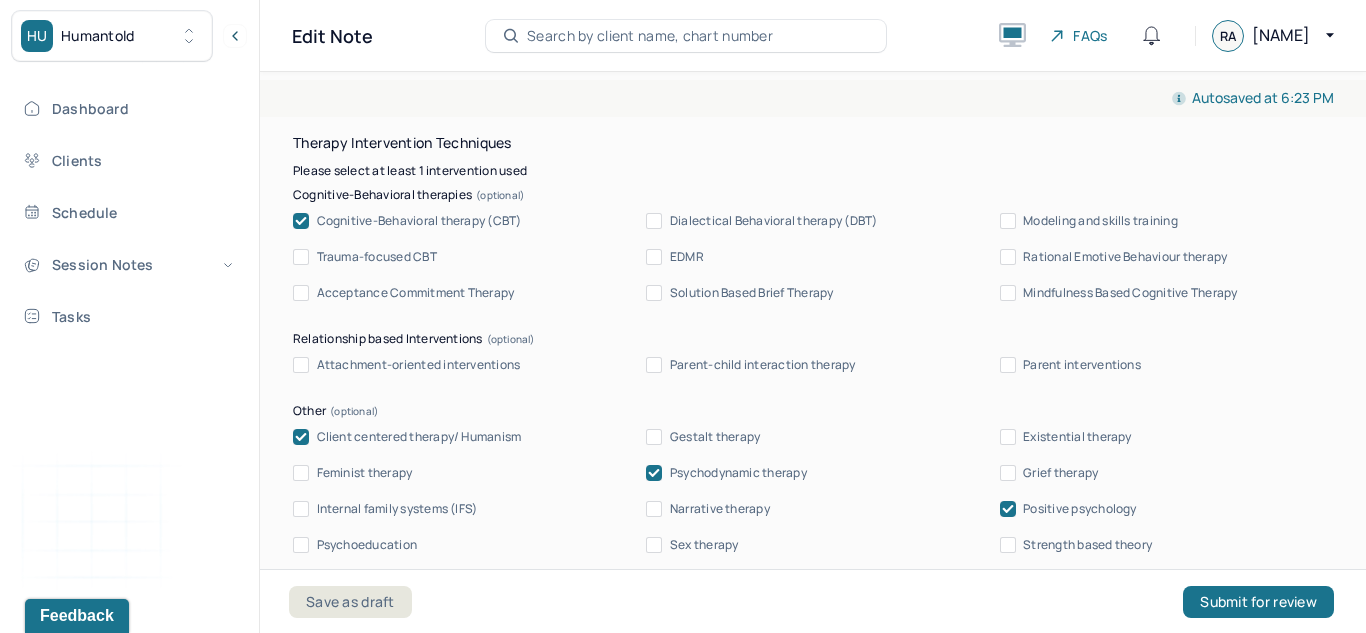 click on "Modeling and skills training" at bounding box center [1100, 221] 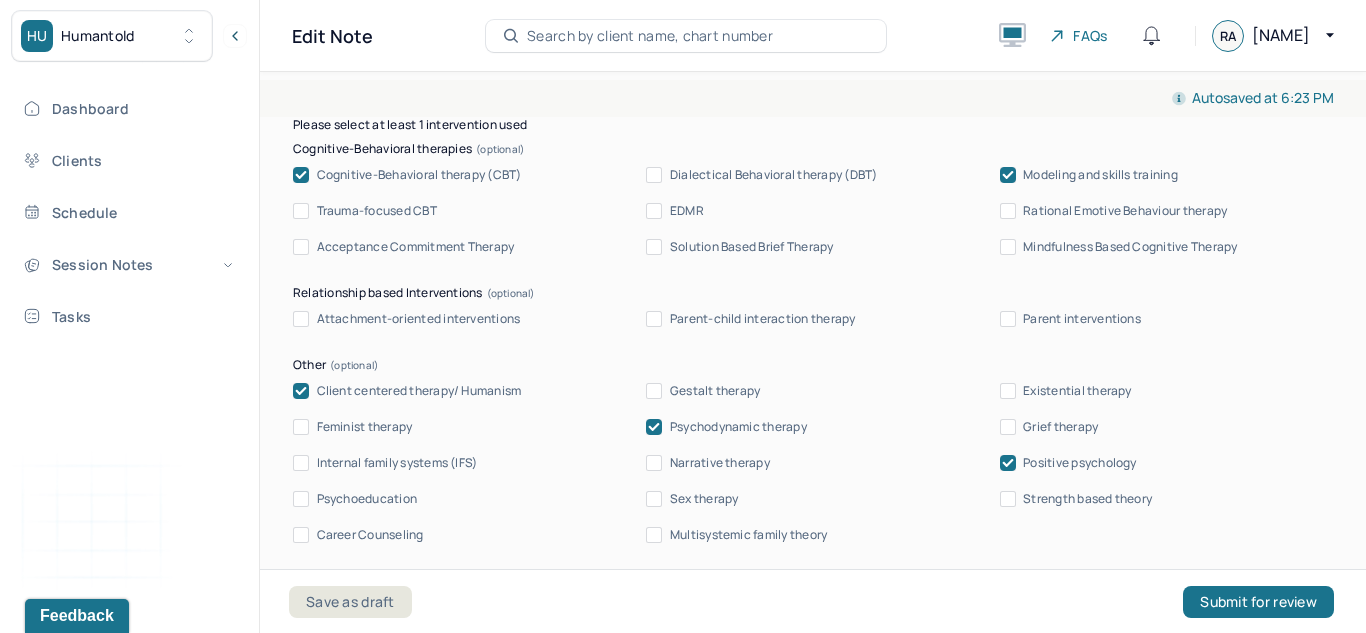 scroll, scrollTop: 2132, scrollLeft: 0, axis: vertical 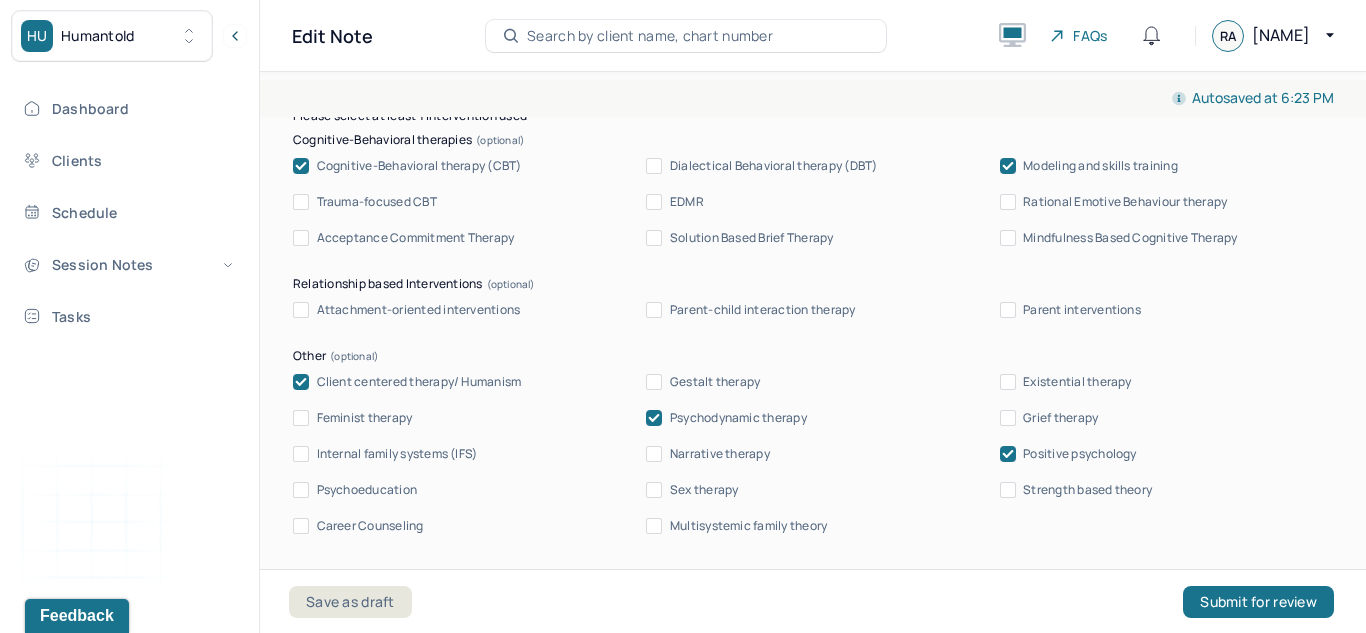 click on "Psychoeducation" at bounding box center [367, 490] 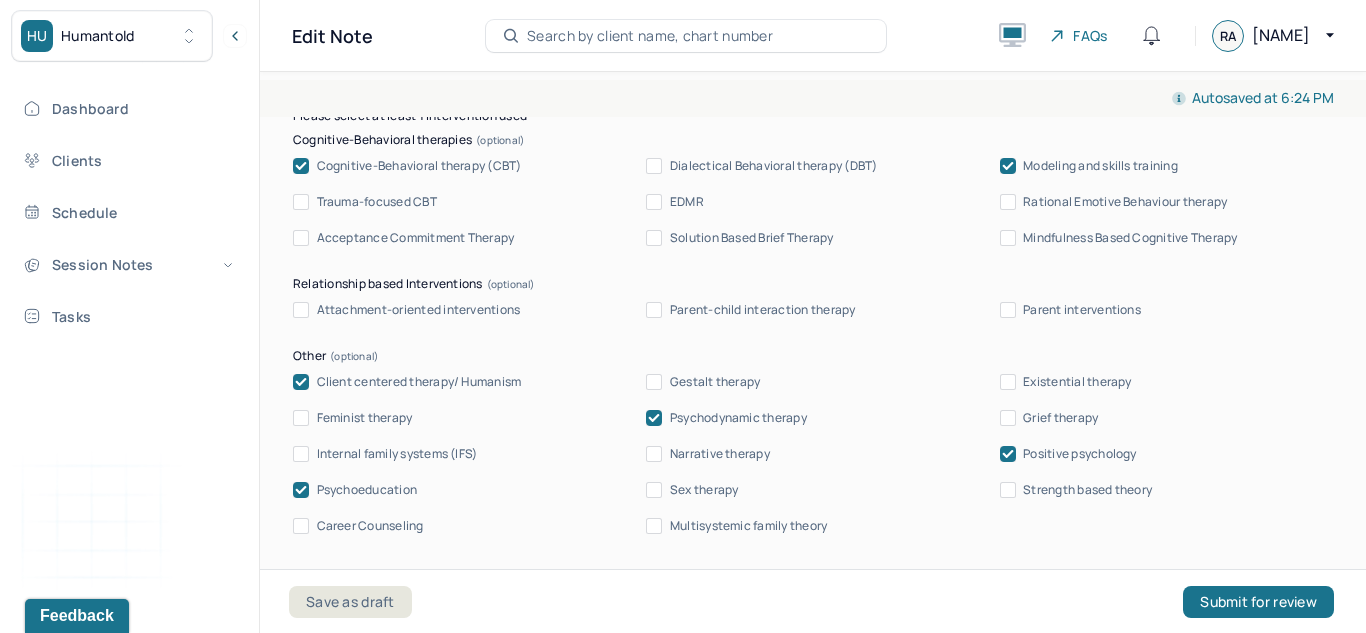 click on "Autosaved at [TIME] PM Appointment Details     Client name [NAME] [LAST] Date of service [DATE] Time [TIME]pm - [TIME]pm Duration 1hr Appointment type individual therapy Provider name [NAME] [LAST] Modifier 1 95 Telemedicine Note type Individual soap note Appointment Details     Client name [NAME] [LAST] Date of service [DATE] Time [TIME]pm - [TIME]pm Duration 1hr Appointment type individual therapy Provider name [NAME] [LAST] Modifier 1 95 Telemedicine Note type Individual soap note   Load previous session note   Instructions The fields marked with an asterisk ( * ) are required before you can submit your notes. Before you can submit your session notes, they must be signed. You have the option to save your notes as a draft before making a submission. Appointment location * Teletherapy Client Teletherapy Location Home Office Other Provider Teletherapy Location Home Office Other Consent was received for the teletherapy session The teletherapy session was conducted via video Primary diagnosis * Secondary diagnosis * *" at bounding box center (813, 348) 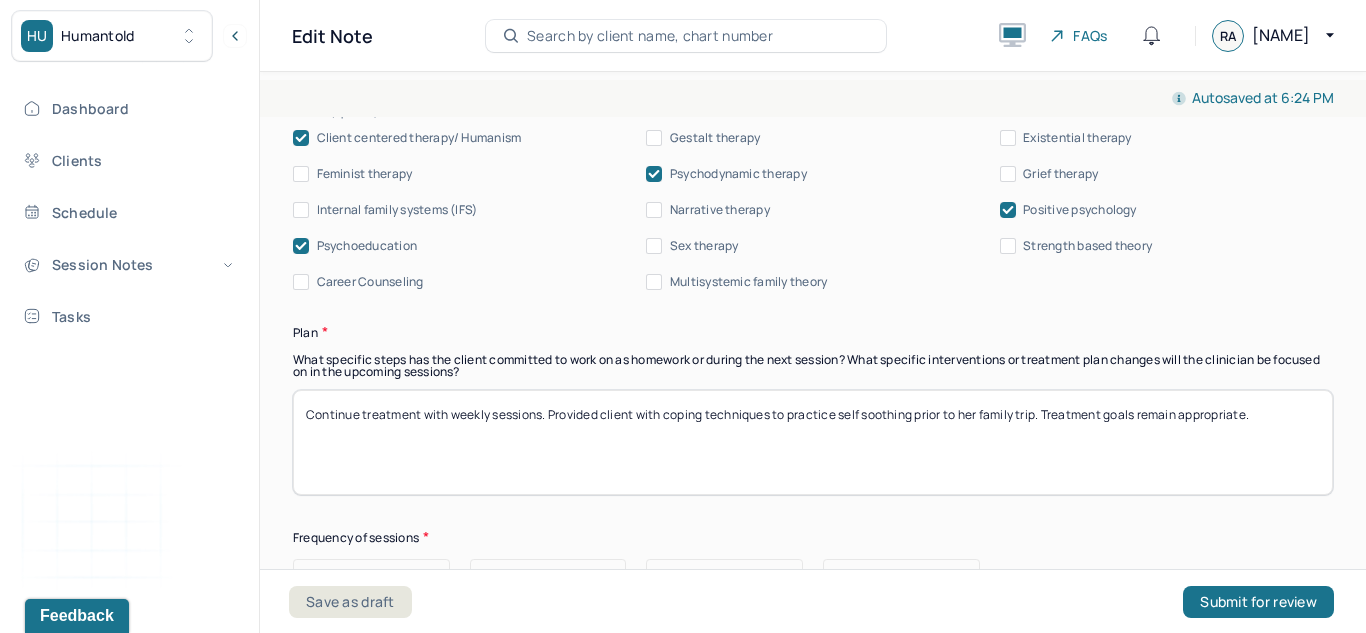 scroll, scrollTop: 2394, scrollLeft: 0, axis: vertical 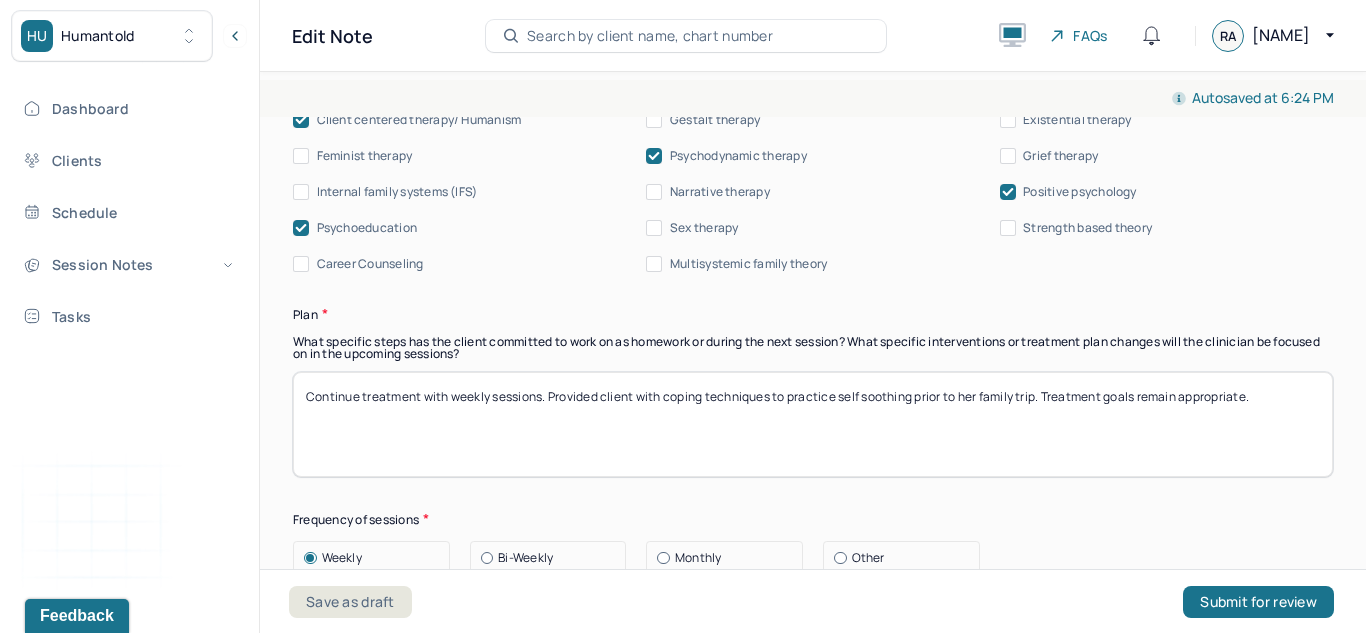 click on "Continue treatment with weekly sessions. Provided client with coping techniques to practice self soothing prior to her family trip. Treatment goals remain appropriate." at bounding box center [813, 424] 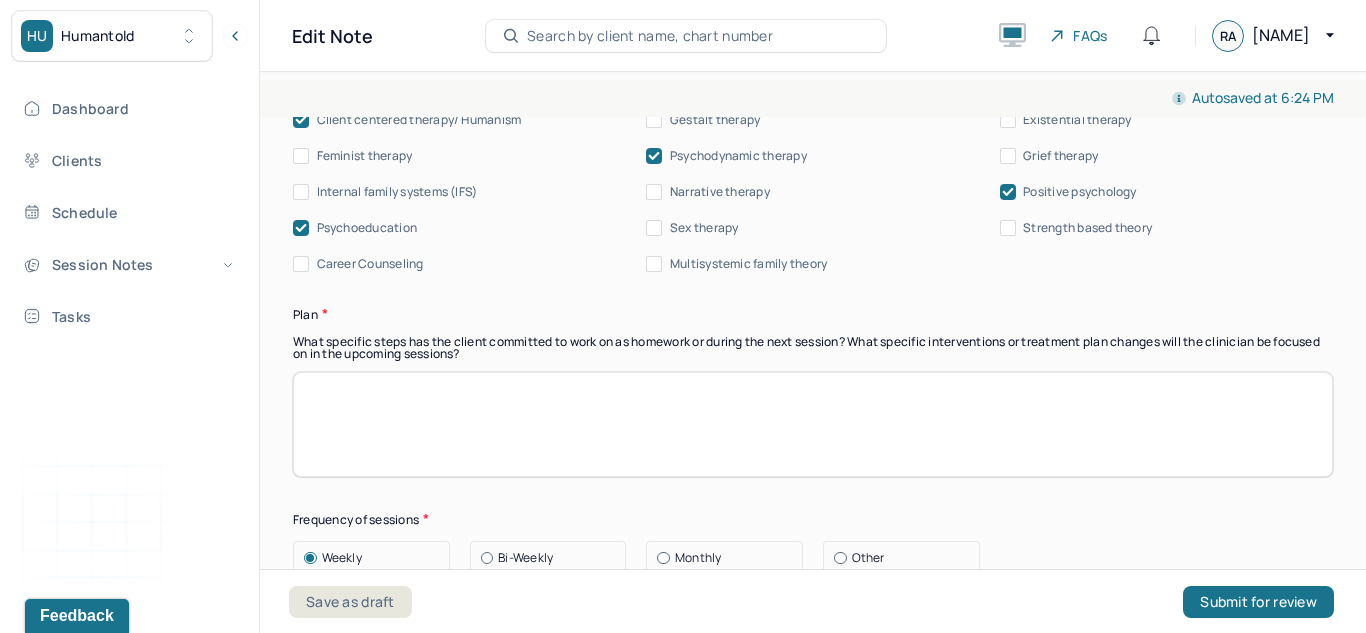 type 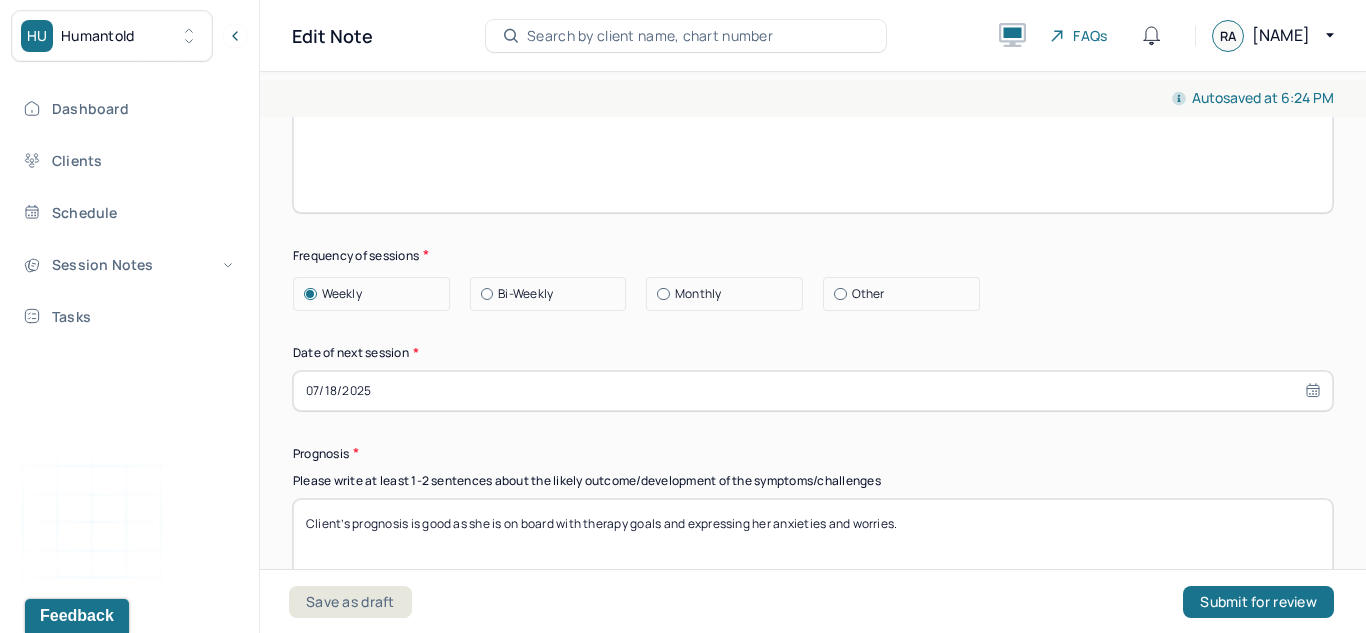 scroll, scrollTop: 2730, scrollLeft: 0, axis: vertical 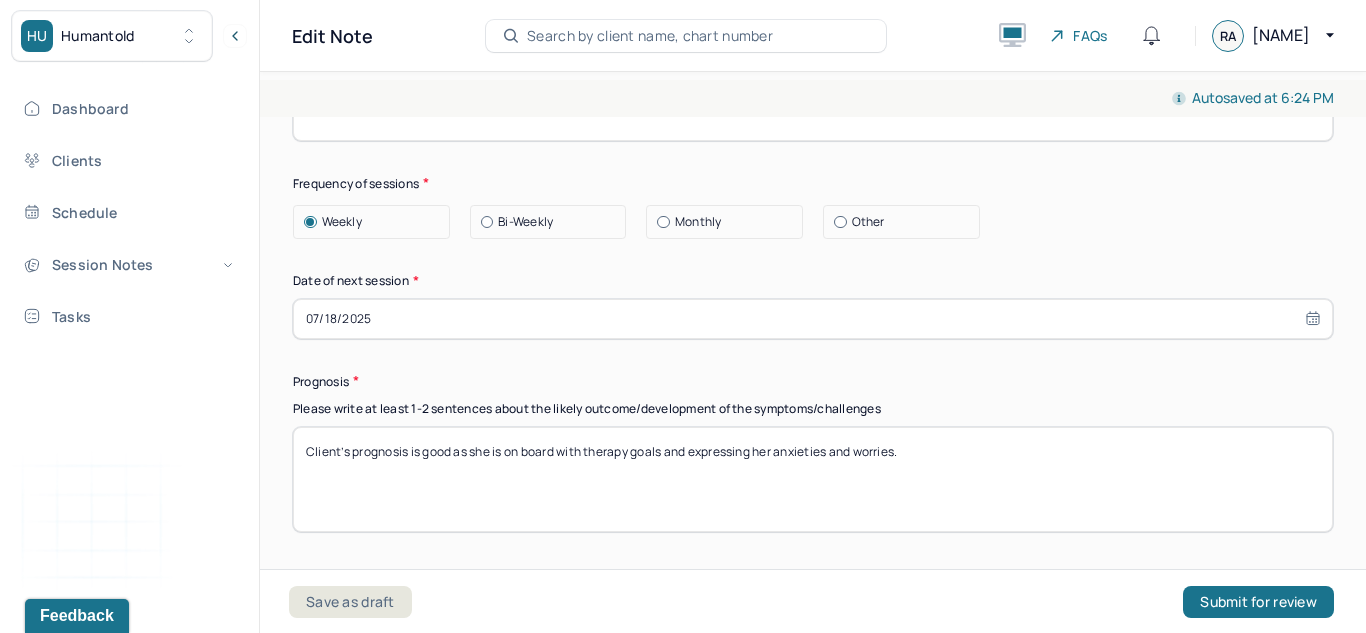 click on "07/18/2025" at bounding box center [813, 319] 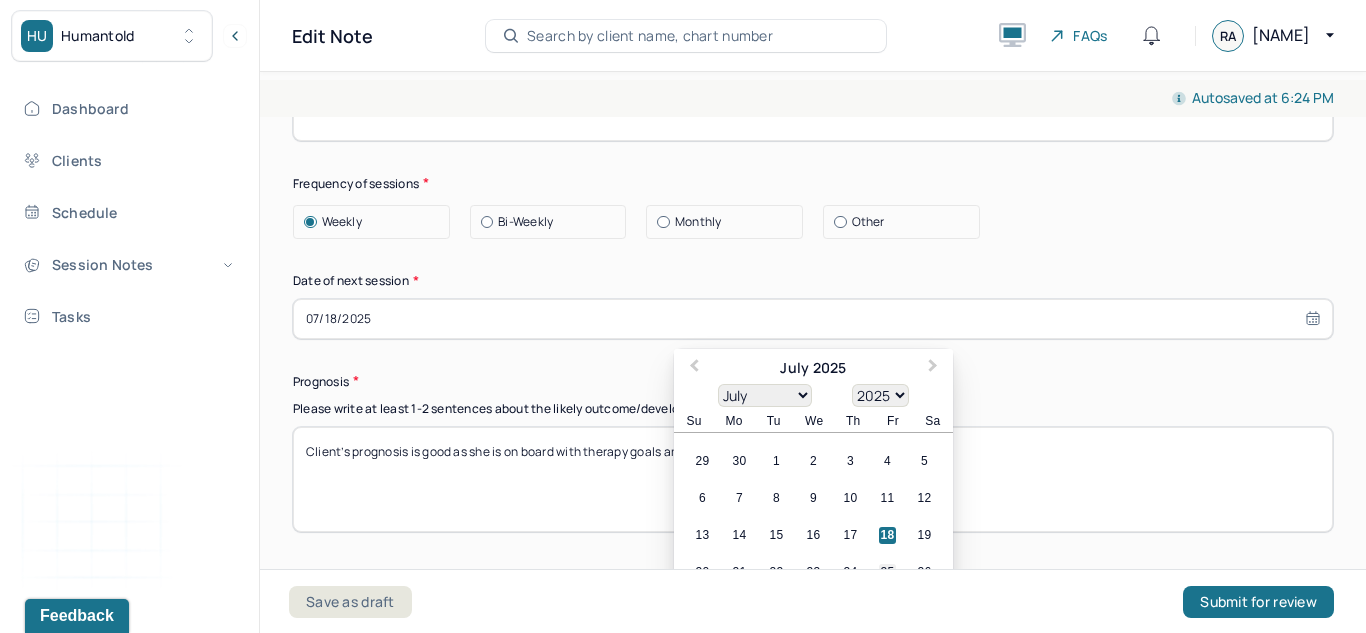 click on "25" at bounding box center (887, 572) 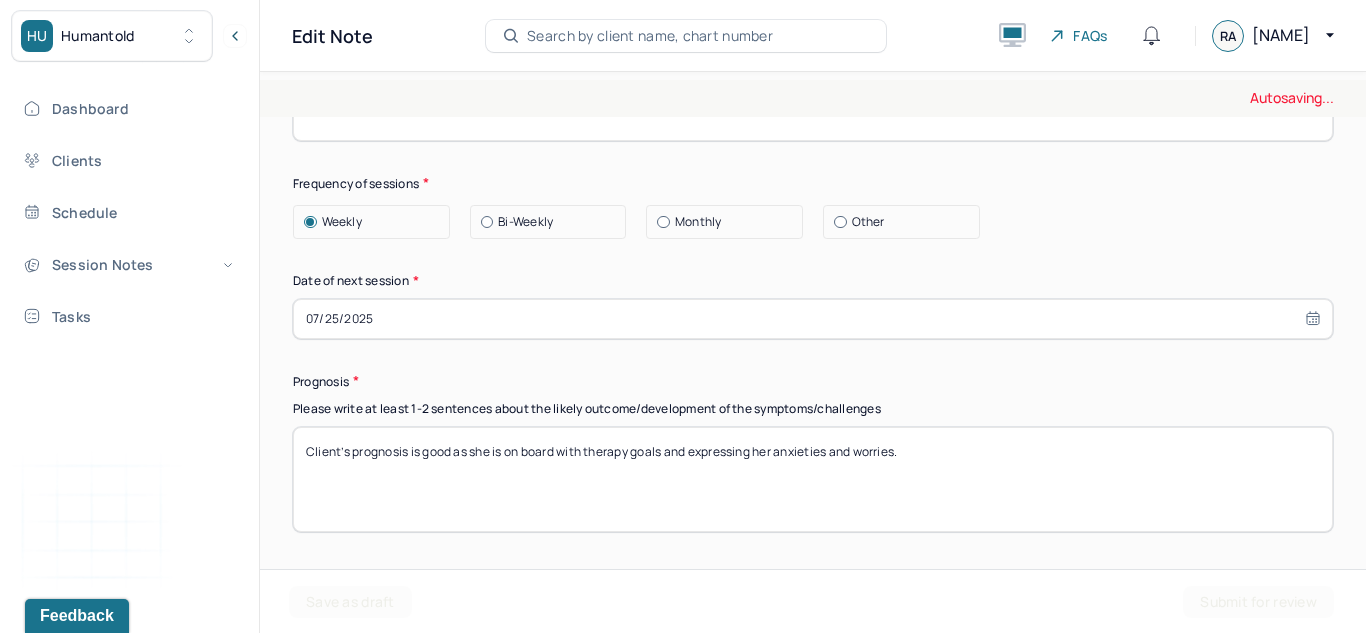 click on "Prognosis" at bounding box center (813, 381) 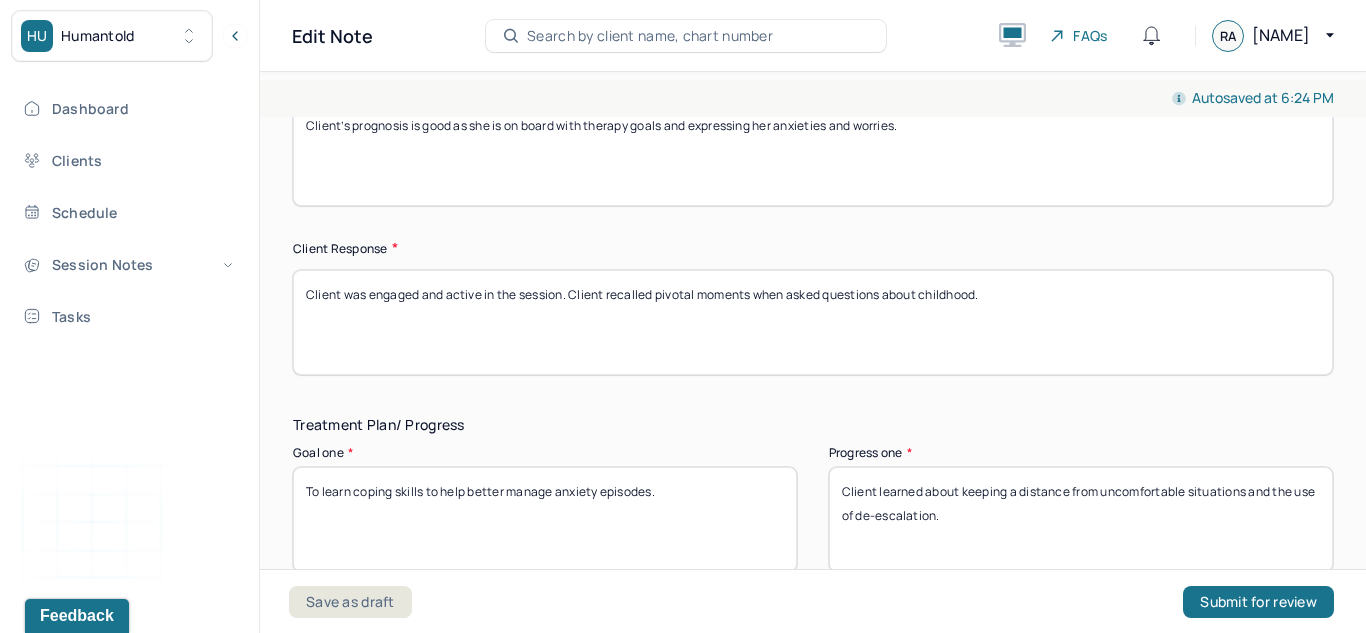 scroll, scrollTop: 3065, scrollLeft: 0, axis: vertical 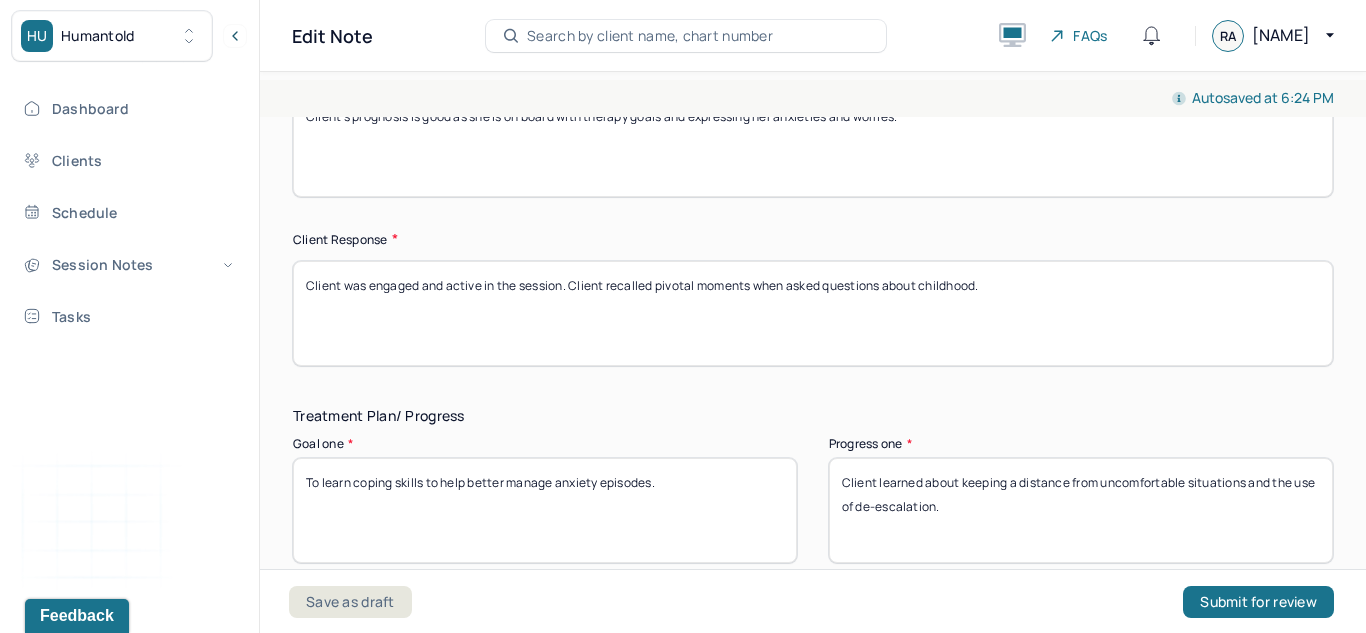 drag, startPoint x: 995, startPoint y: 298, endPoint x: 569, endPoint y: 283, distance: 426.264 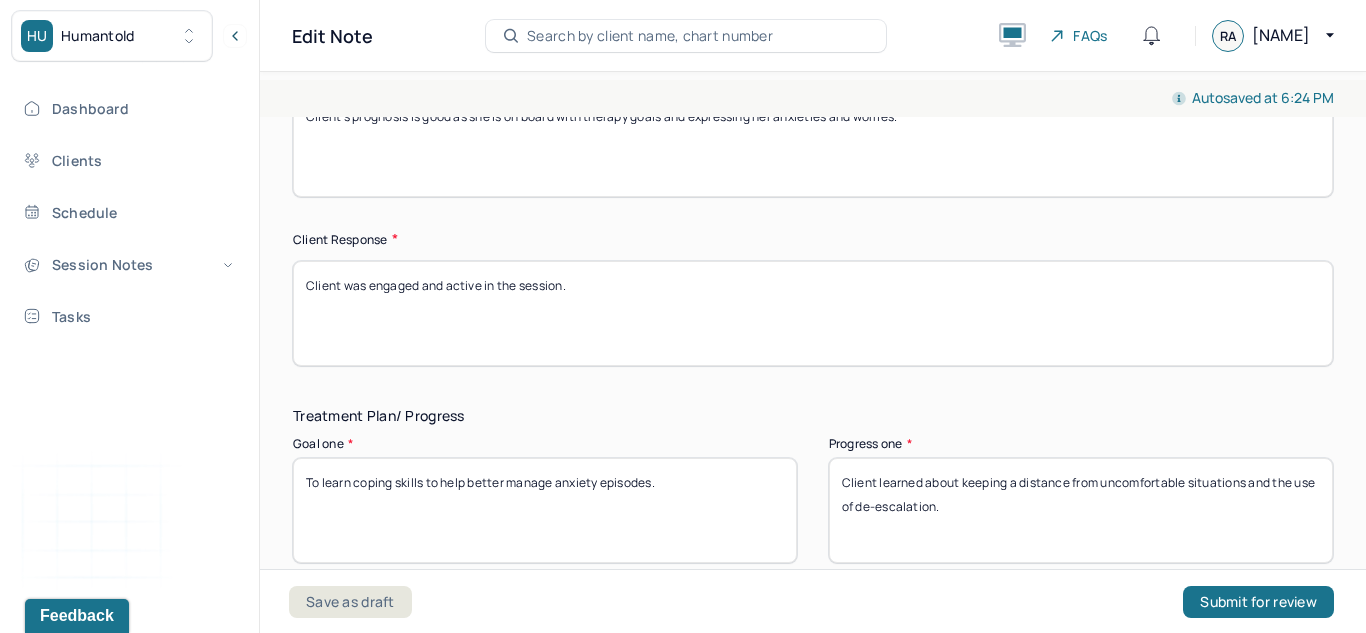 type on "Client was engaged and active in the session." 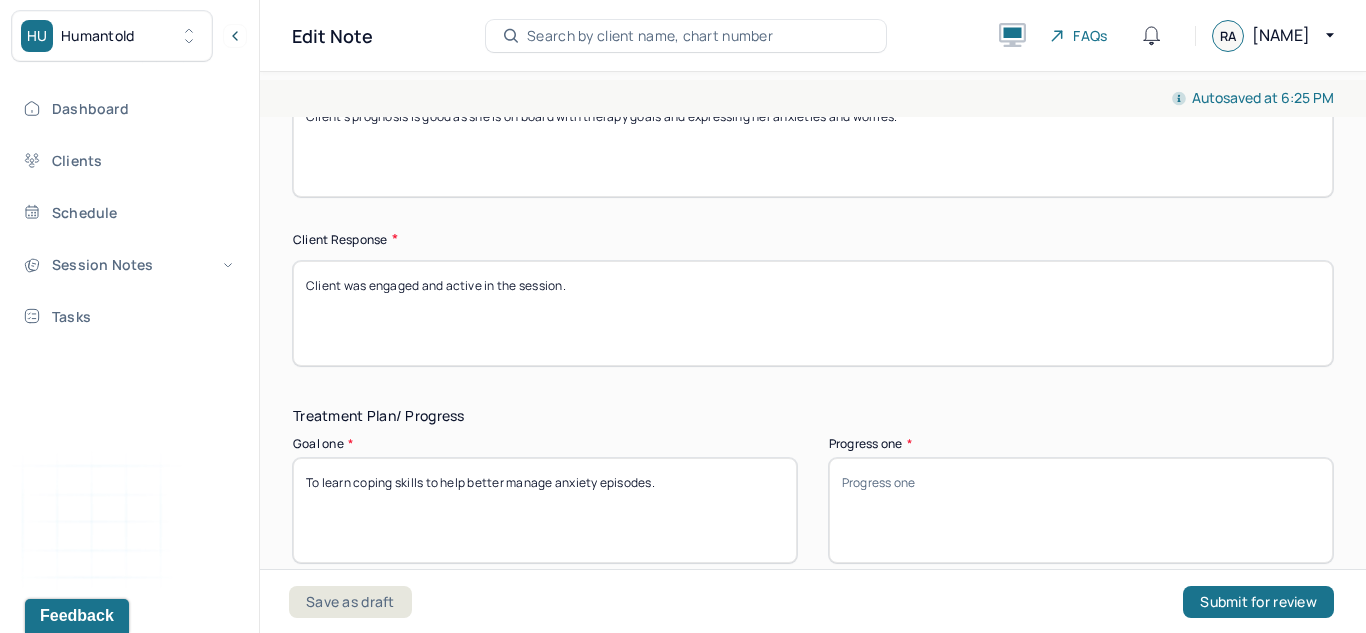 type 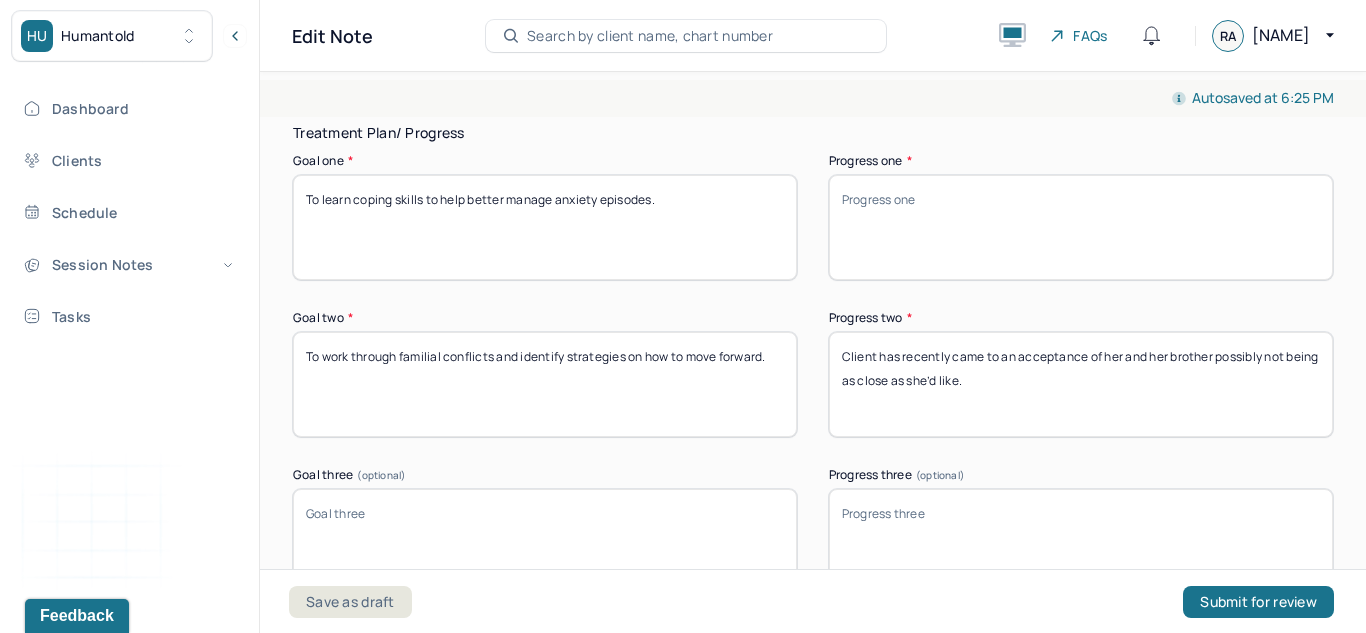 scroll, scrollTop: 3357, scrollLeft: 0, axis: vertical 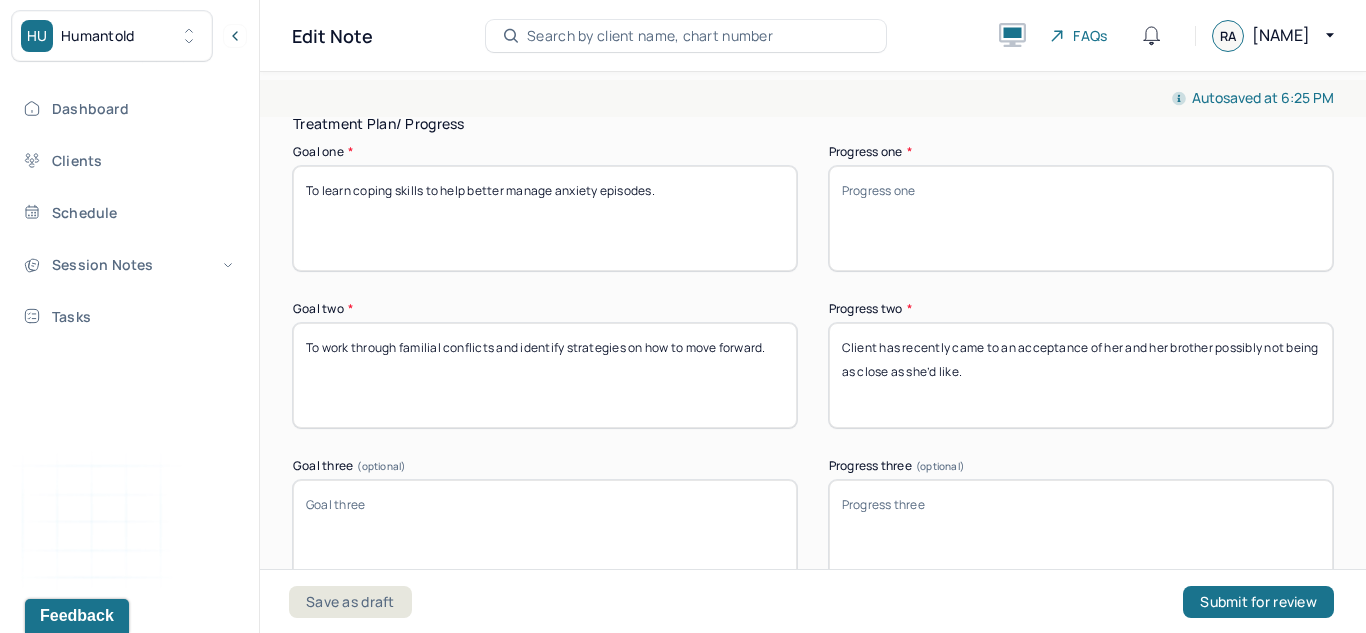 drag, startPoint x: 1009, startPoint y: 372, endPoint x: 804, endPoint y: 351, distance: 206.0728 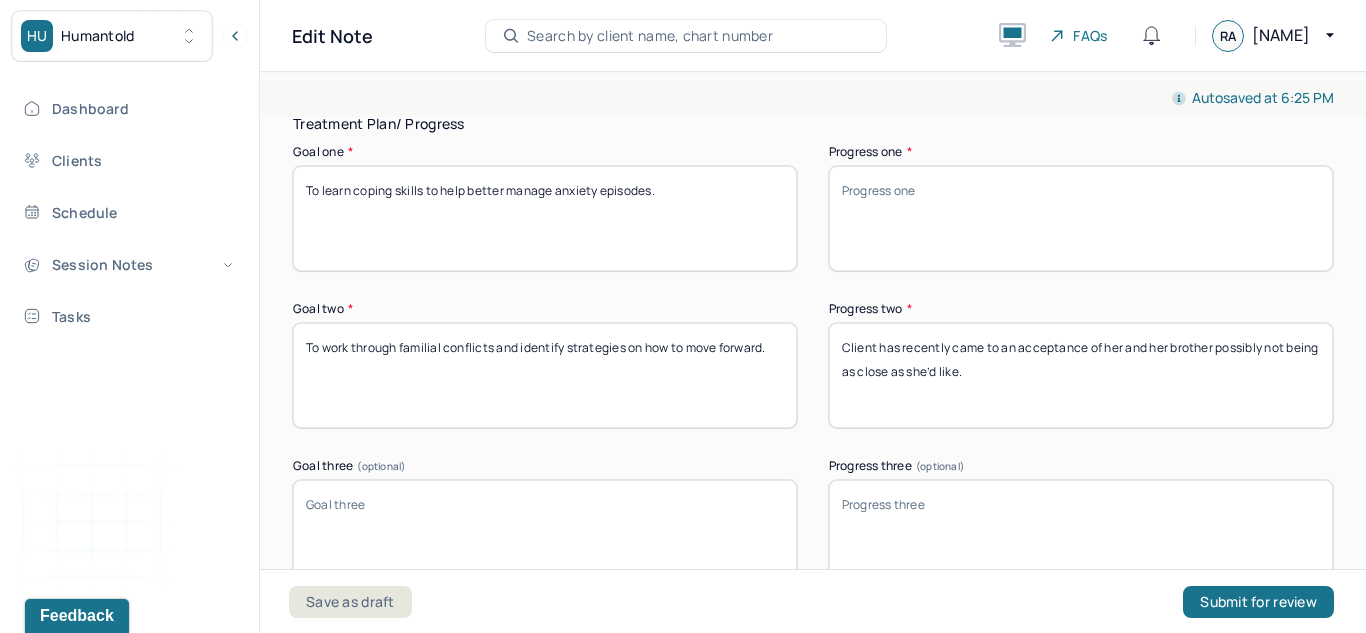 click on "Goal two * To work through familial conflicts and identify strategies on how to move forward. Progress two * Client has recently came to an acceptance of her and her brother possibly not being as close as she’d like." at bounding box center (813, 365) 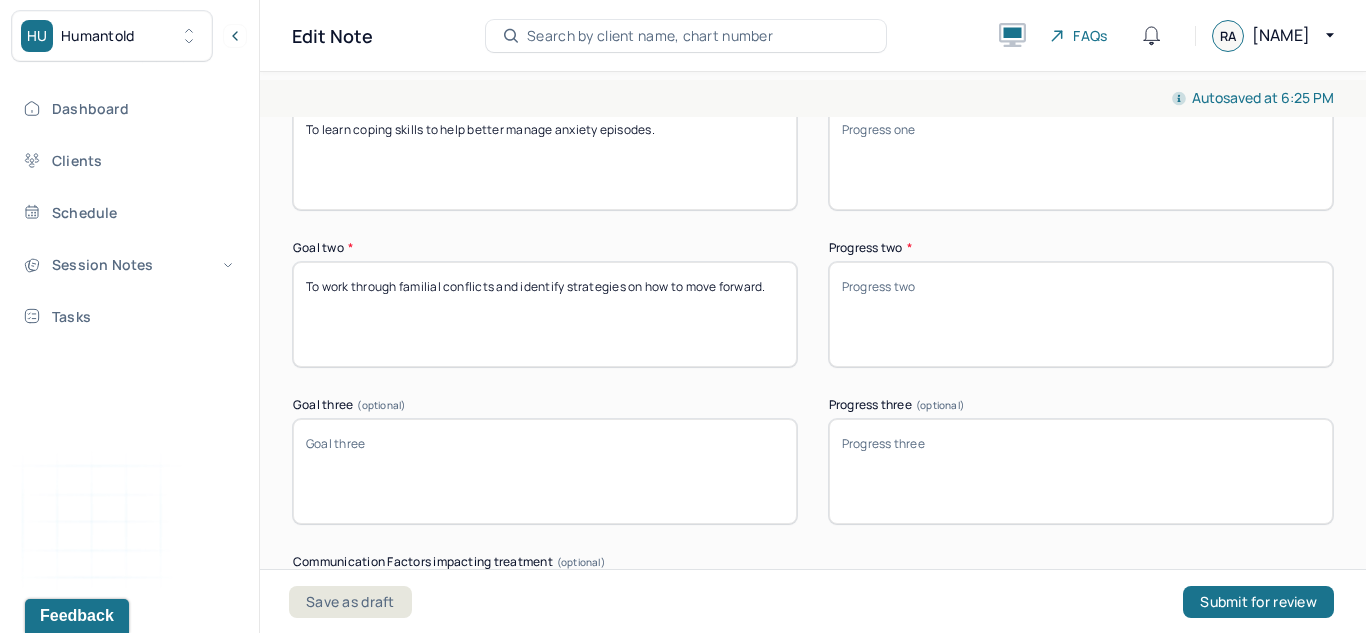 scroll, scrollTop: 3409, scrollLeft: 0, axis: vertical 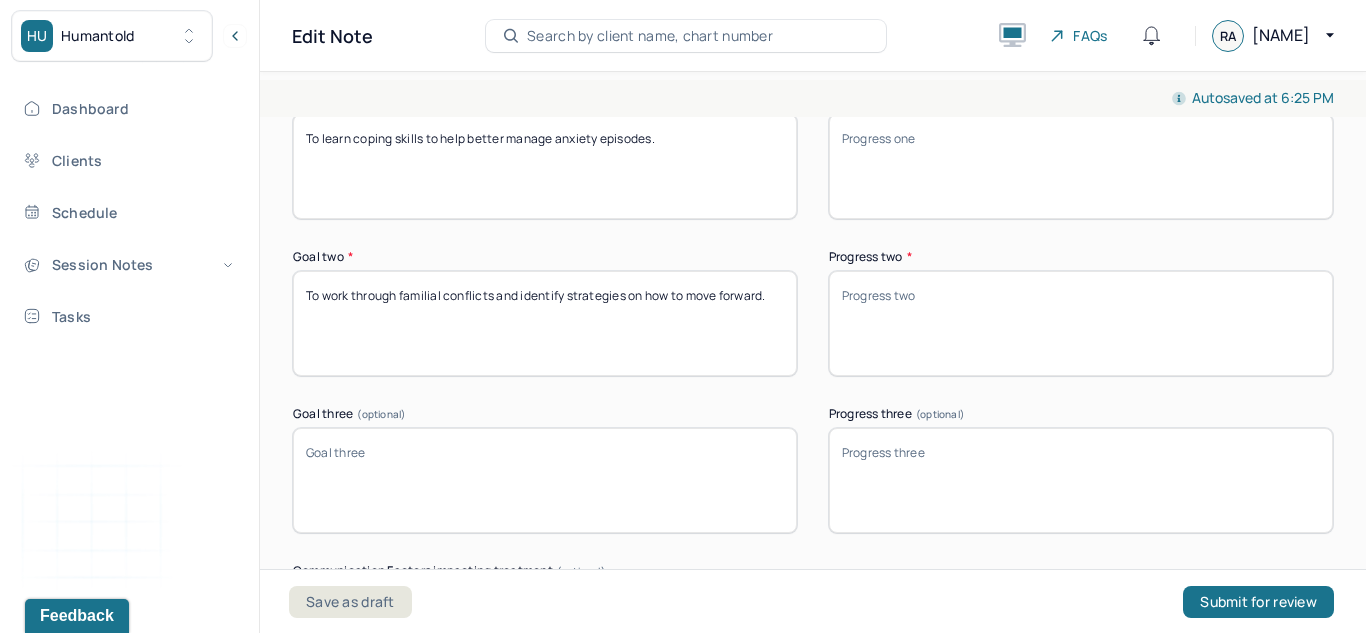 type 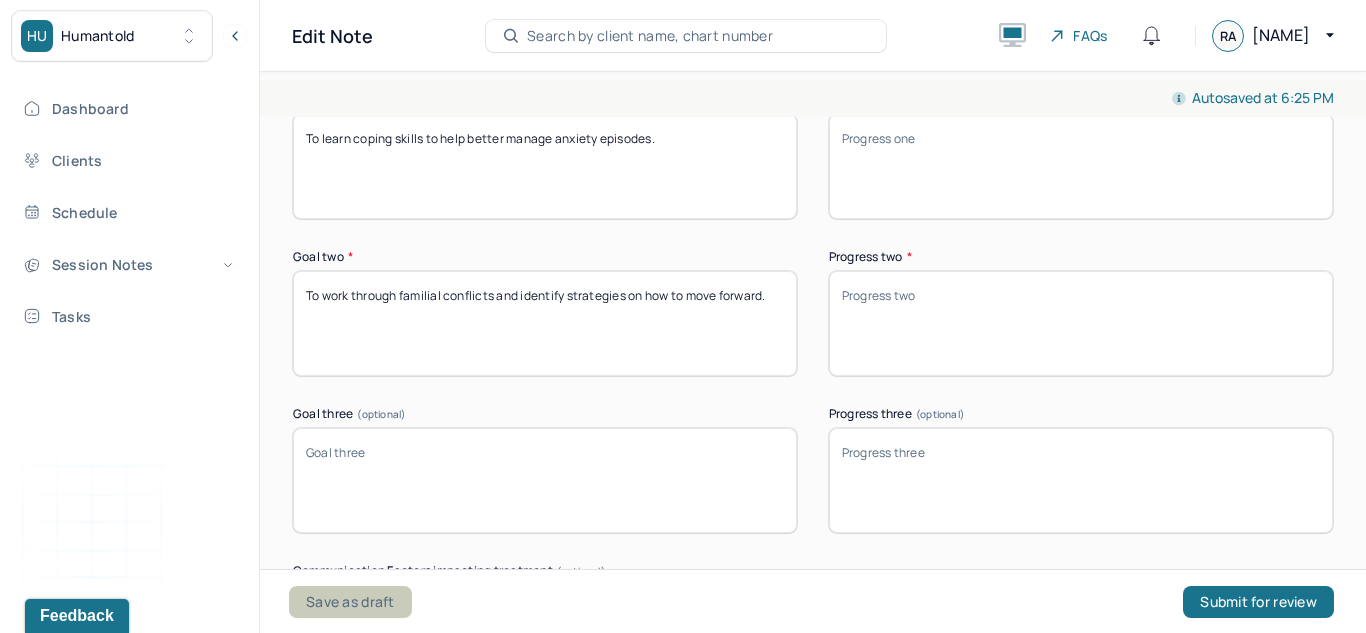 click on "Save as draft" at bounding box center (350, 602) 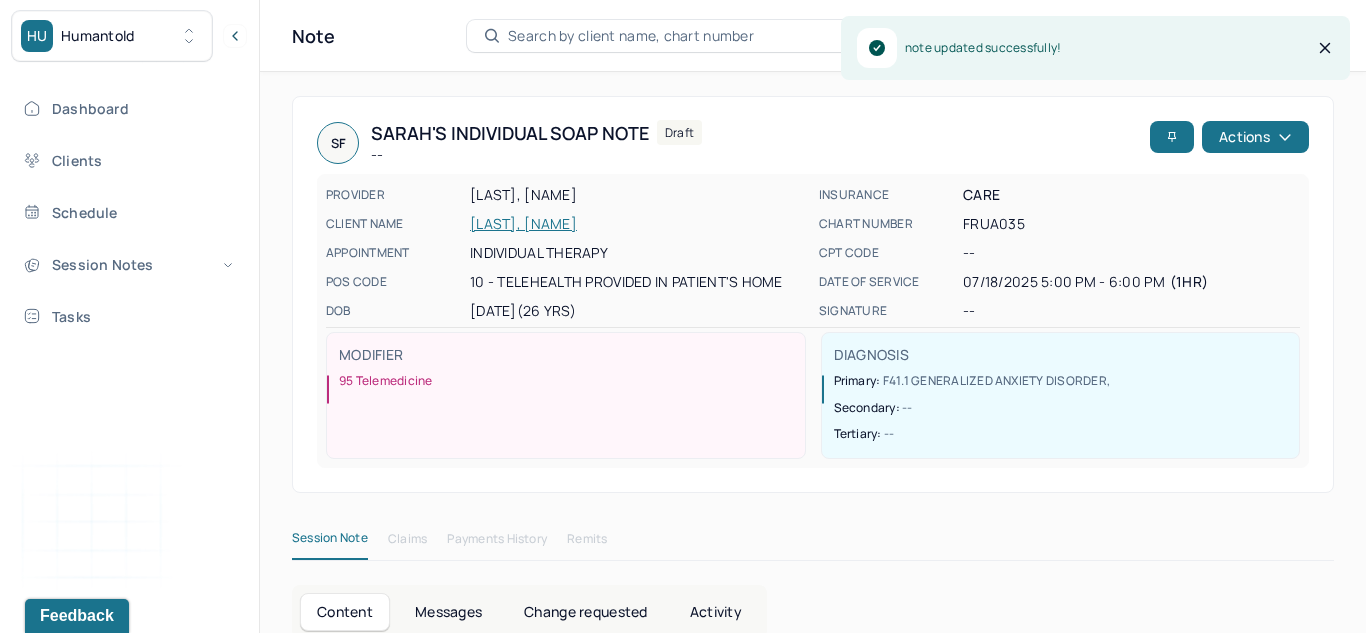 click on "[LAST], [NAME]" at bounding box center [638, 224] 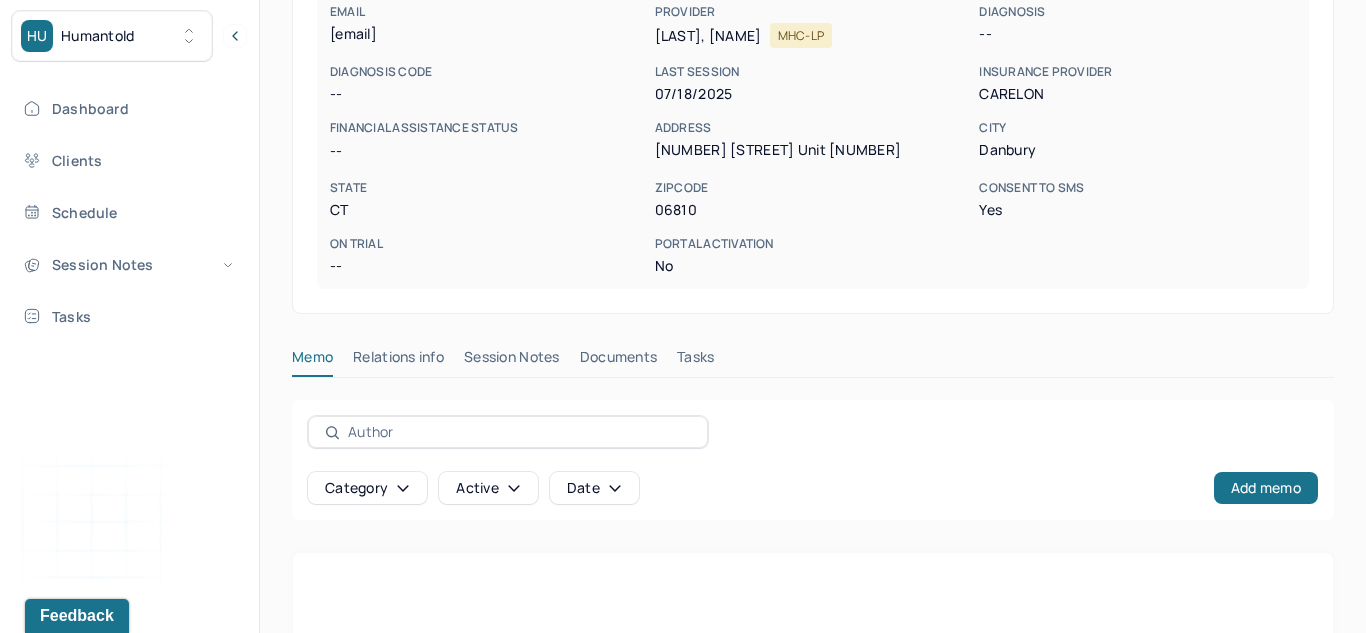 scroll, scrollTop: 536, scrollLeft: 0, axis: vertical 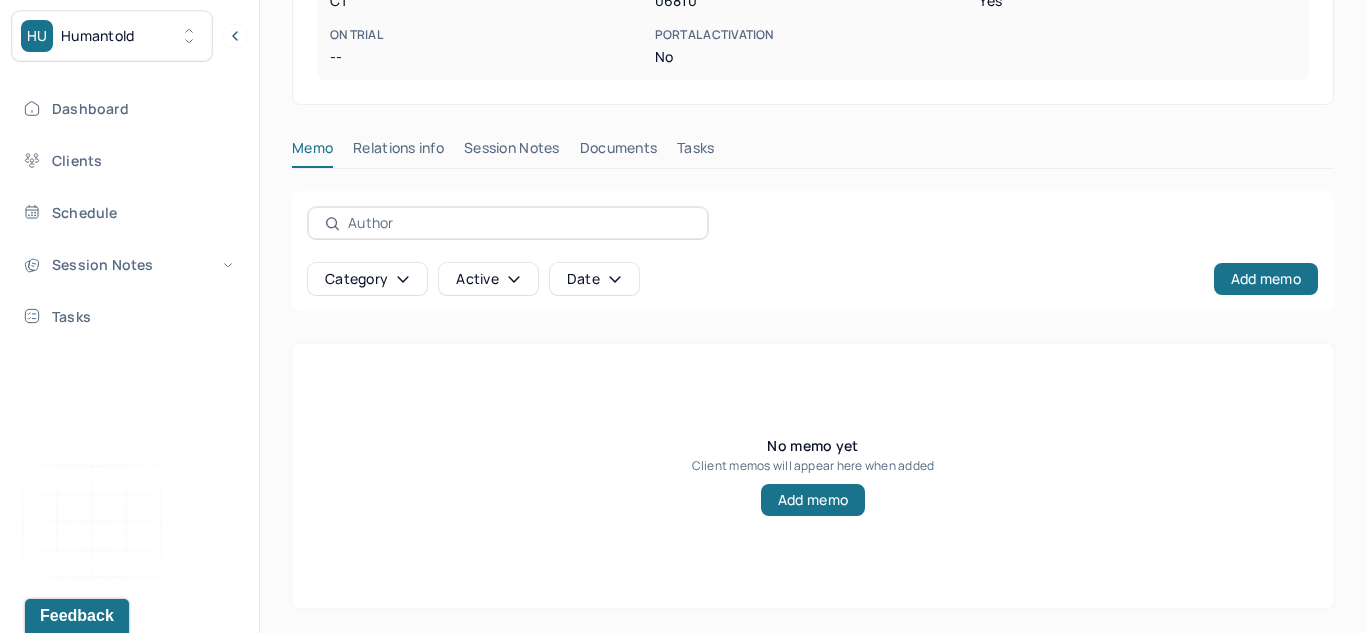 click on "Session Notes" at bounding box center [512, 152] 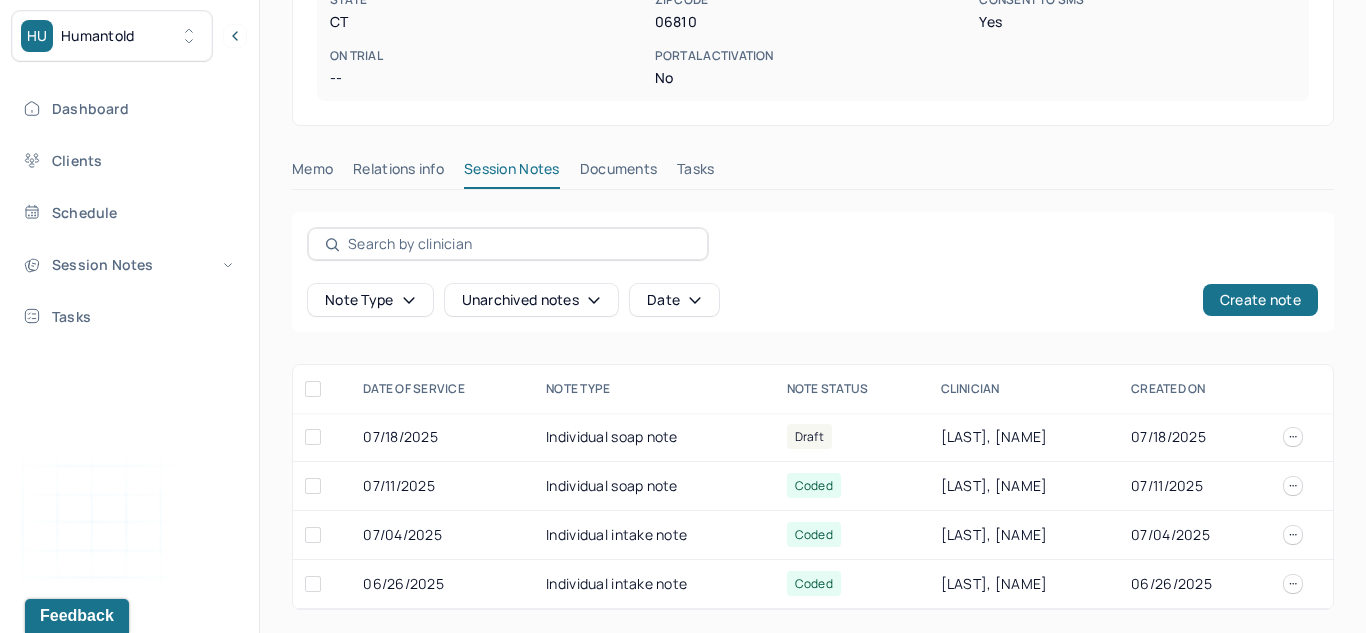 scroll, scrollTop: 516, scrollLeft: 0, axis: vertical 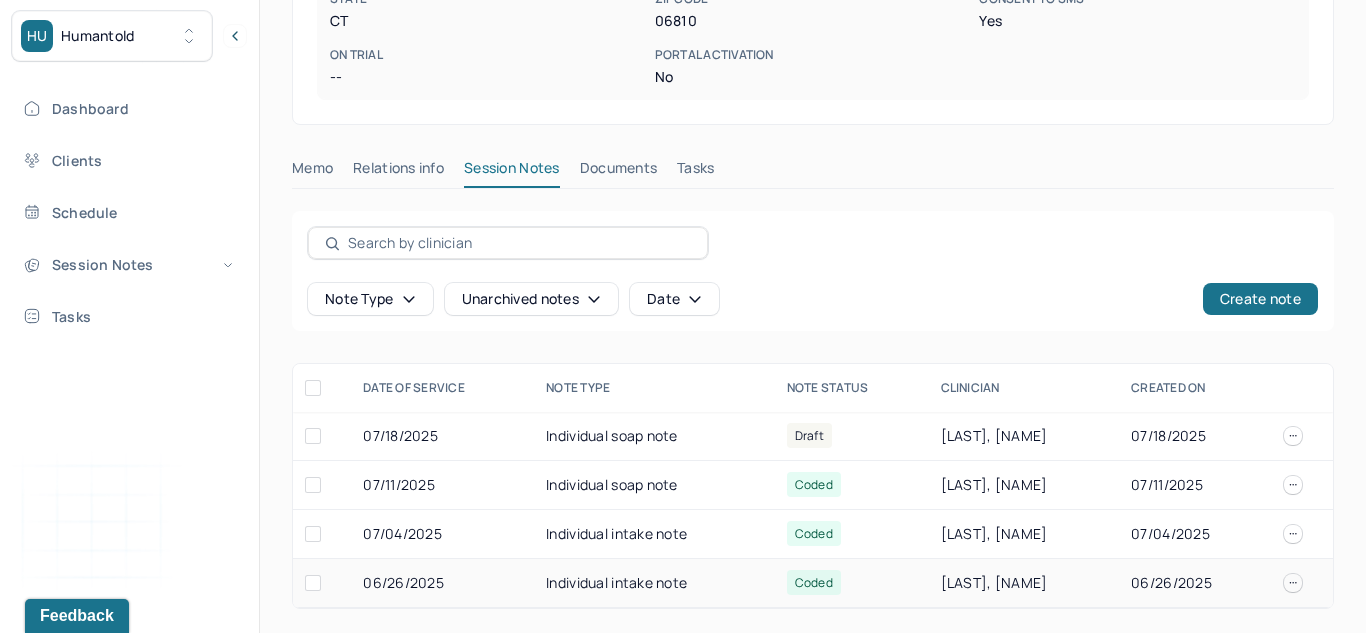 click on "Individual intake note" at bounding box center [654, 583] 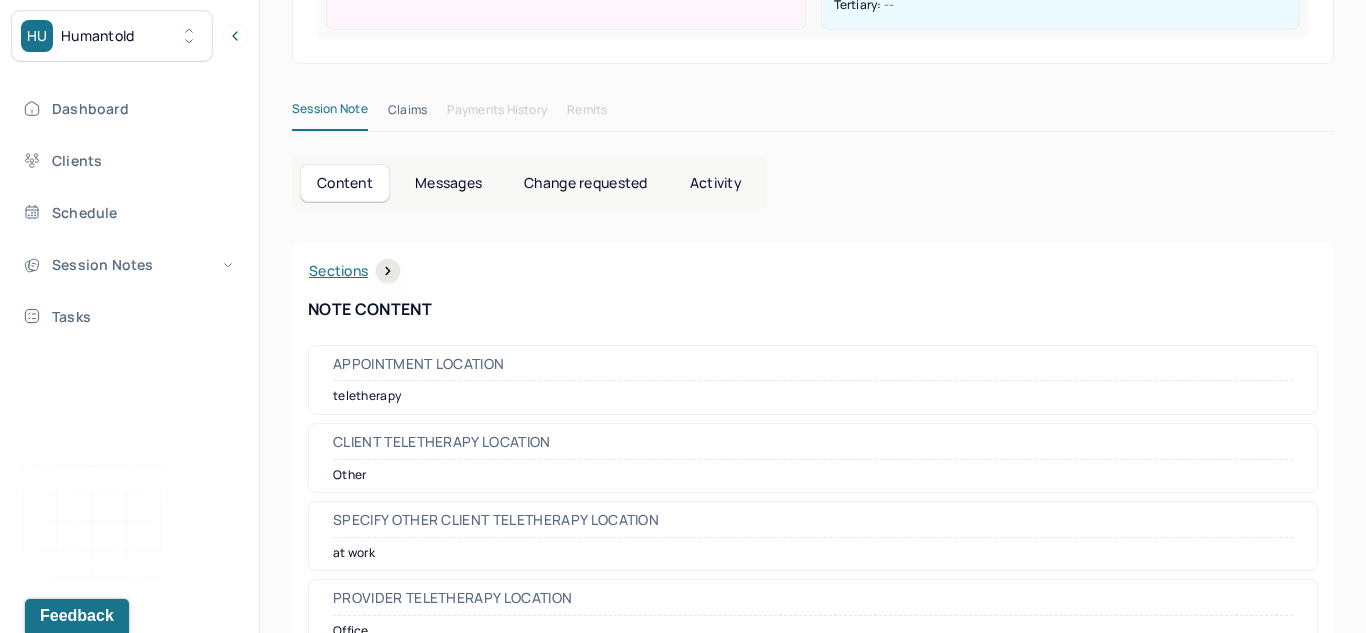 click on "Provider Teletherapy Location Office" at bounding box center (813, 614) 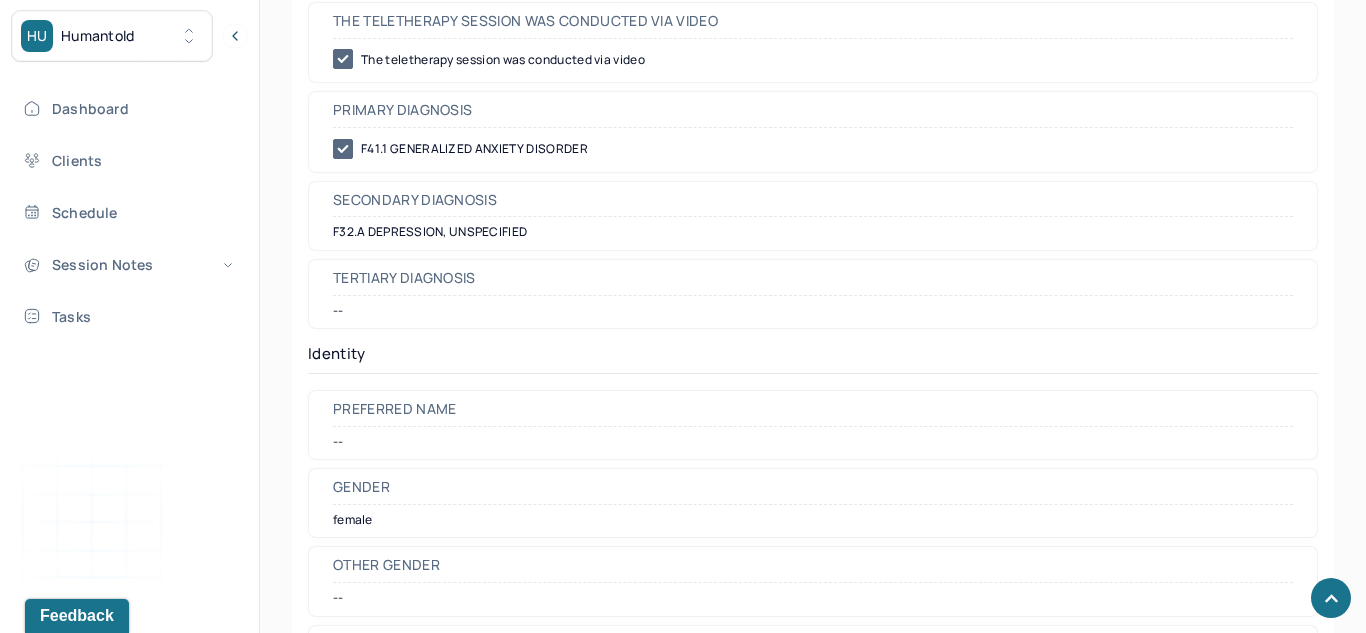 scroll, scrollTop: 1245, scrollLeft: 0, axis: vertical 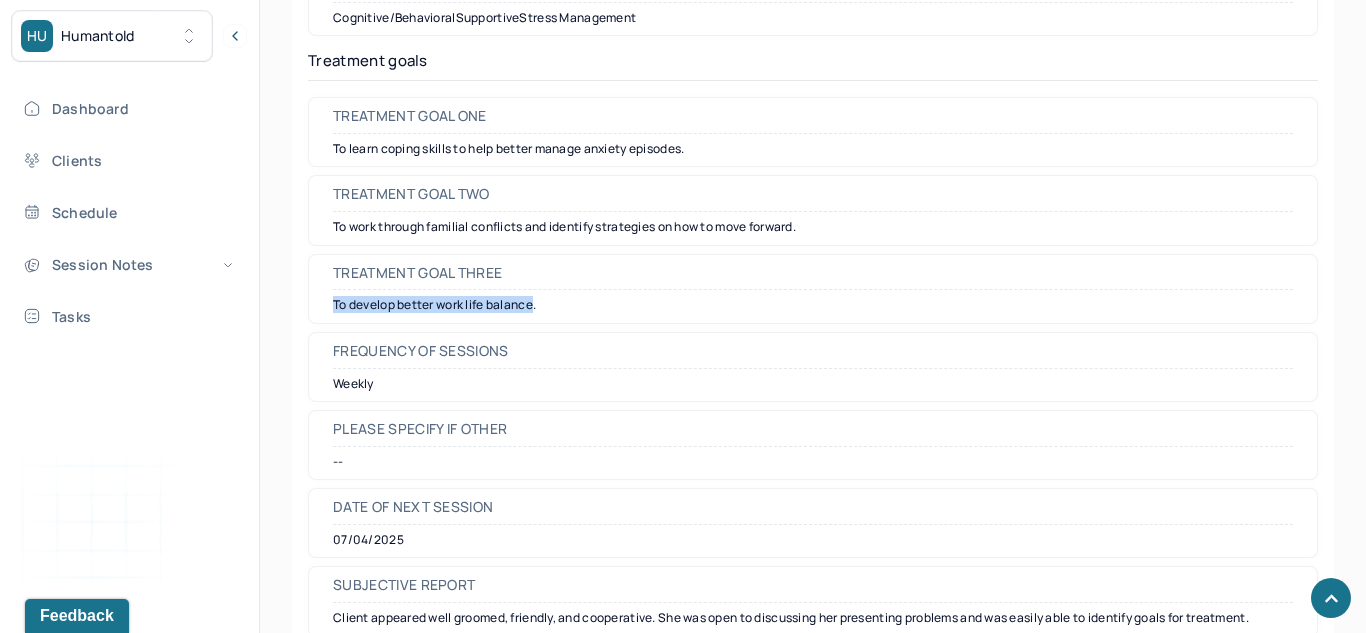 drag, startPoint x: 538, startPoint y: 307, endPoint x: 333, endPoint y: 307, distance: 205 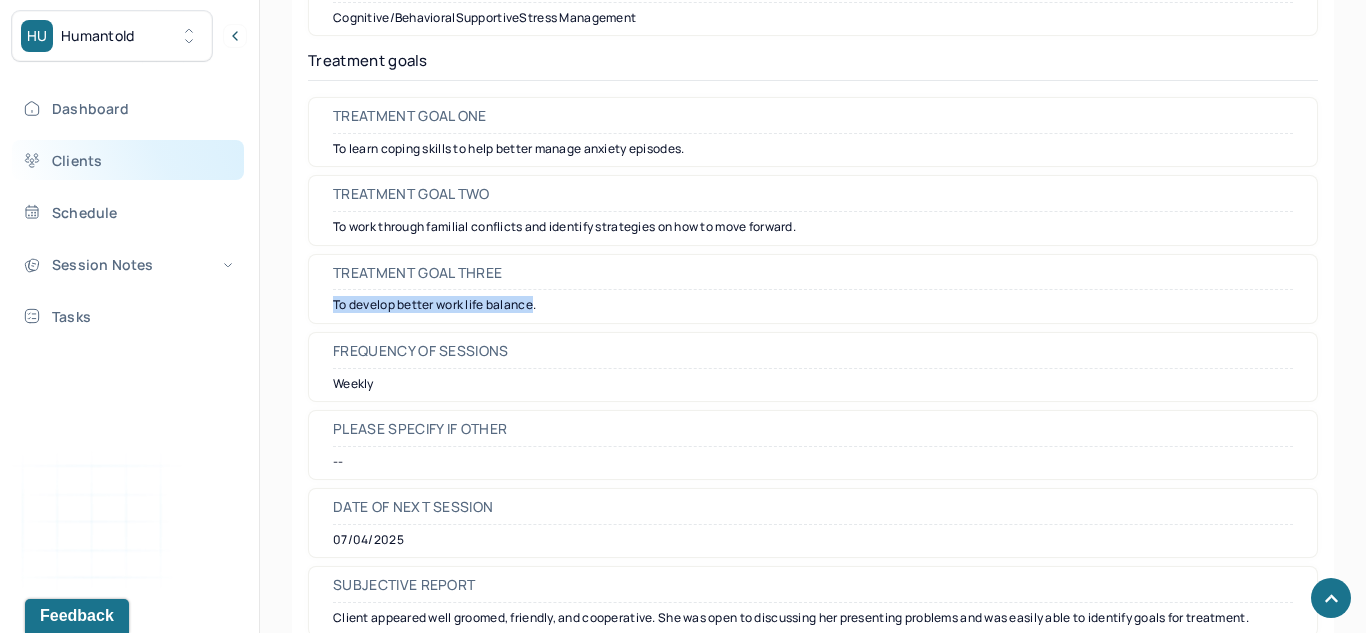 click on "Clients" at bounding box center [128, 160] 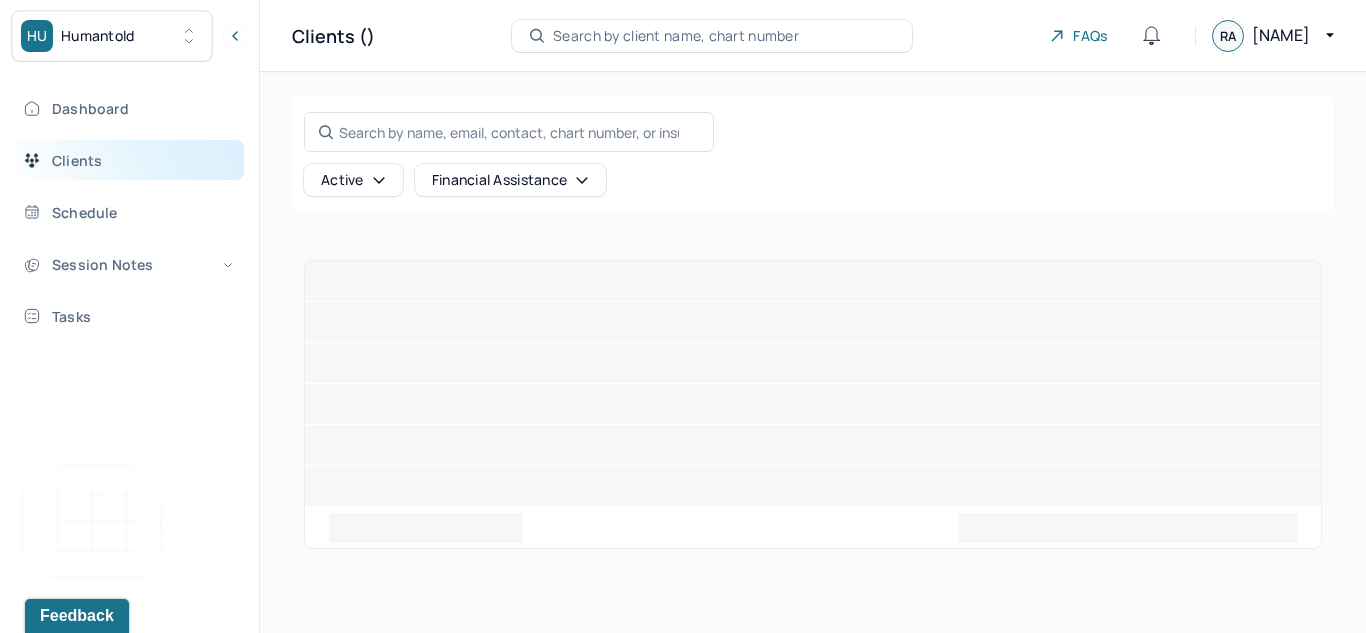 scroll, scrollTop: 0, scrollLeft: 0, axis: both 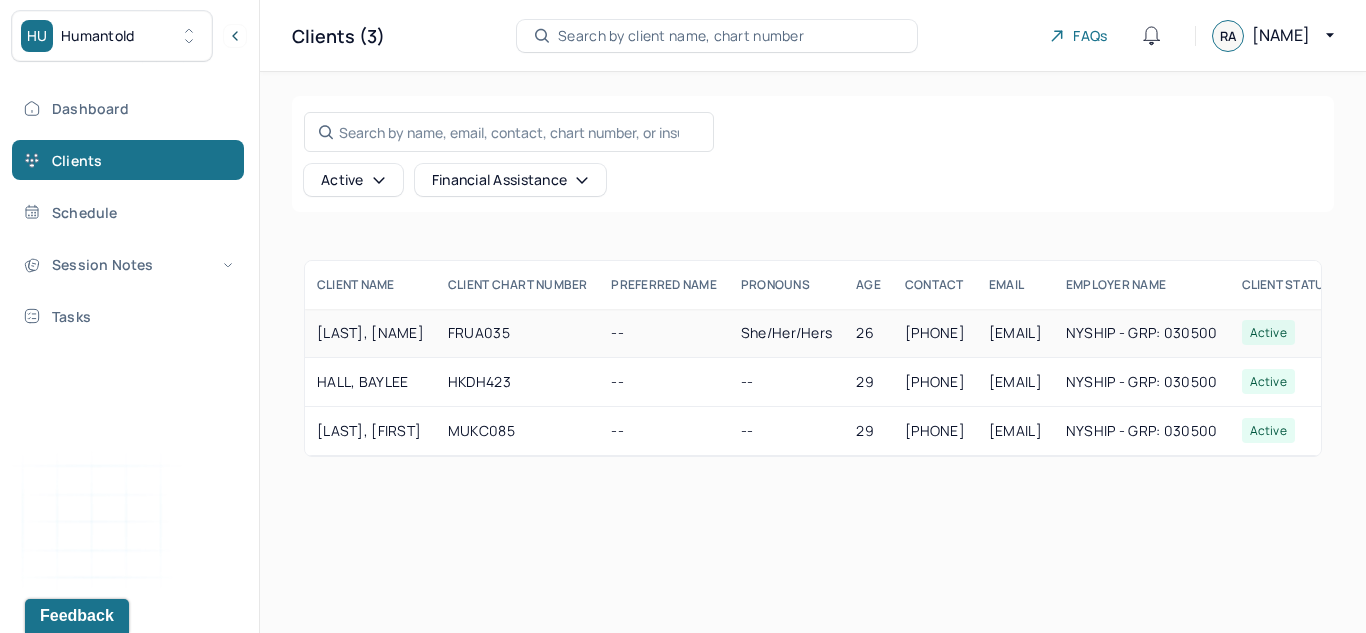 click on "FRUA035" at bounding box center (518, 333) 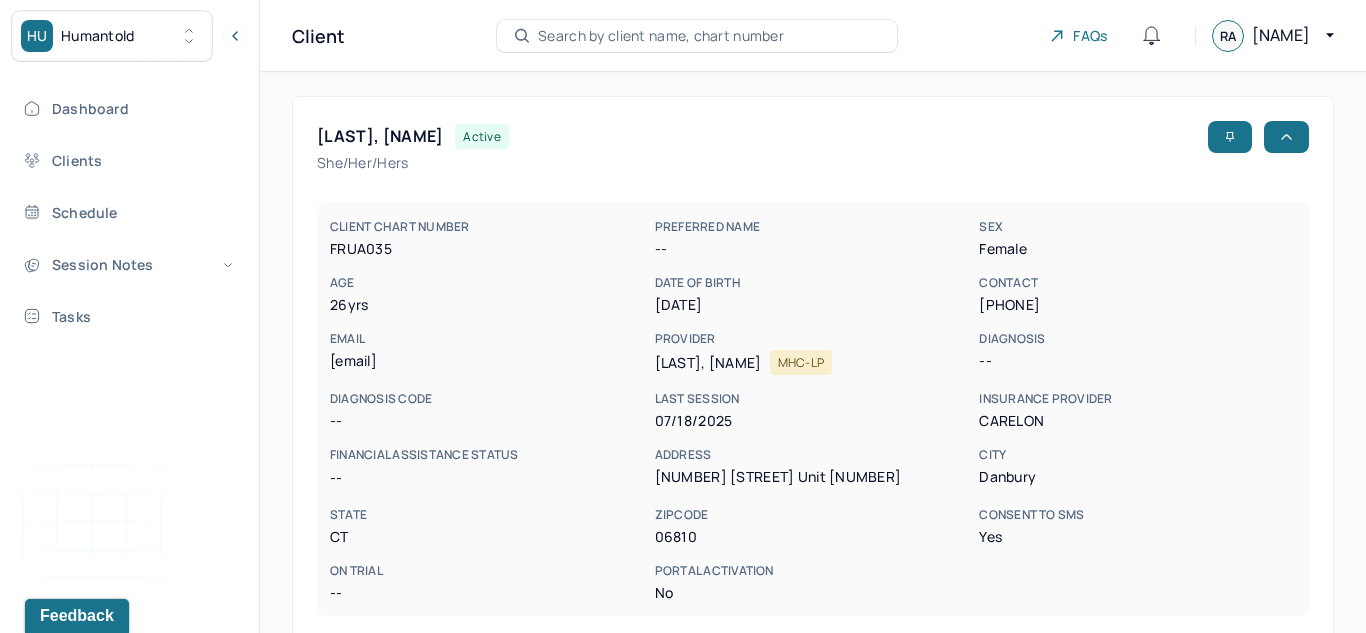 click on "EMAIL" at bounding box center (488, 339) 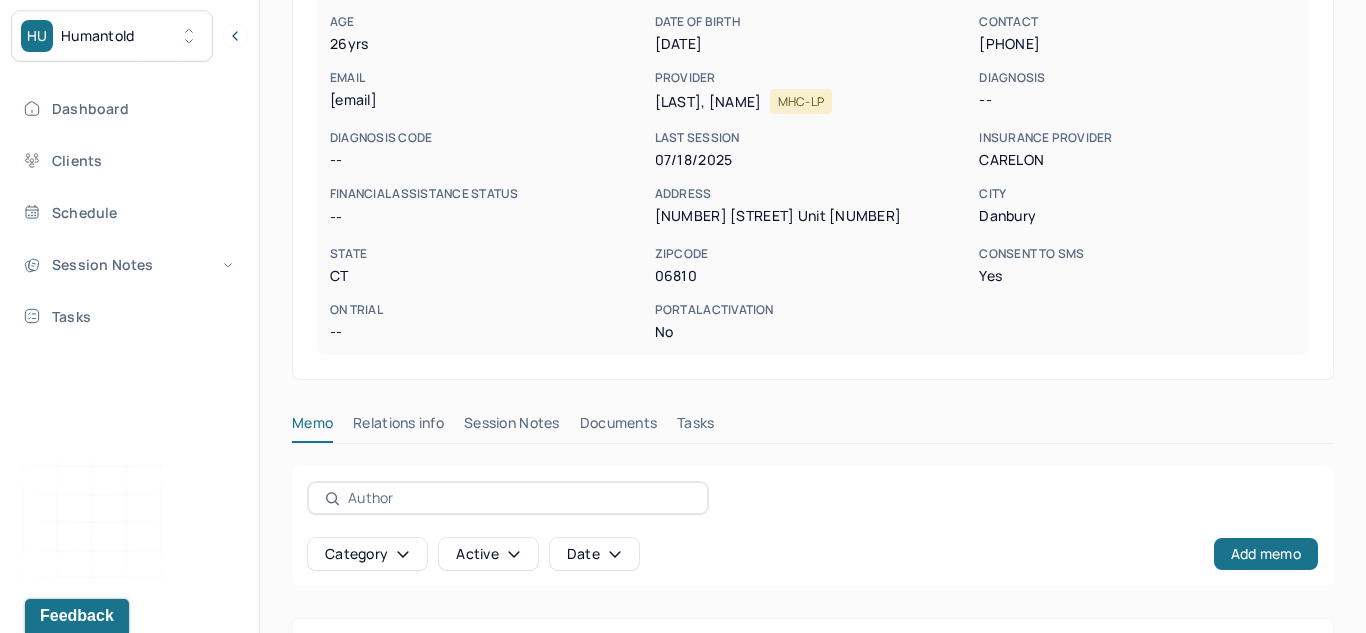 scroll, scrollTop: 280, scrollLeft: 0, axis: vertical 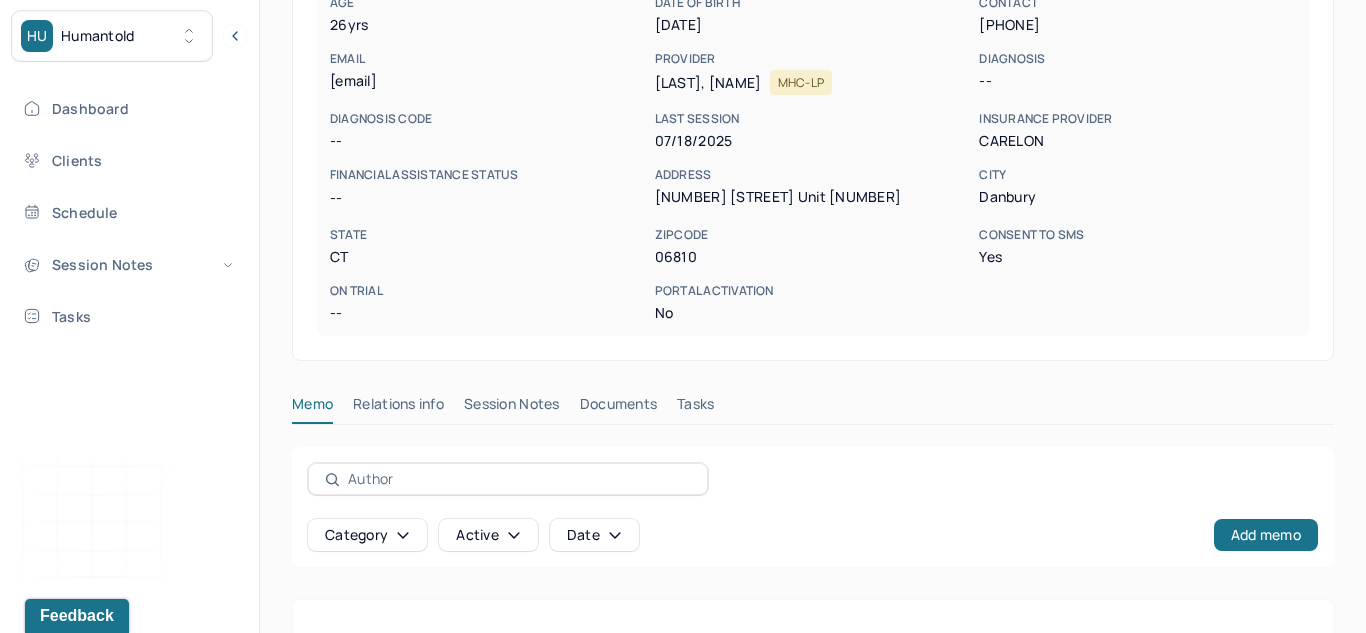 click on "Session Notes" at bounding box center [512, 408] 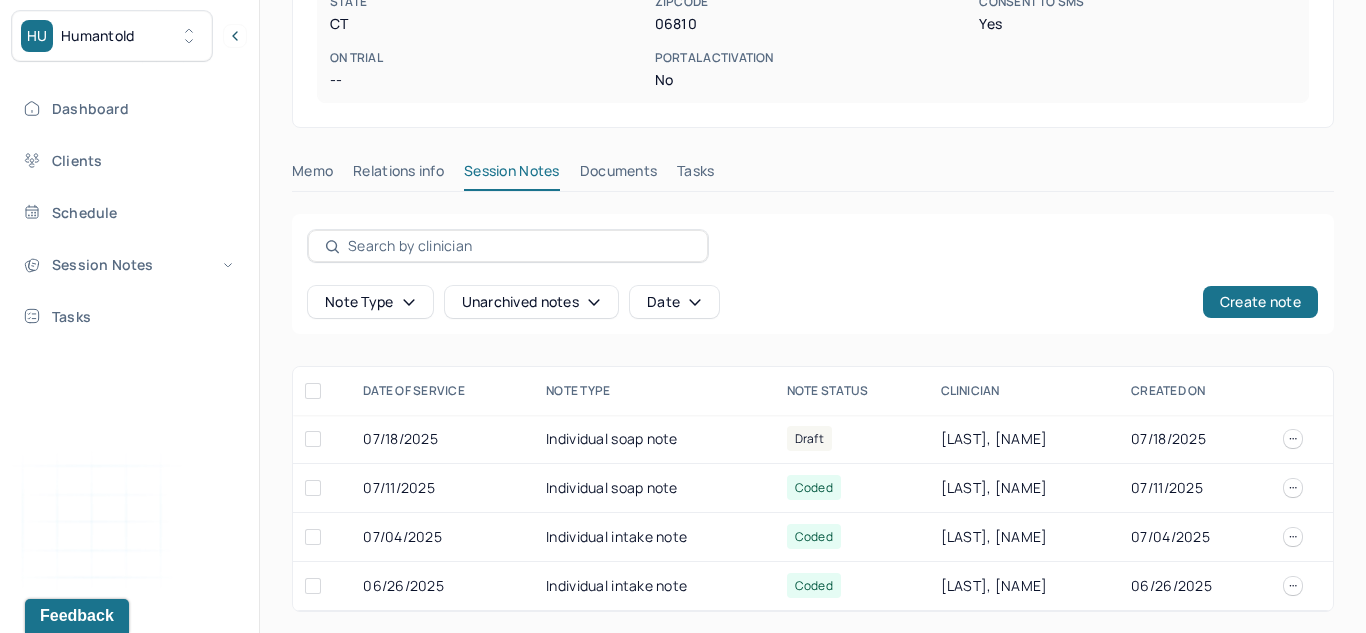 scroll, scrollTop: 515, scrollLeft: 0, axis: vertical 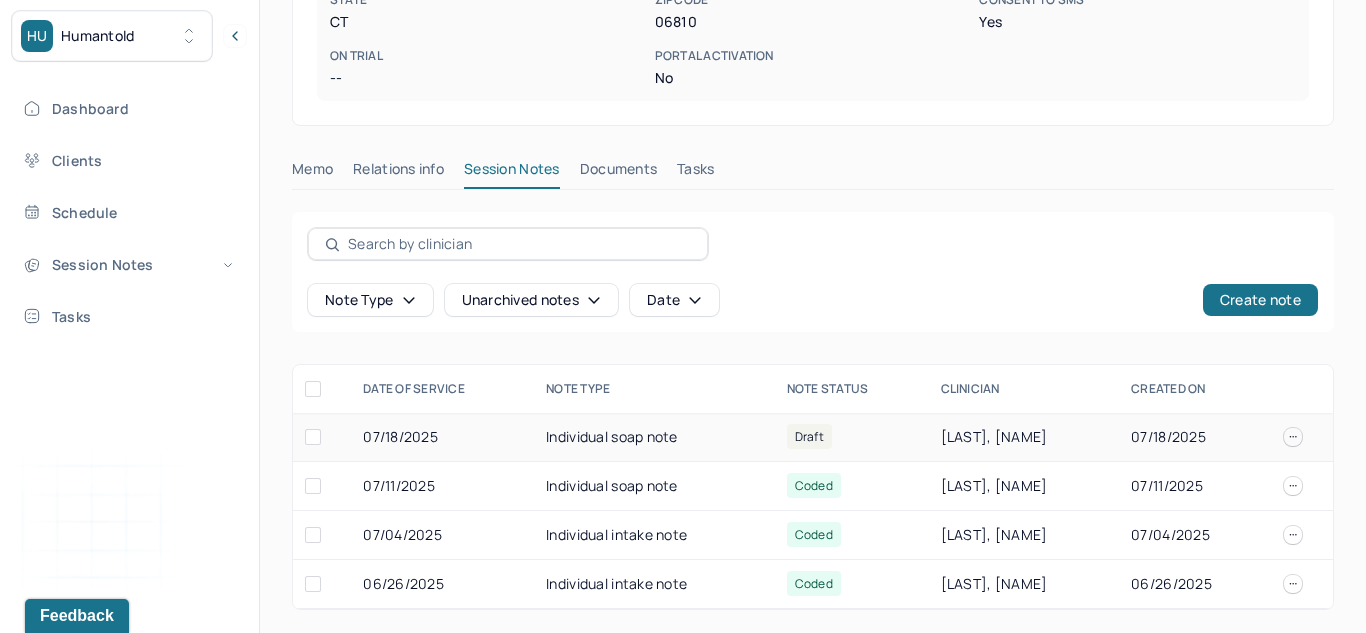 click on "Individual soap note" at bounding box center (654, 437) 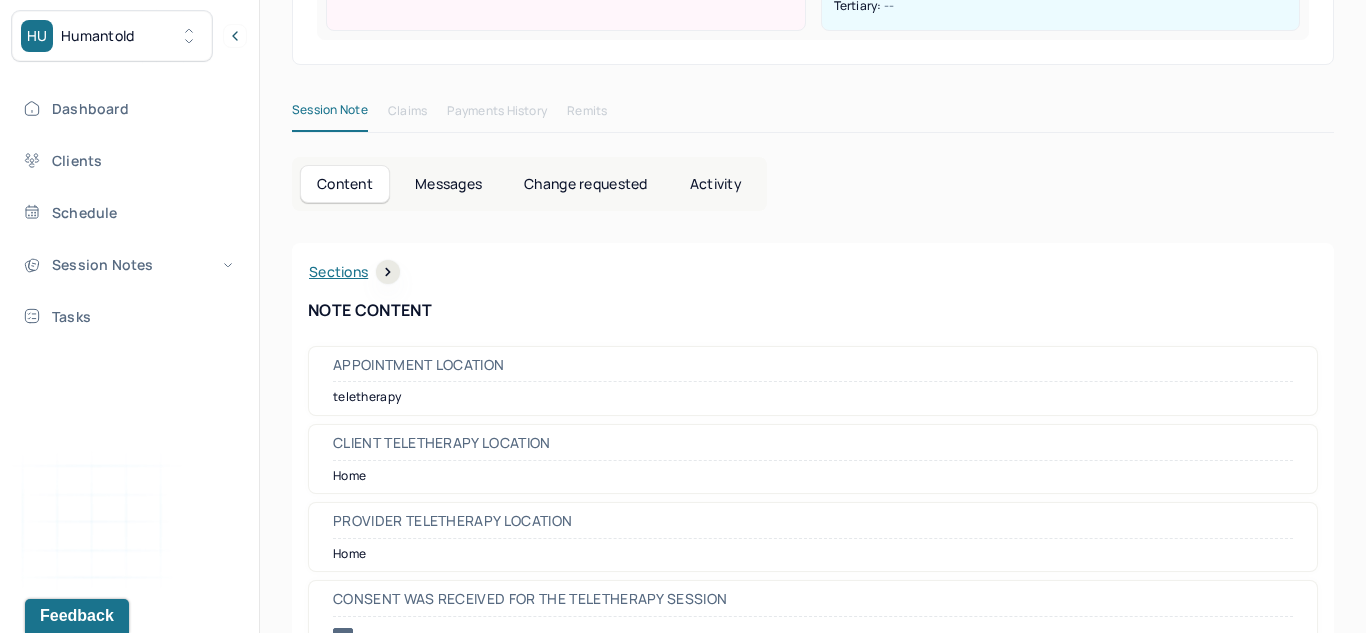 click on "Client Teletherapy Location" at bounding box center [813, 448] 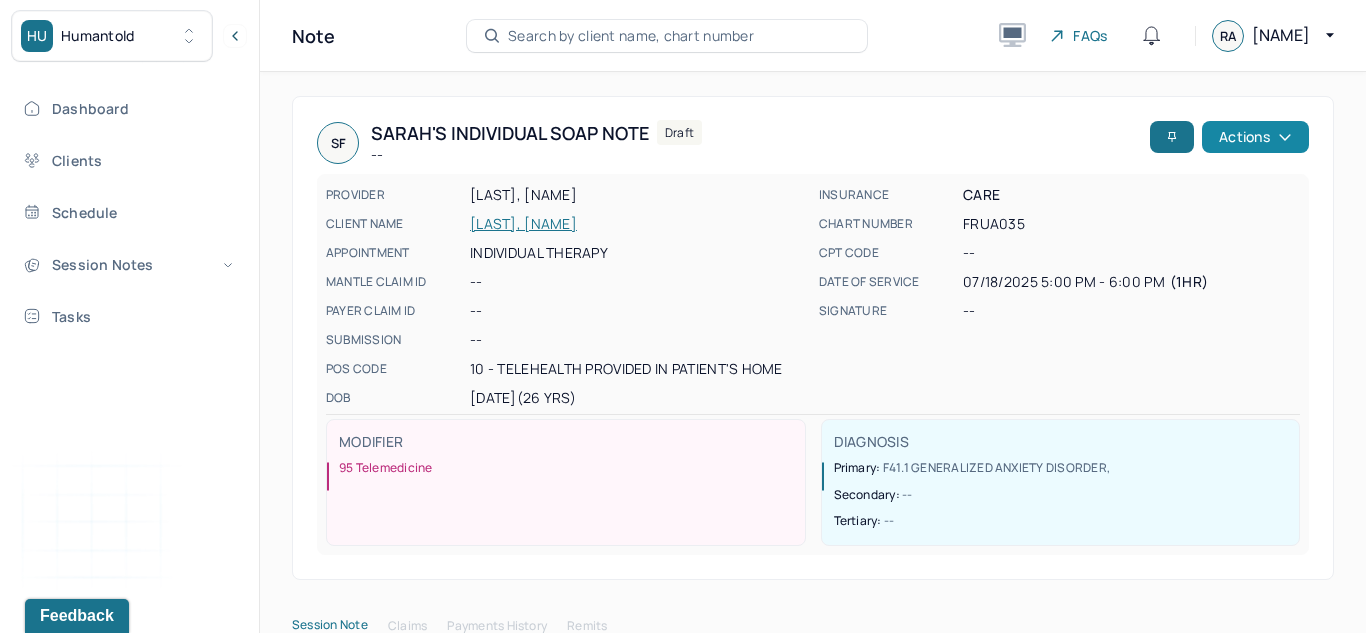 click on "Actions" at bounding box center (1255, 137) 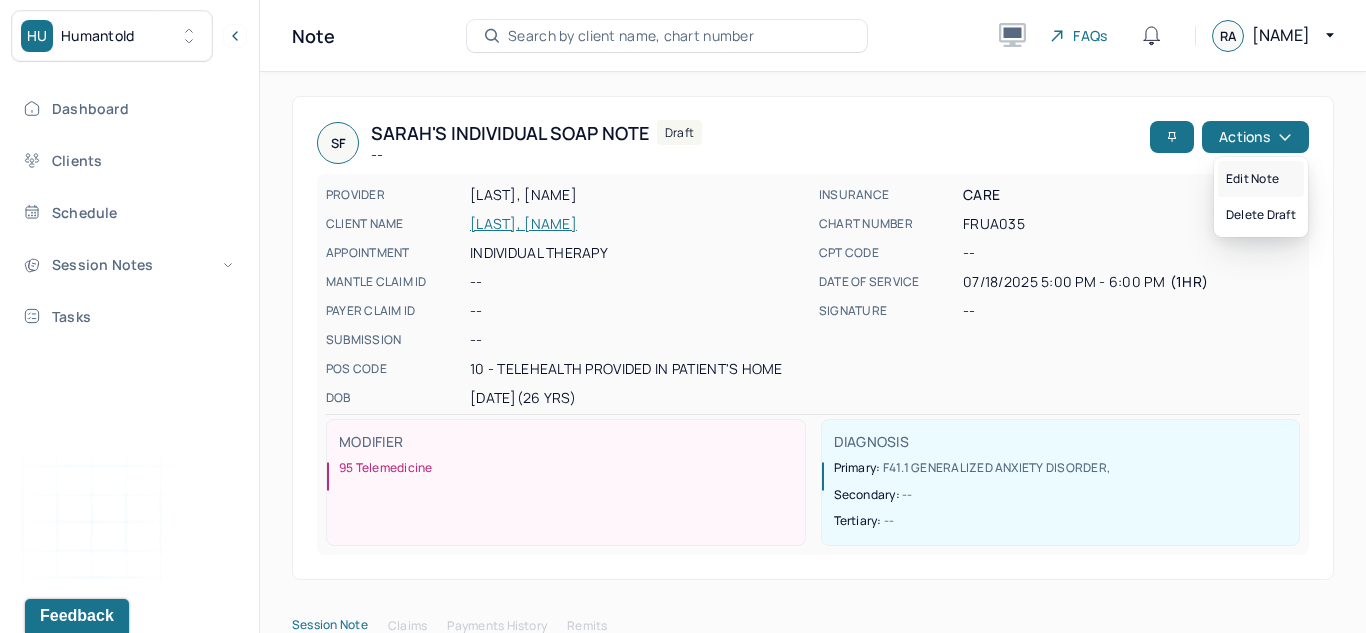 click on "Edit note" at bounding box center [1261, 179] 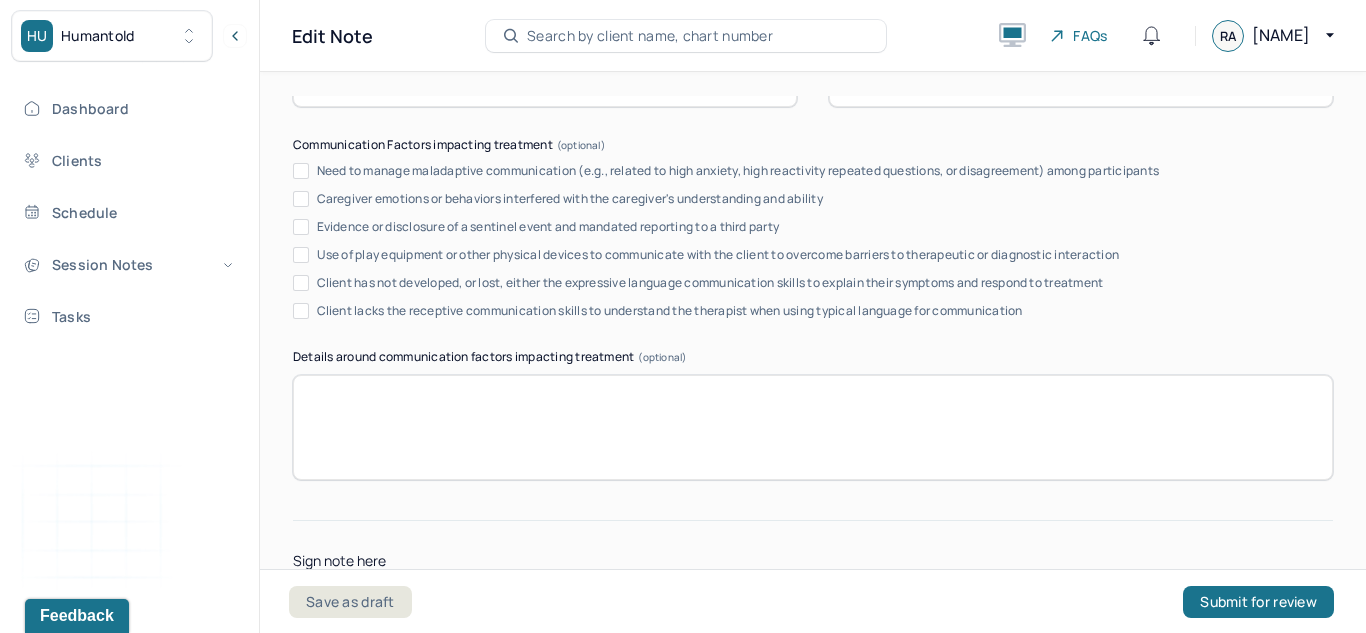 scroll, scrollTop: 3593, scrollLeft: 0, axis: vertical 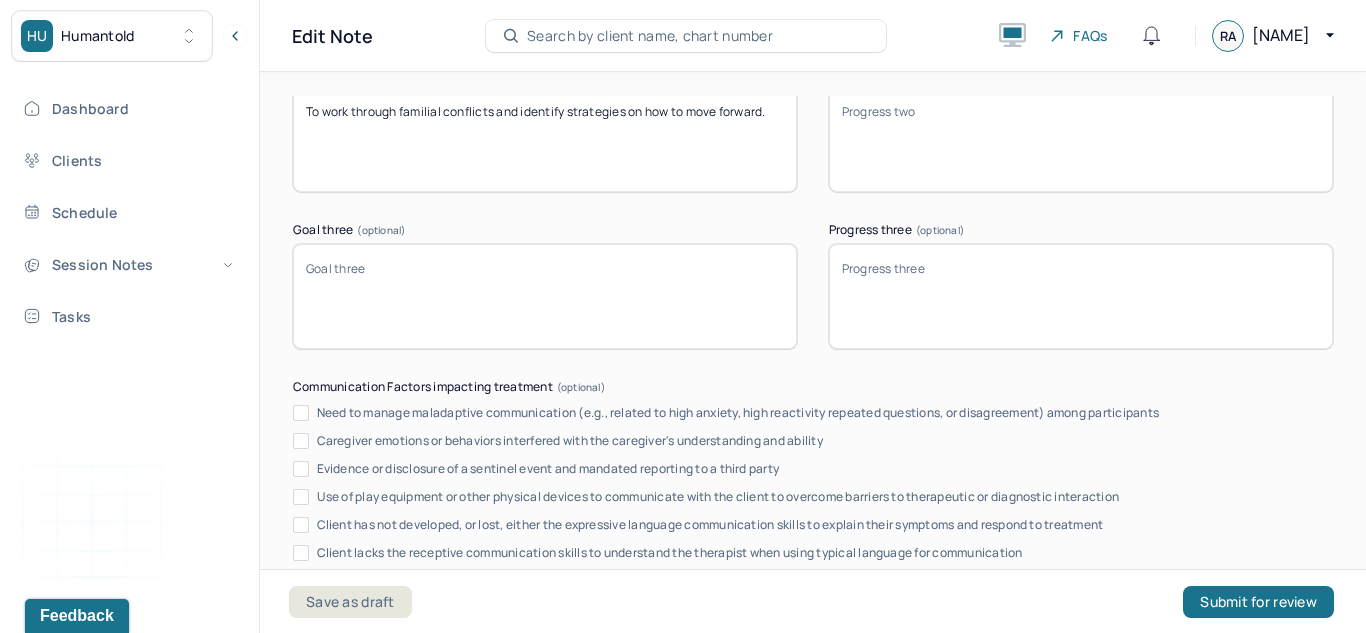 click on "Goal three (optional)" at bounding box center [545, 296] 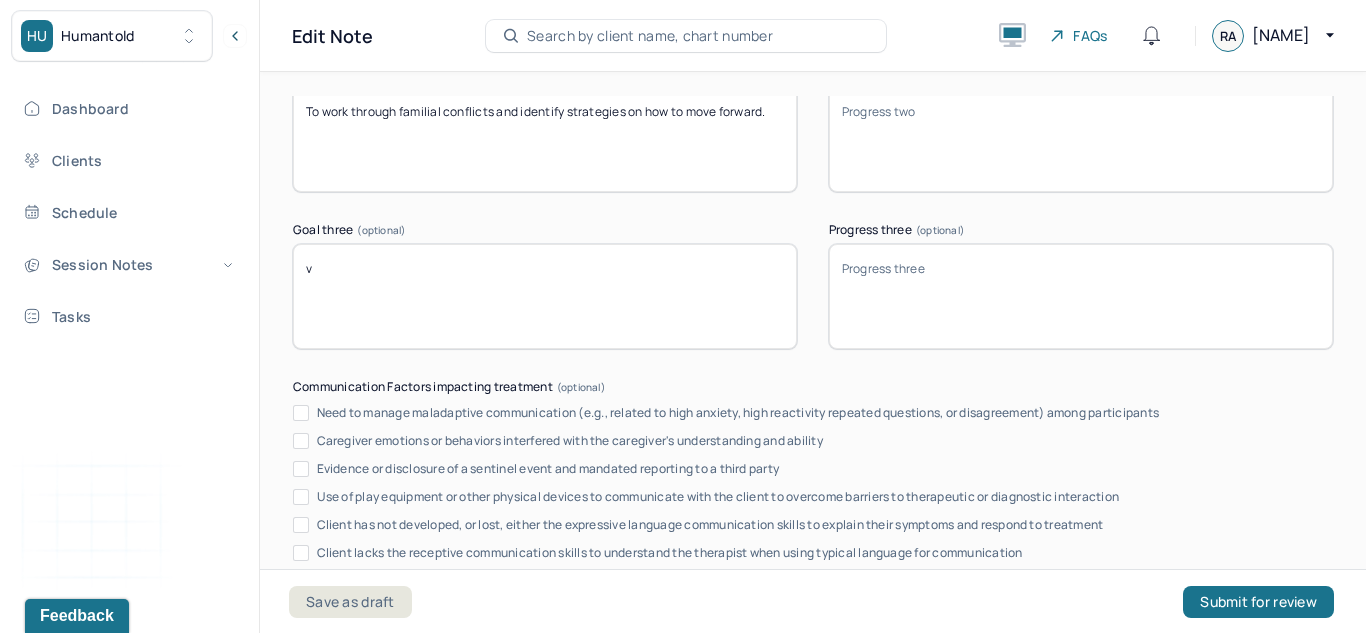 paste on "To develop better work life balance" 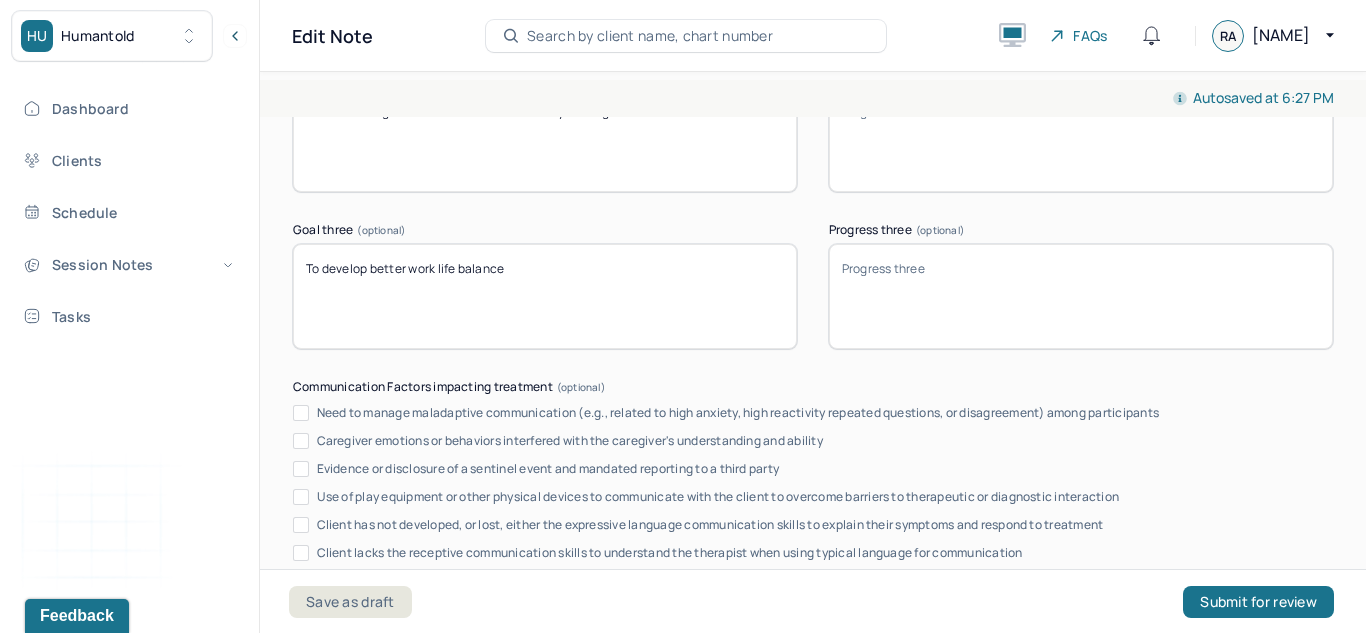 type on "To develop better work life balance" 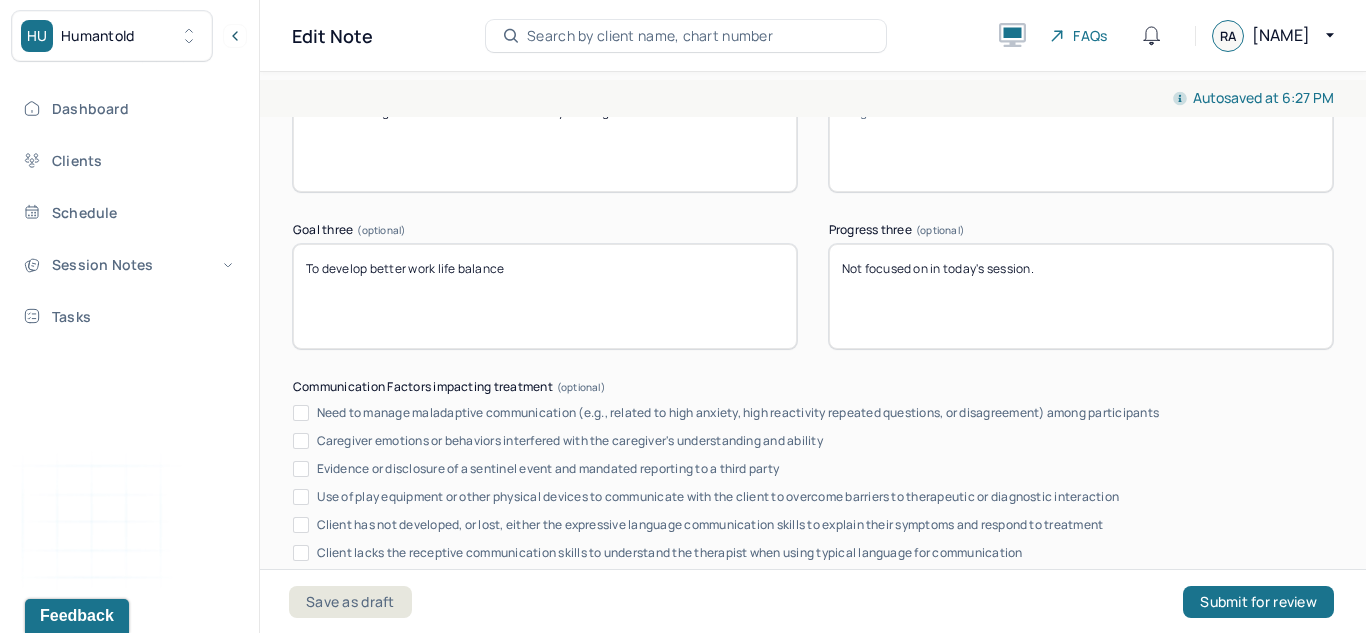 type on "Not focused on in today's session." 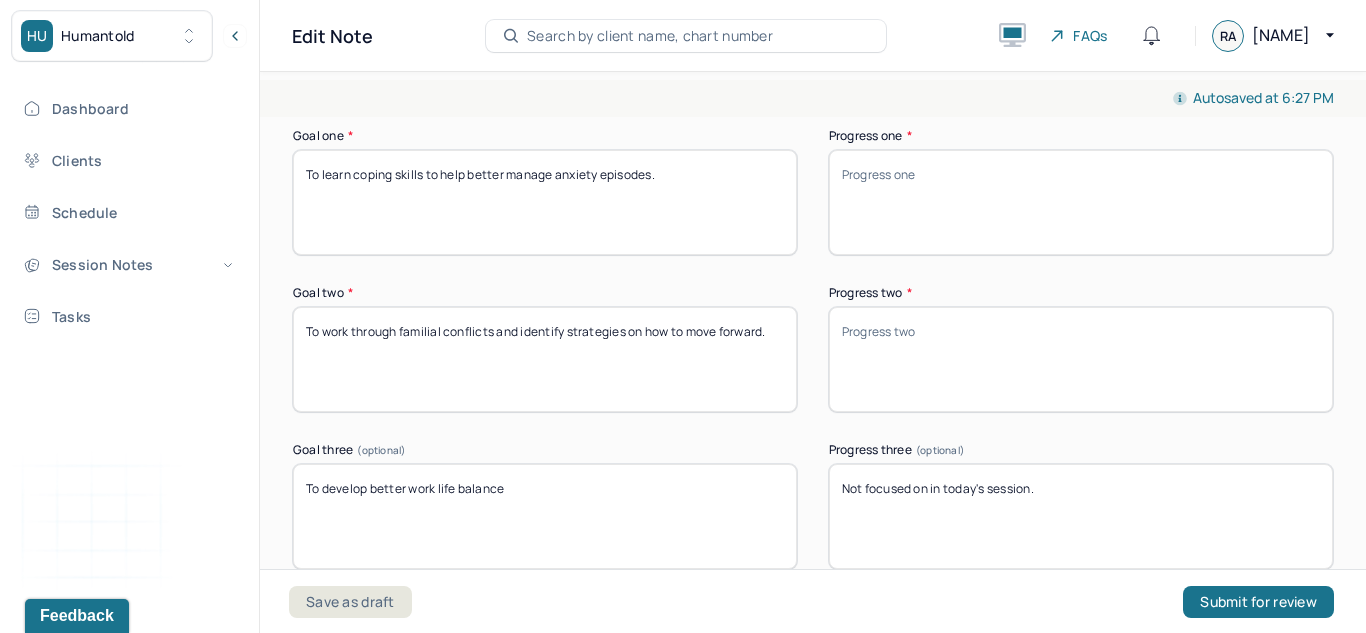 scroll, scrollTop: 3364, scrollLeft: 0, axis: vertical 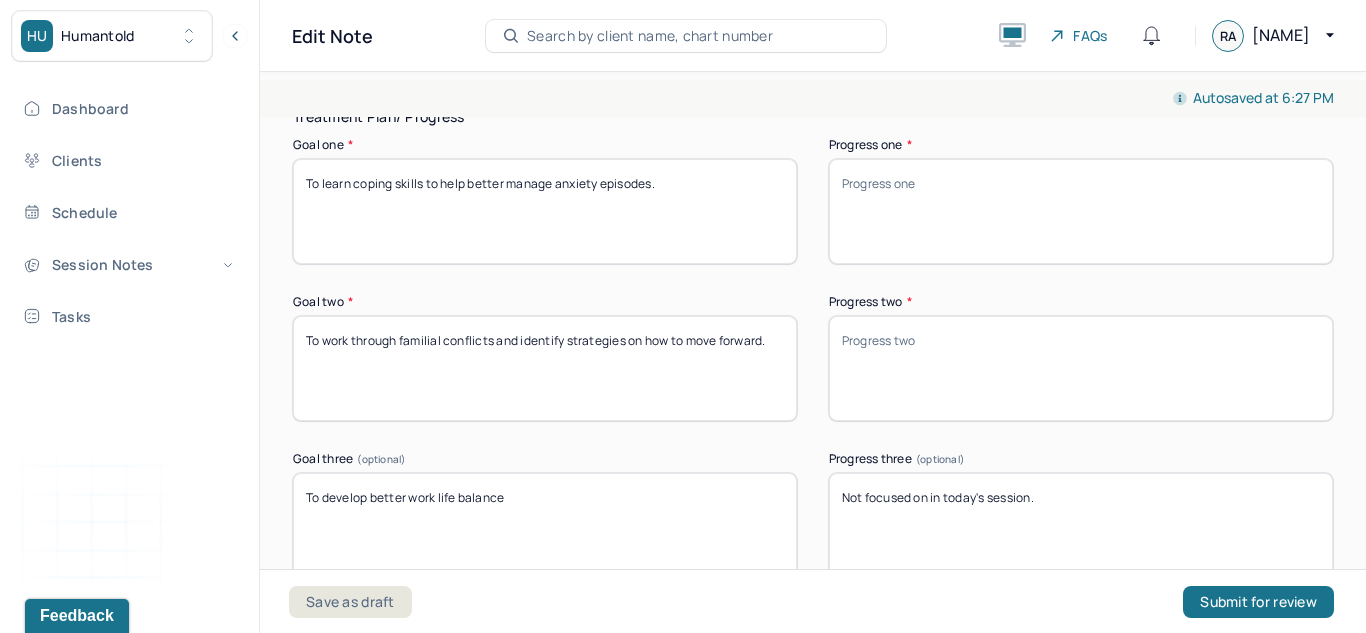 click on "Progress one *" at bounding box center (1081, 211) 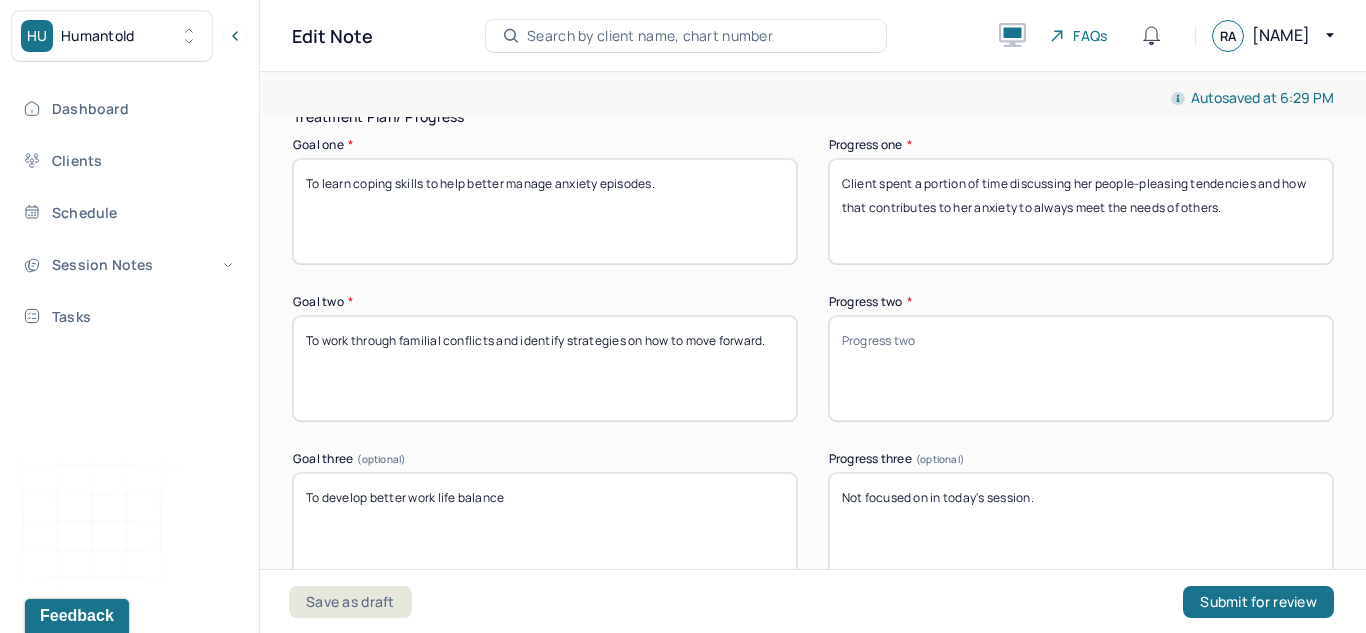 type on "Client spent a portion of time discussing her people-pleasing tendencies and how that contributes to her anxiety to always meet the needs of others." 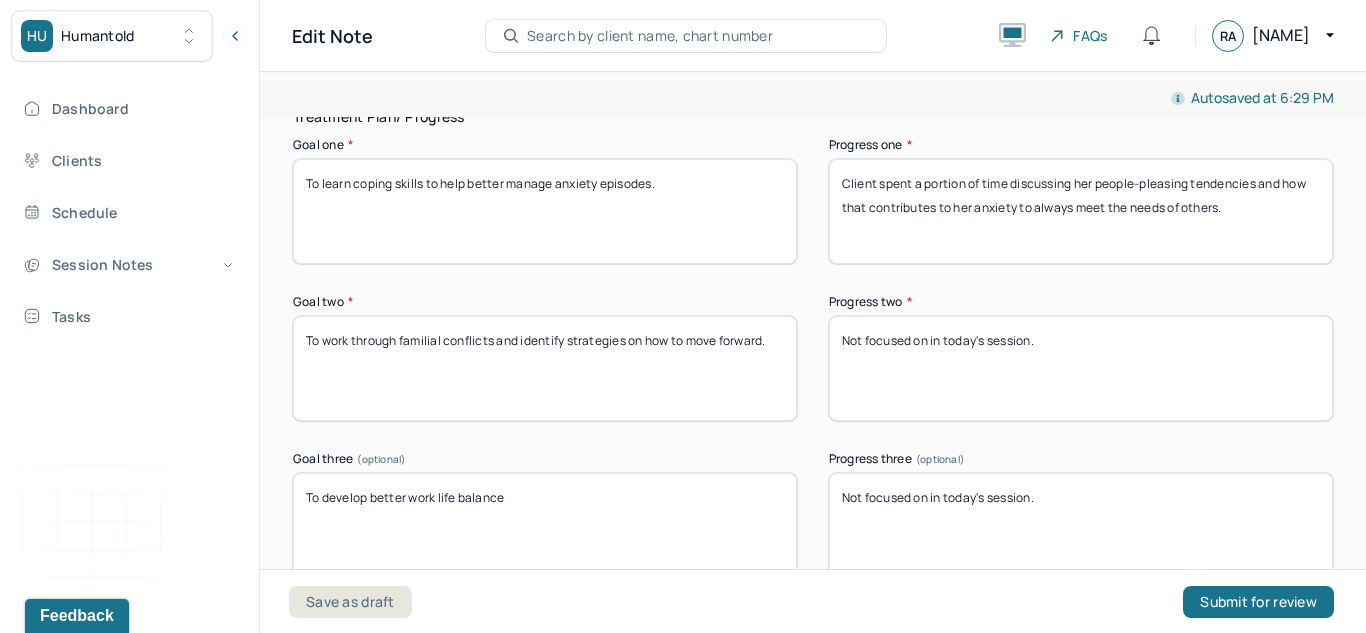 type on "Not focused on in today's session." 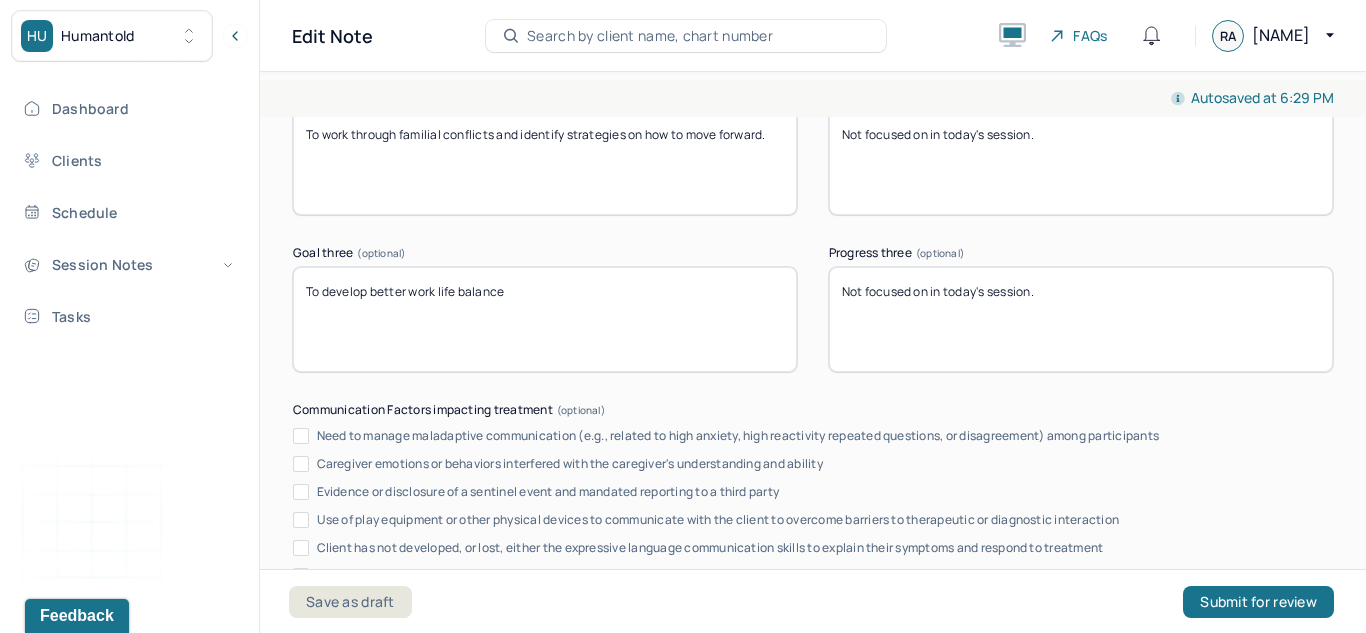 scroll, scrollTop: 3579, scrollLeft: 0, axis: vertical 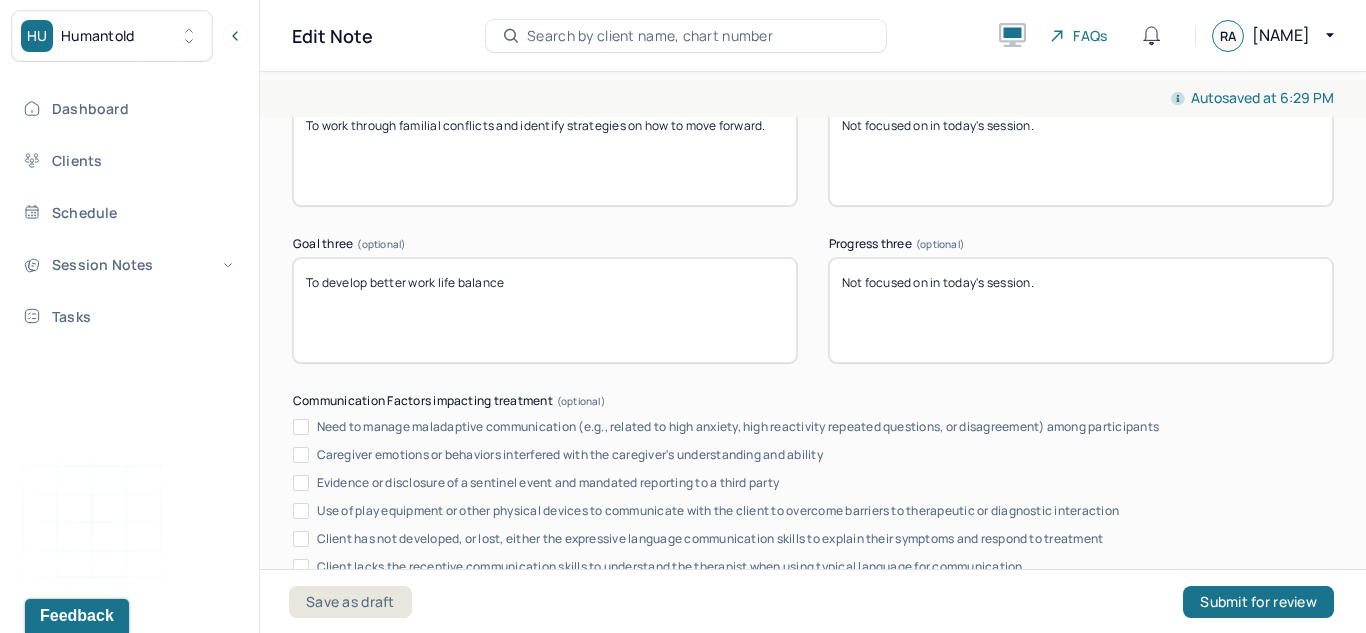 click on "To develop better work life balance" at bounding box center (545, 310) 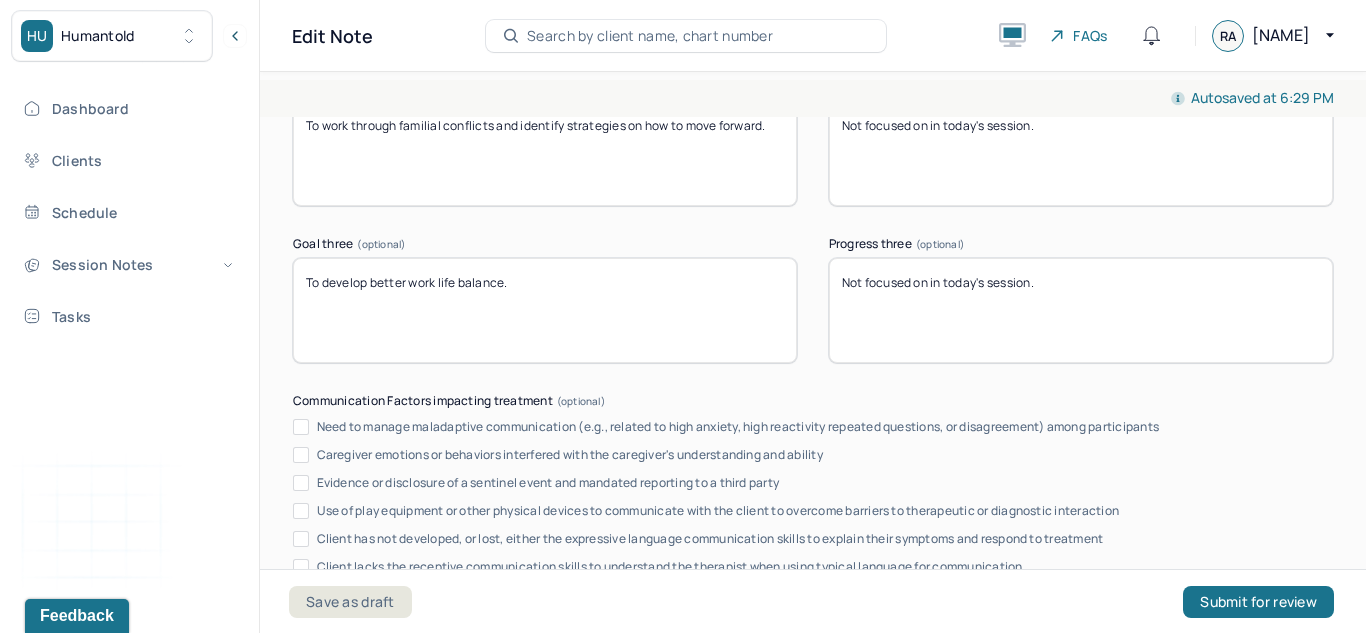 type on "To develop better work life balance." 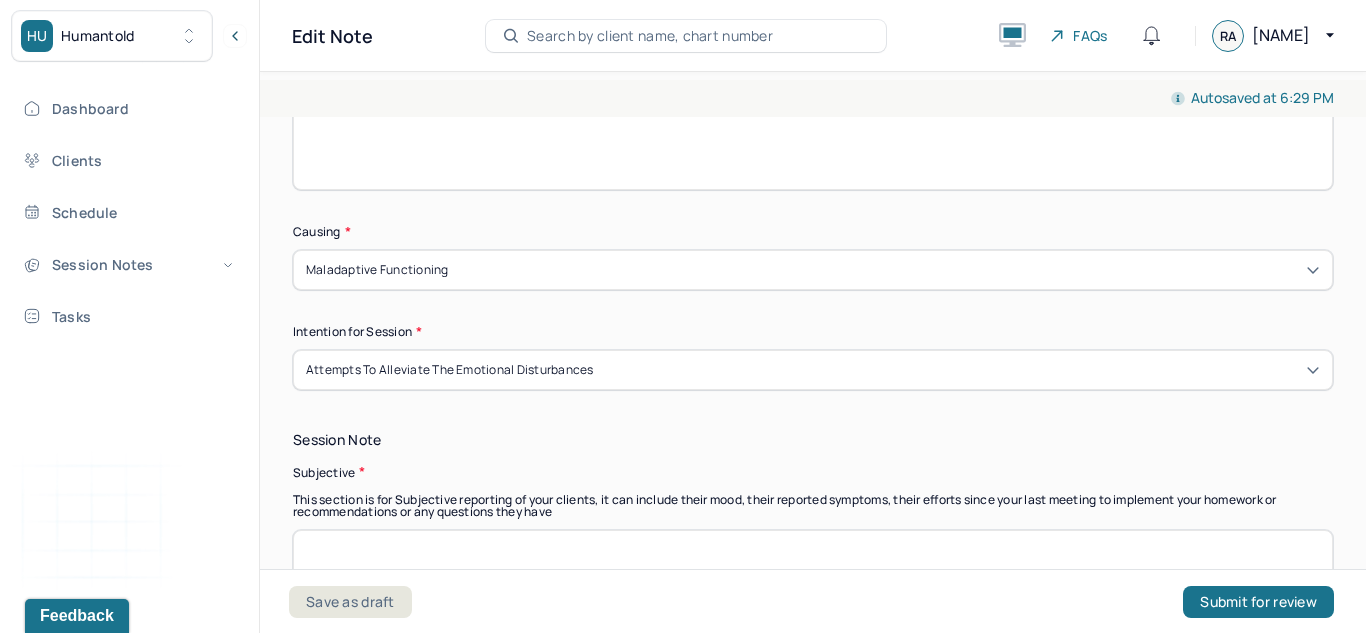 scroll, scrollTop: 1111, scrollLeft: 0, axis: vertical 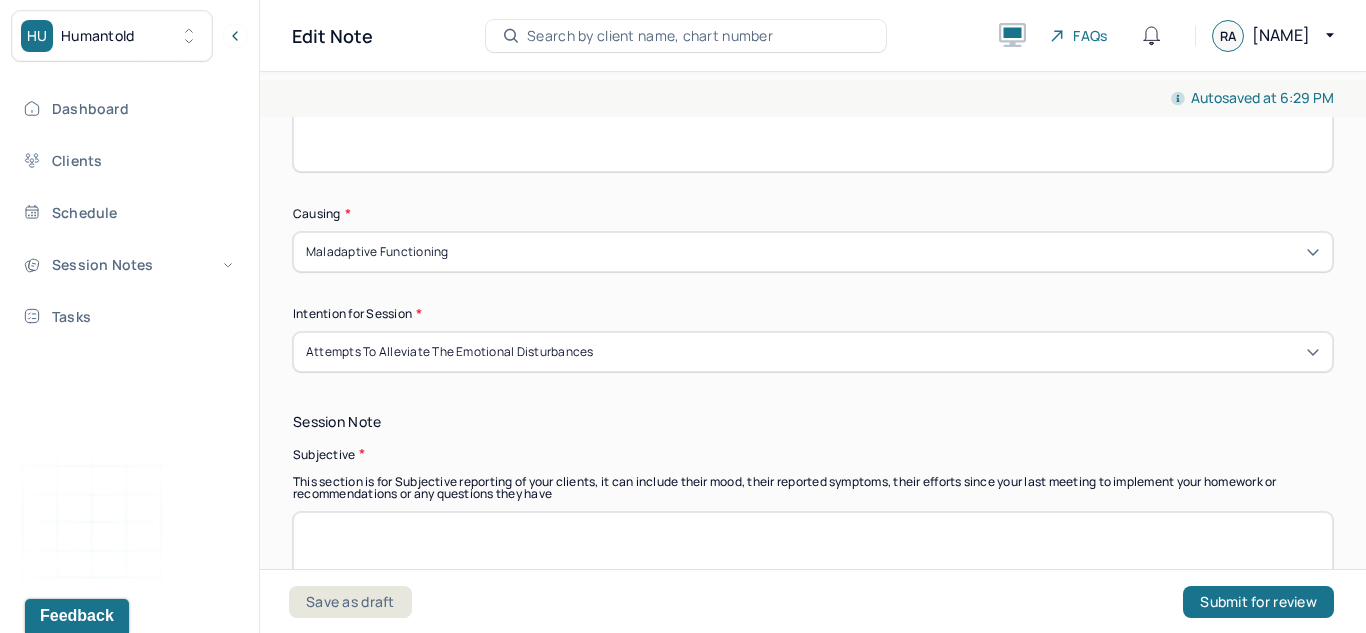 click on "Attempts to alleviate the emotional disturbances" at bounding box center [813, 352] 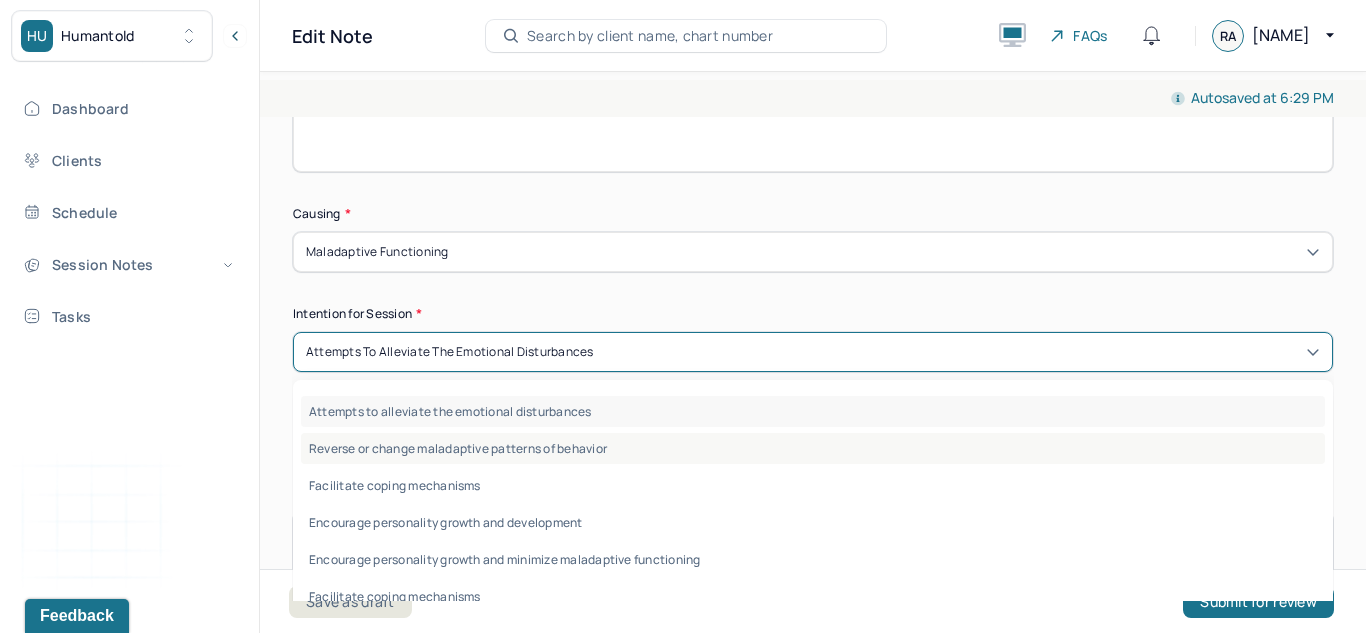 click on "Reverse or change maladaptive patterns of behavior" at bounding box center (813, 448) 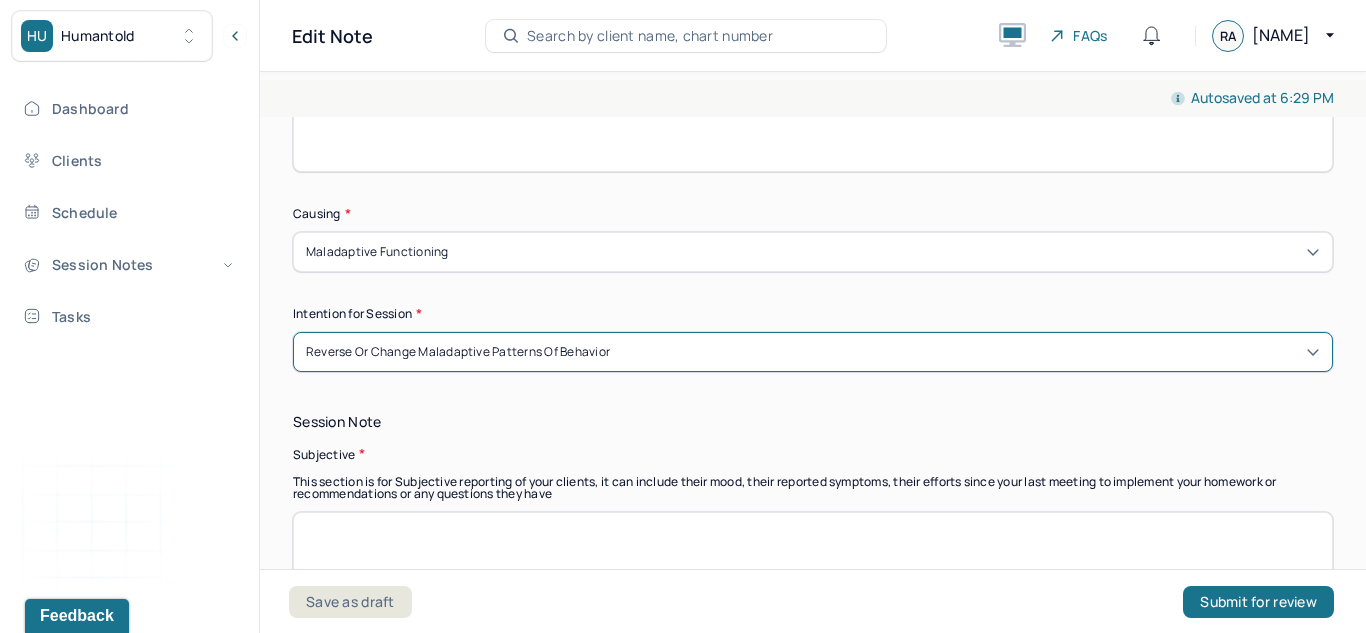 click on "Session Note Subjective This section is for Subjective reporting of your clients, it can include their mood, their reported symptoms, their efforts since your last meeting to implement your homework or recommendations or any questions they have Objective What were the behaviors, nonverbal expressions,gestures, postures, and overall presentation of the client? Consider client's mood and affect,client's response to treatment, any use of assessments. How did they present themselves? Was there nervous talking or lack of eye contact? Assessment This section is using clinical judgment and analysis to provide a combined summary of session's focus. This should not be a mere repeat of the S & O sections, but rather a synthesis of those sections that displays a greater understanding of the client as revealed during that particular therapy session. Which clinical themes are present? What do the subjective reports of the client and objective observations really show about the current state of the client?" at bounding box center [813, 735] 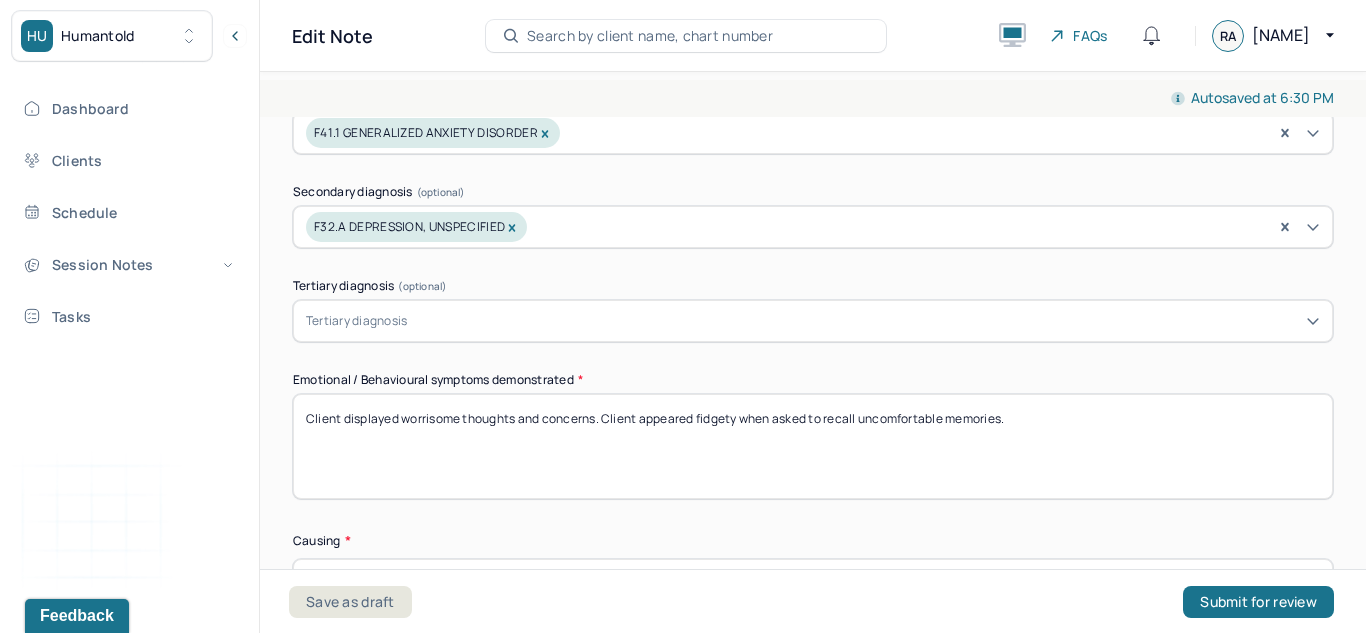 scroll, scrollTop: 766, scrollLeft: 0, axis: vertical 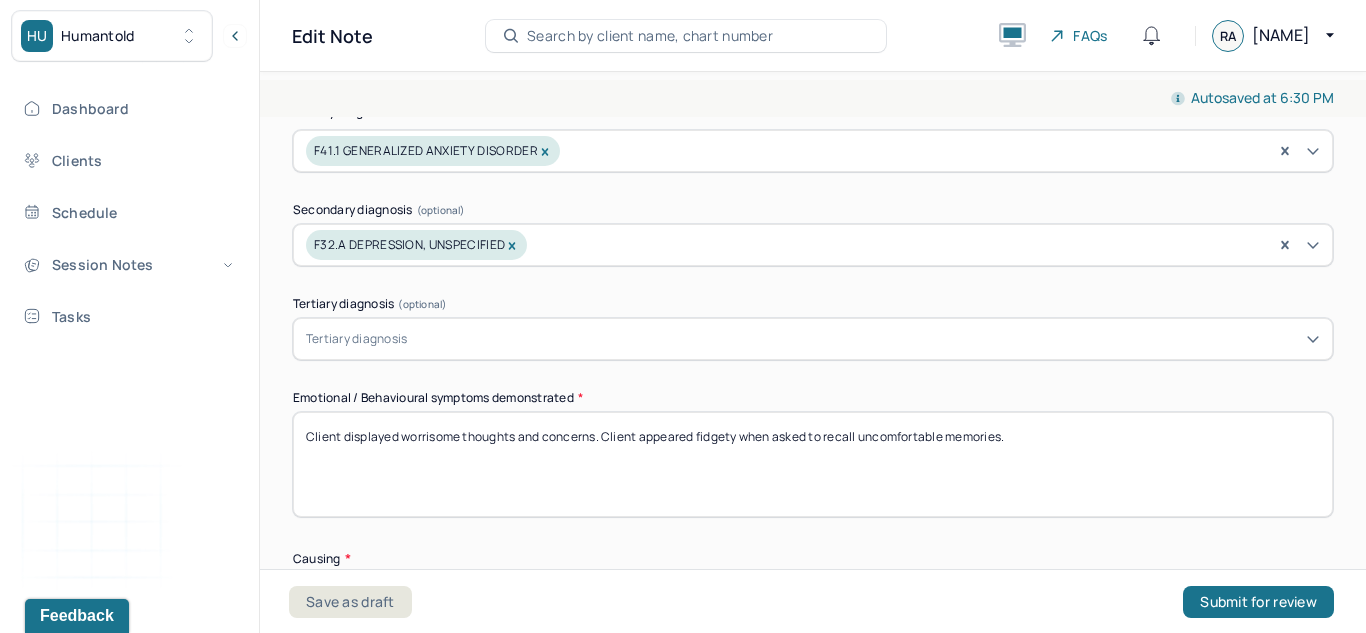 drag, startPoint x: 1019, startPoint y: 442, endPoint x: 204, endPoint y: 395, distance: 816.35406 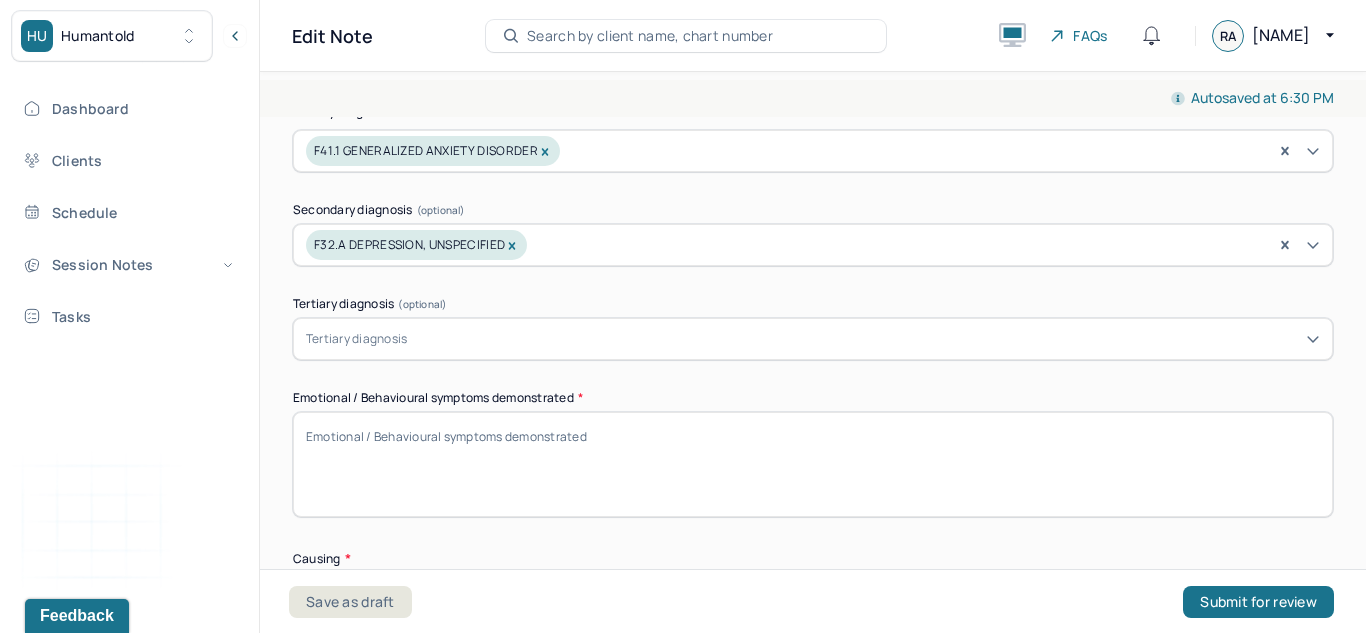type 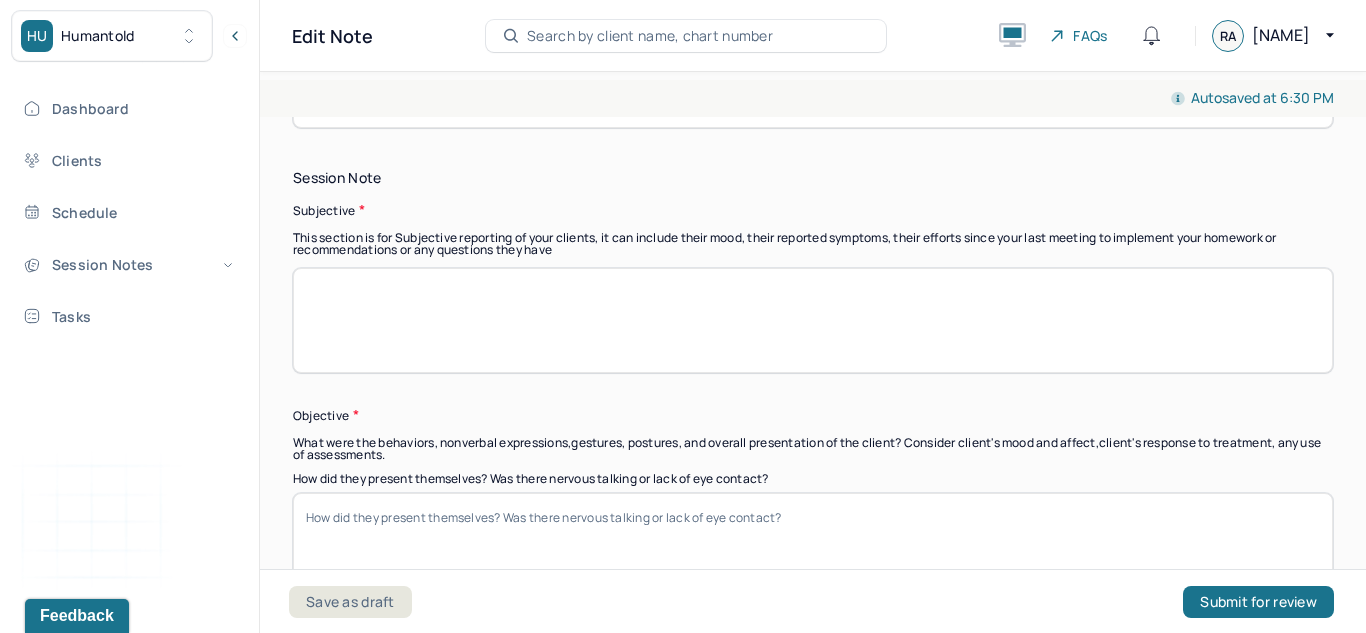 scroll, scrollTop: 1372, scrollLeft: 0, axis: vertical 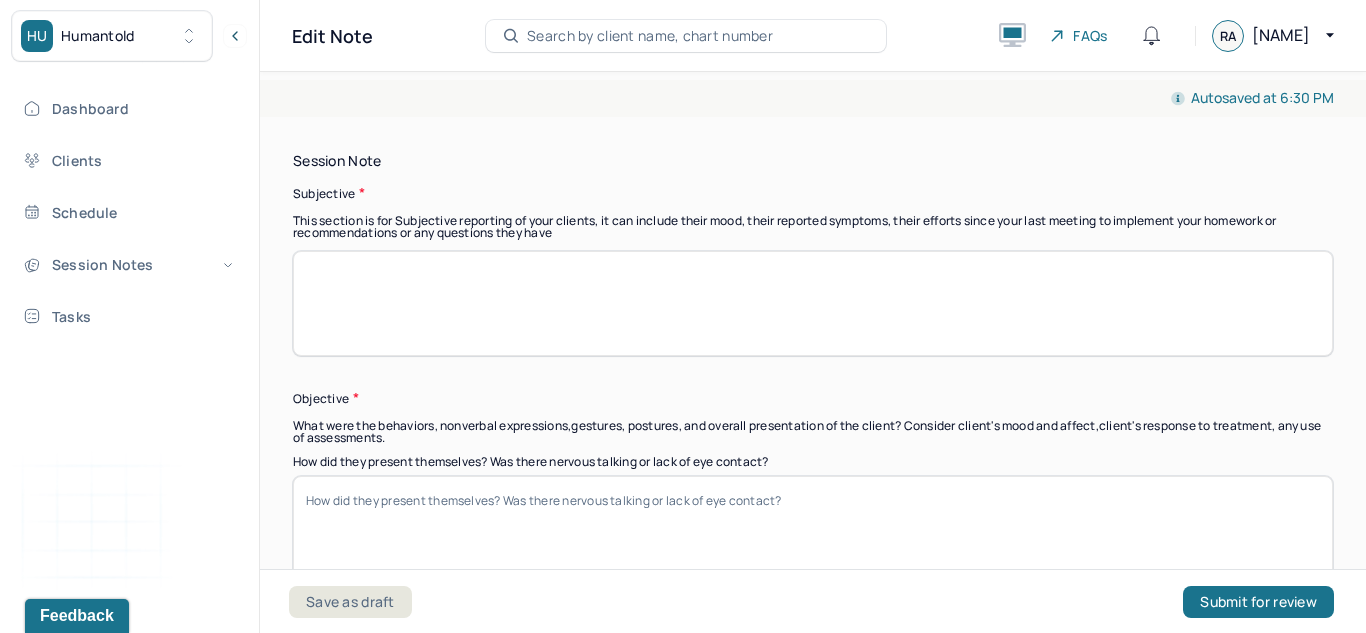click at bounding box center [813, 303] 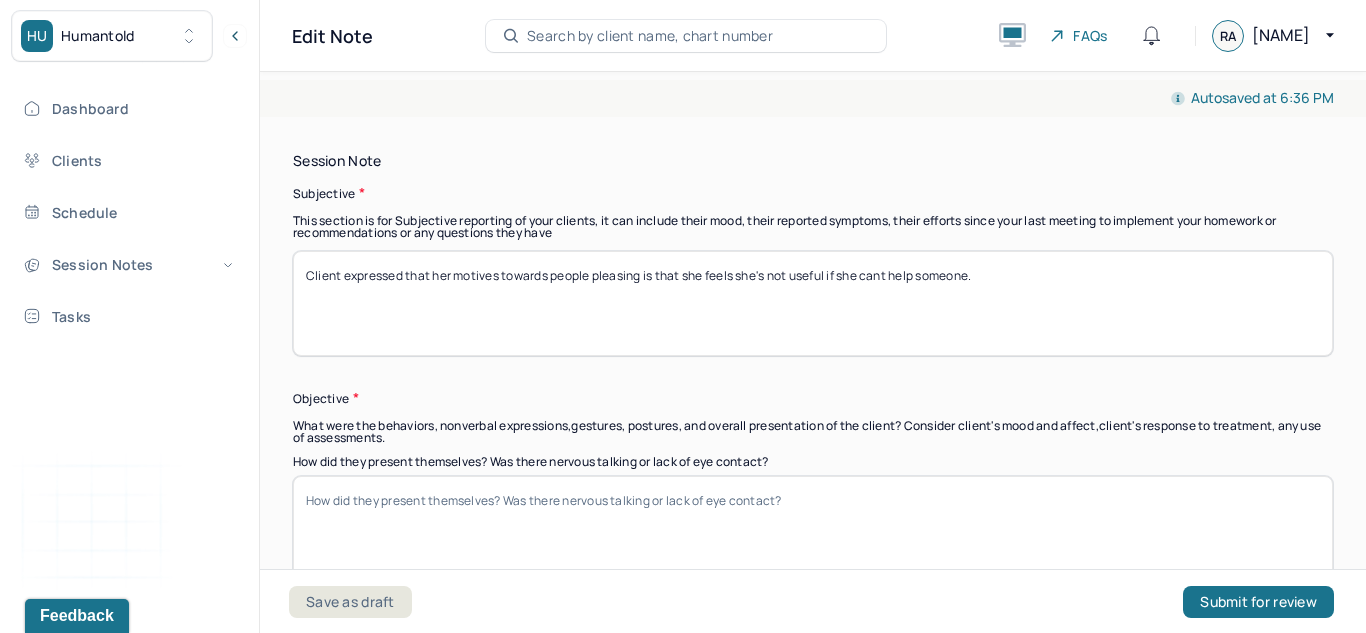 click on "Client expressed that her motives towards people pleasing is that she feels she's not useful if she cant help someone." at bounding box center [813, 303] 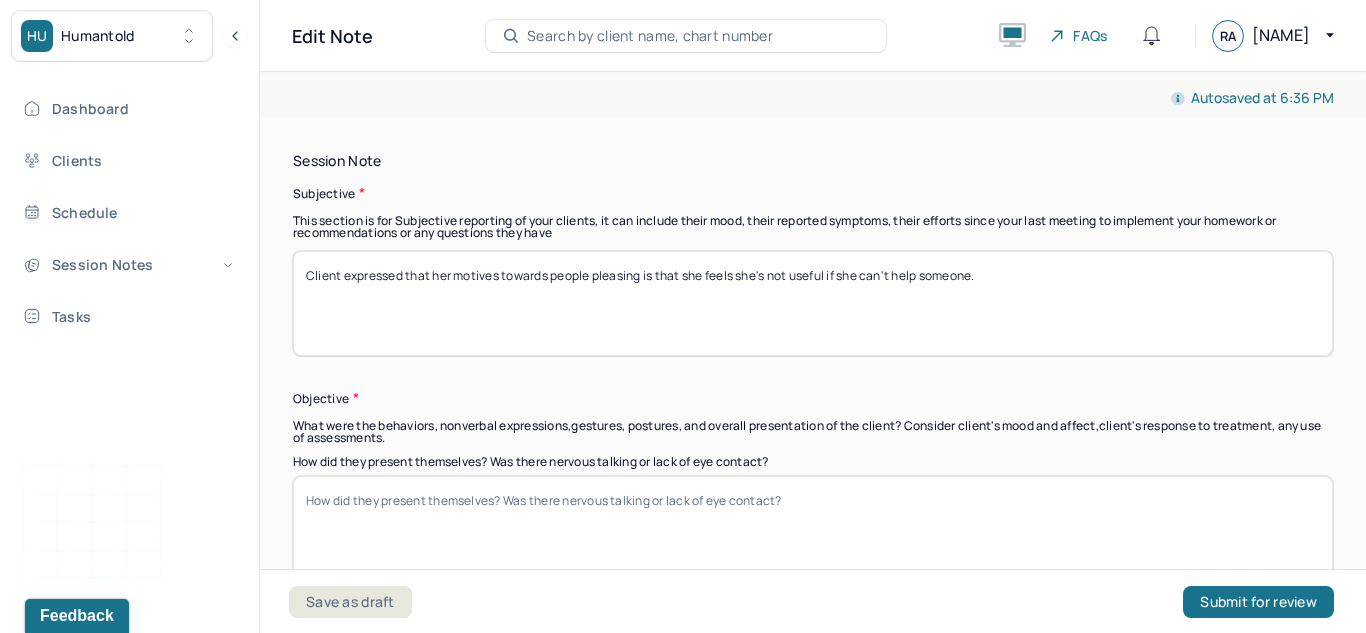 click on "Client expressed that her motives towards people pleasing is that she feels she's not useful if she cant help someone." at bounding box center [813, 303] 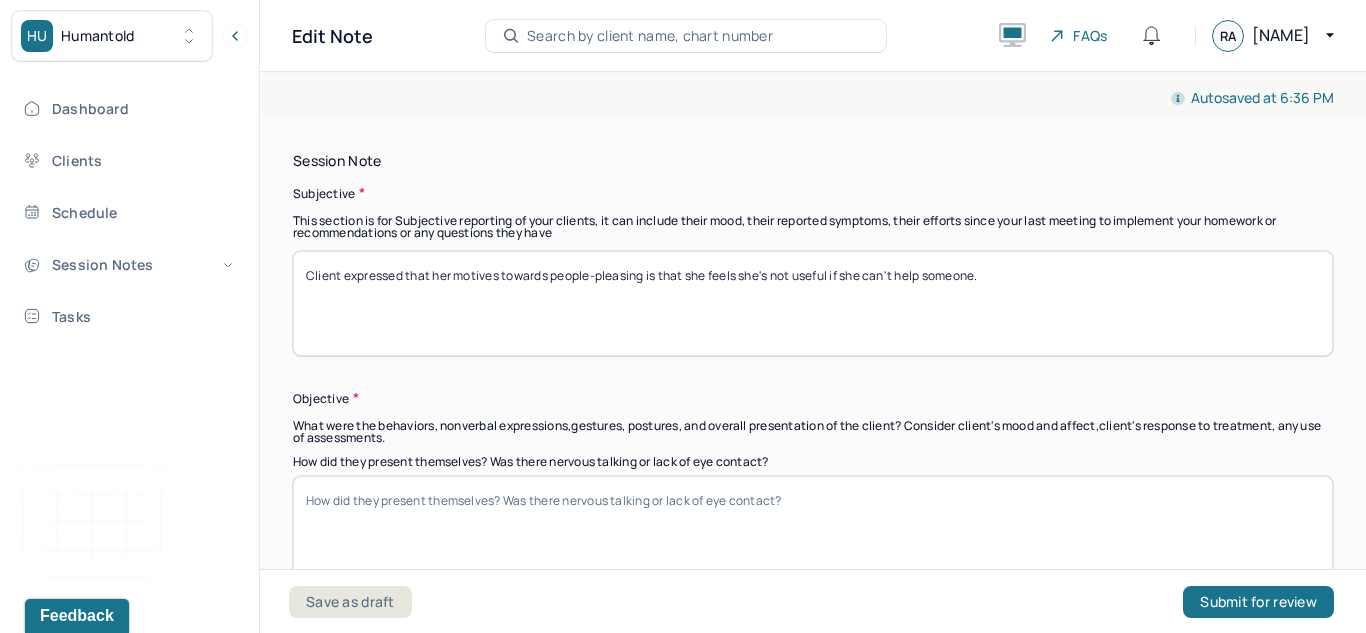 click on "Client expressed that her motives towards people-pleasing is that she feels she's not useful if she can't help someone." at bounding box center (813, 303) 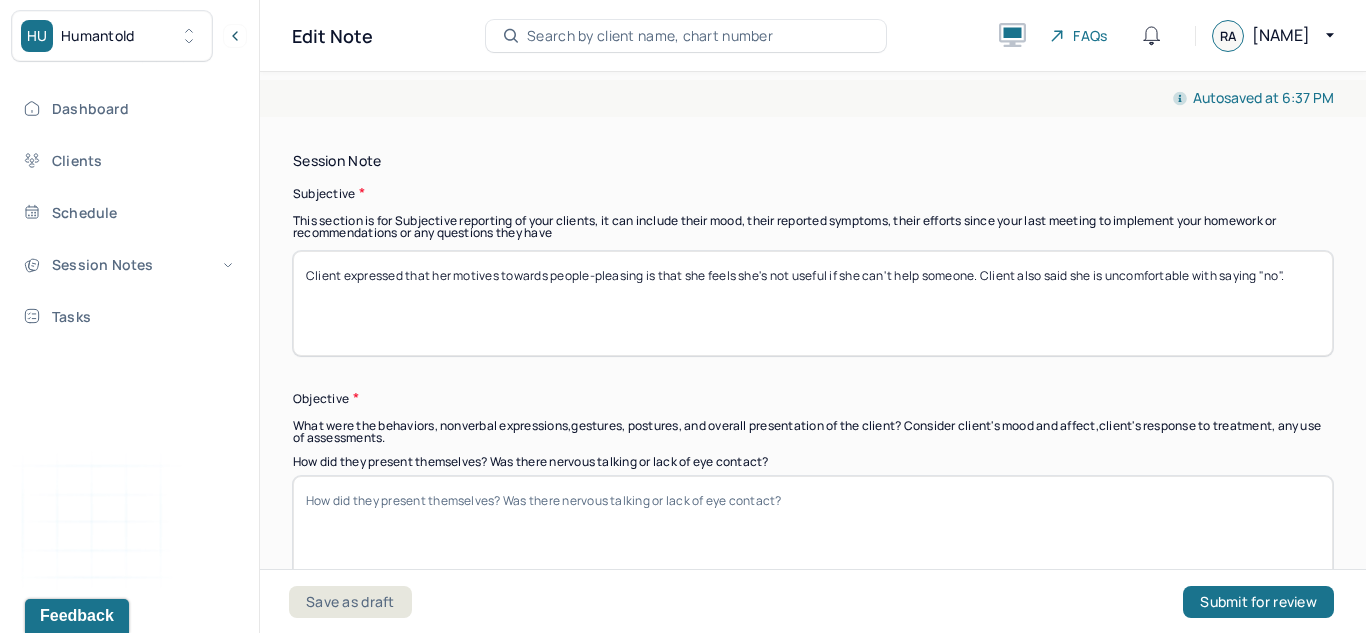type on "Client expressed that her motives towards people-pleasing is that she feels she's not useful if she can't help someone. Client also said she is uncomfortable with saying "no"." 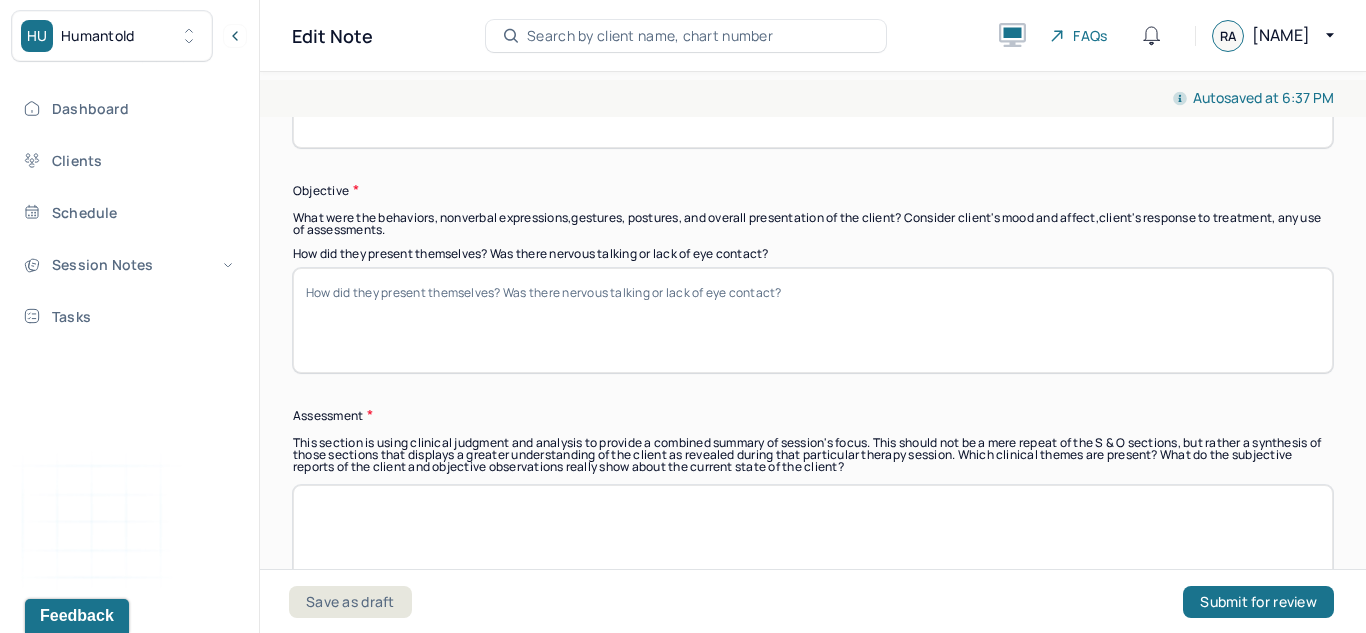 scroll, scrollTop: 1589, scrollLeft: 0, axis: vertical 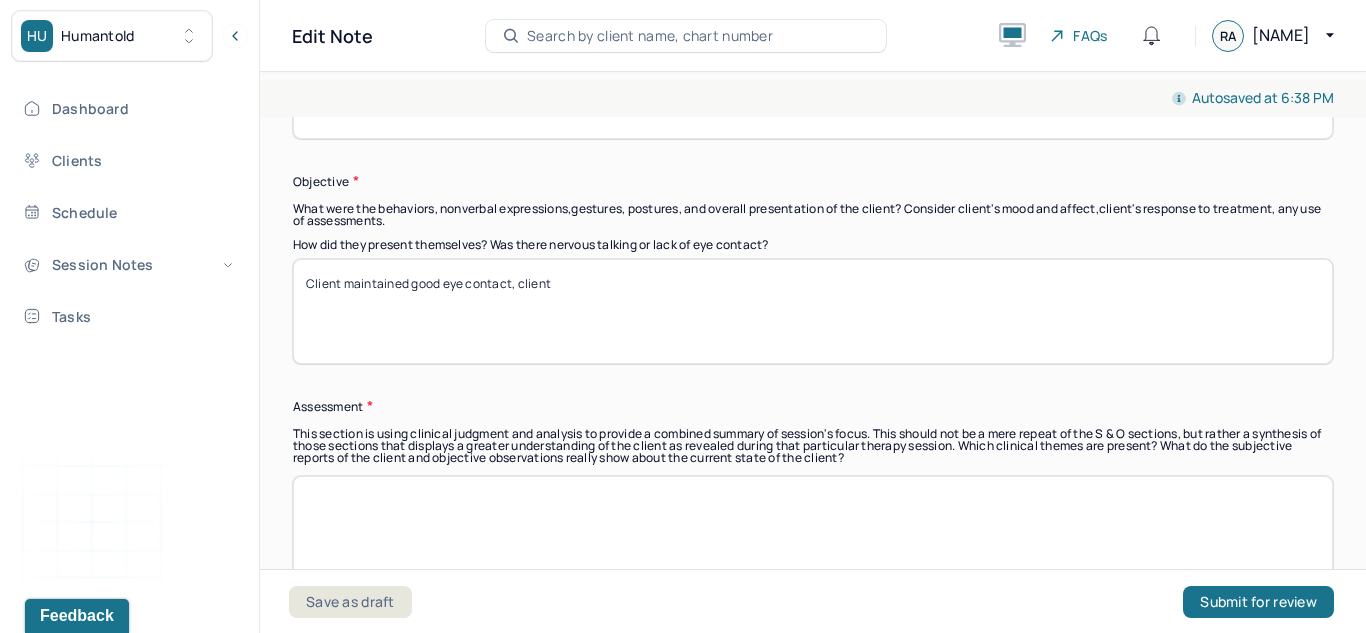 click on "Client had good eye contact, client" at bounding box center [813, 311] 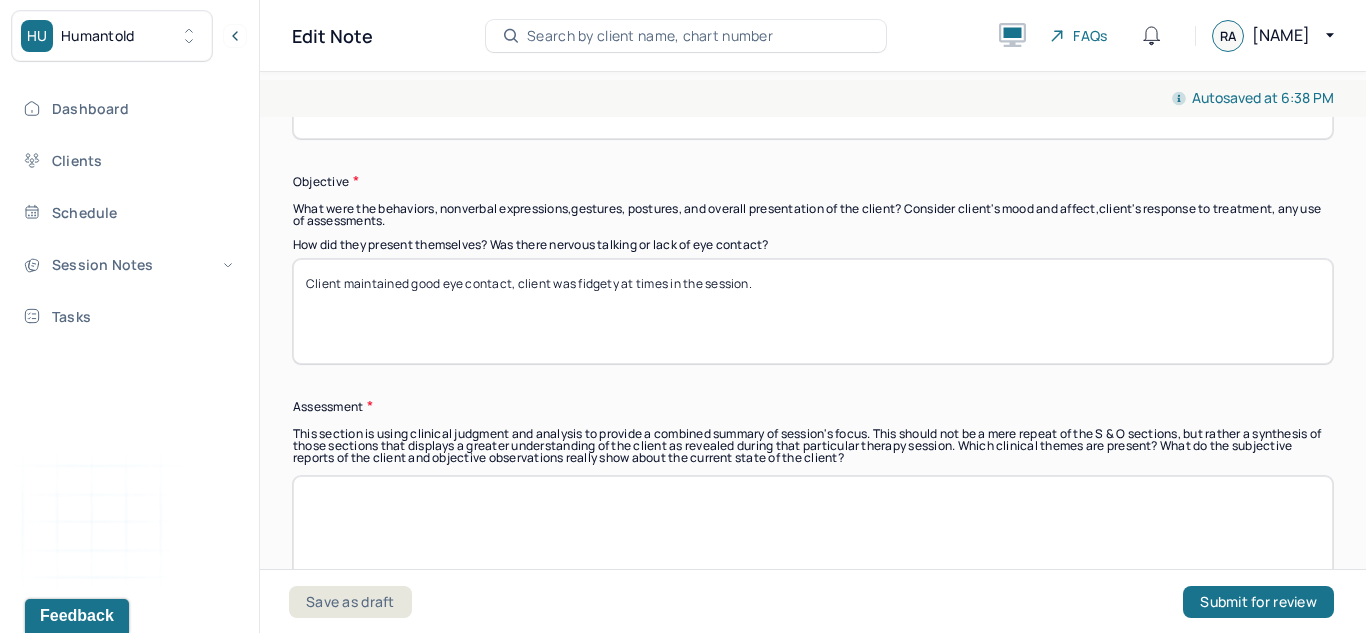 click on "Client maintained good eye contact, client was fidgety at times in the session." at bounding box center (813, 311) 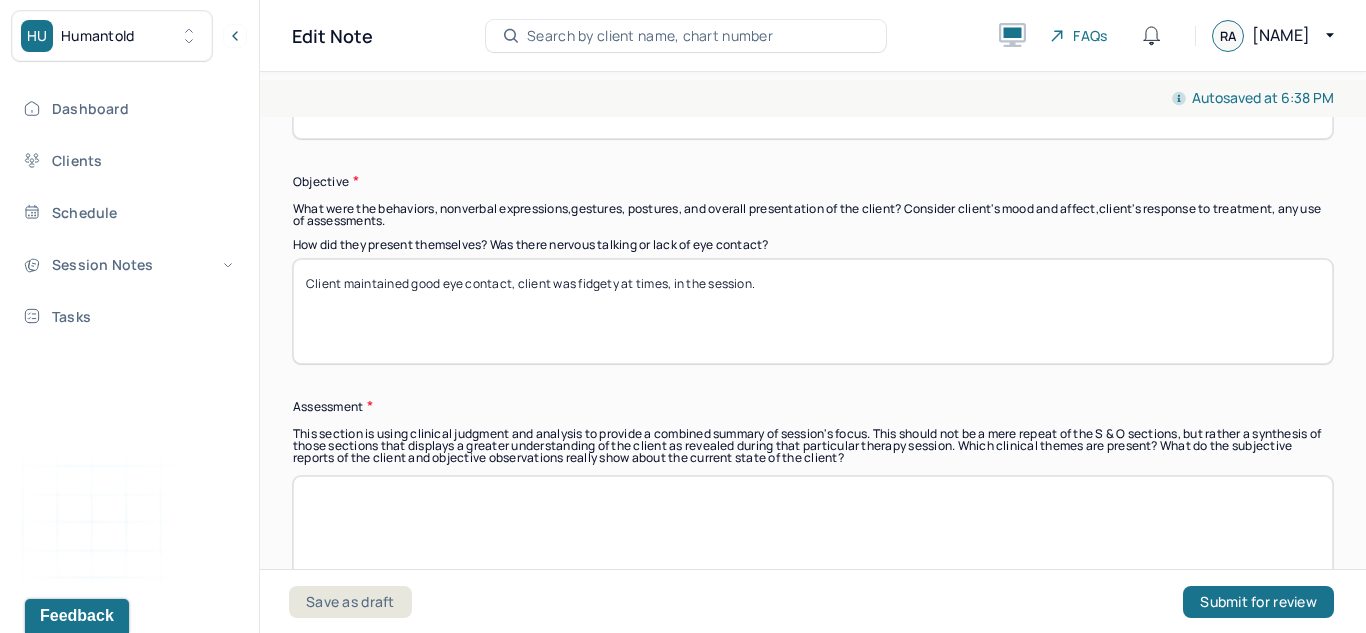 click on "Client maintained good eye contact, client was fidgety at times,  in the session." at bounding box center (813, 311) 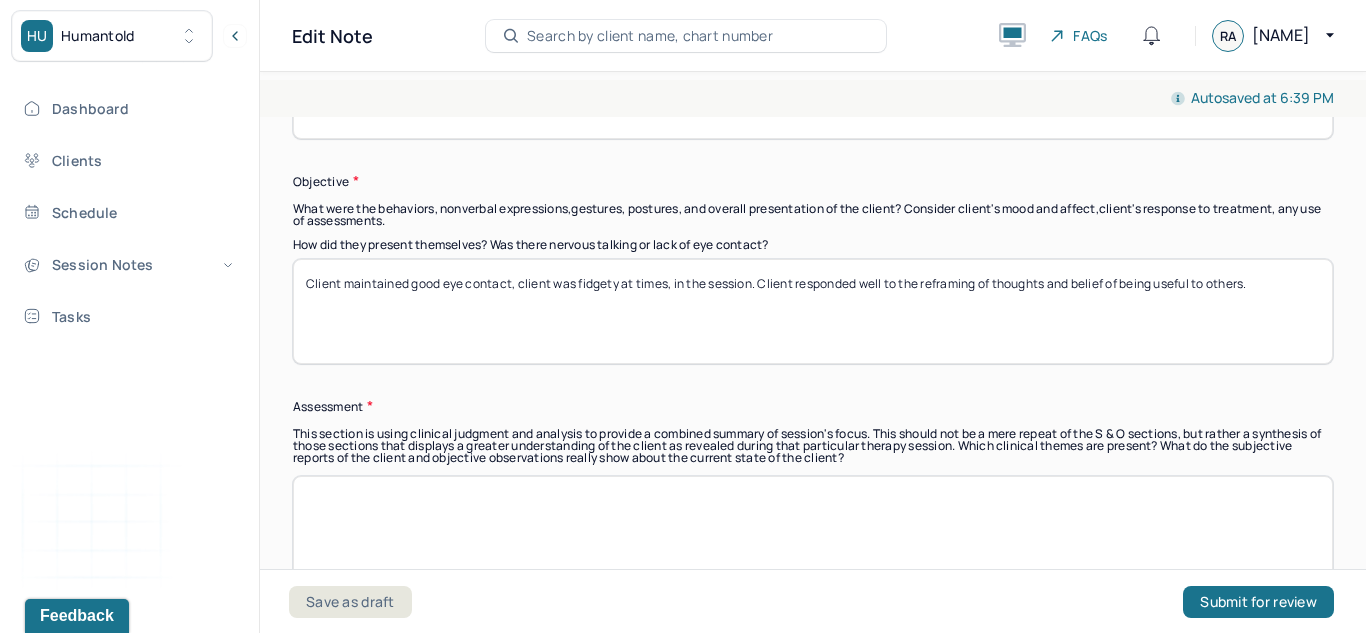 click on "Client maintained good eye contact, client was fidgety at times, in the session. Client responded well to the reframing of thoughts and belief of being useful to others." at bounding box center [813, 311] 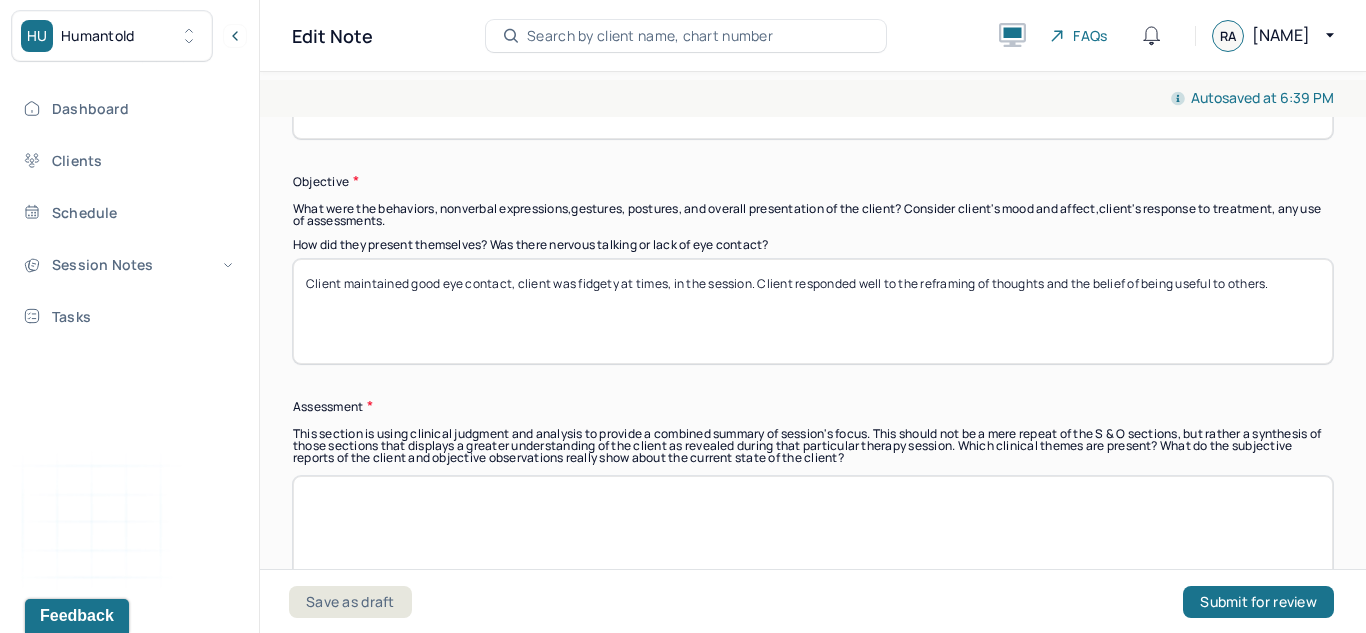click on "Client maintained good eye contact, client was fidgety at times, in the session. Client responded well to the reframing of thoughts and the belief of being useful to others." at bounding box center [813, 311] 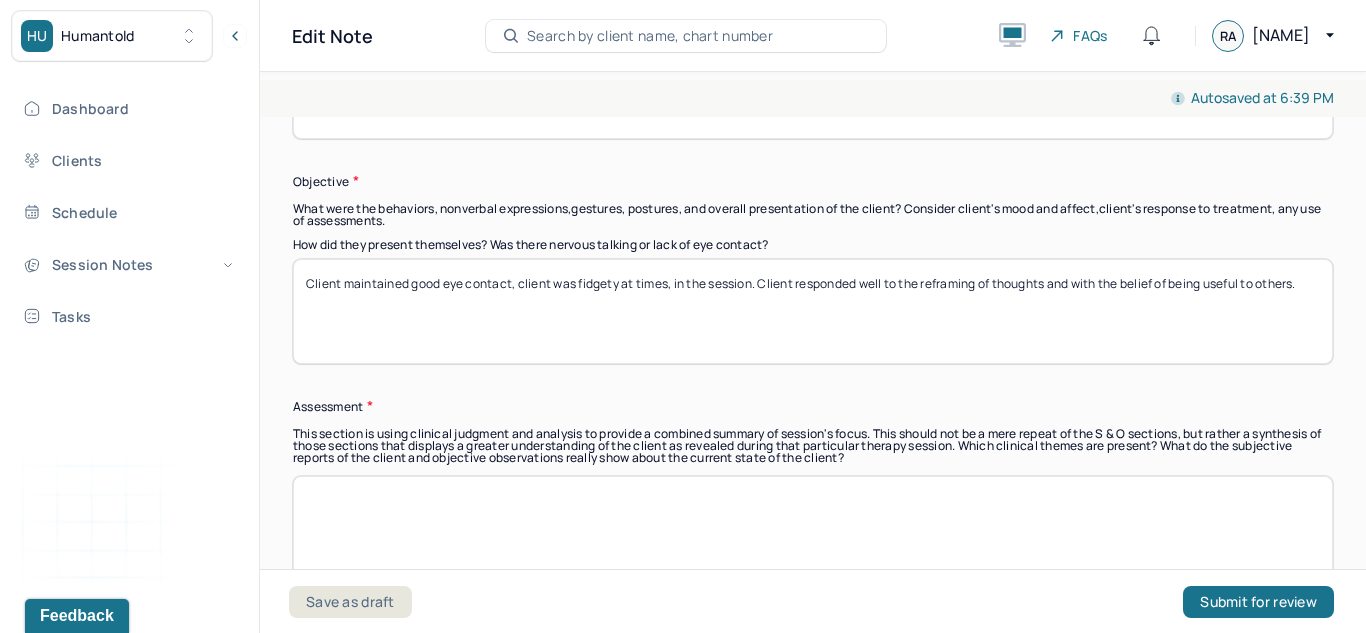 click on "Client maintained good eye contact, client was fidgety at times, in the session. Client responded well to the reframing of thoughts and with the belief of being useful to others." at bounding box center (813, 311) 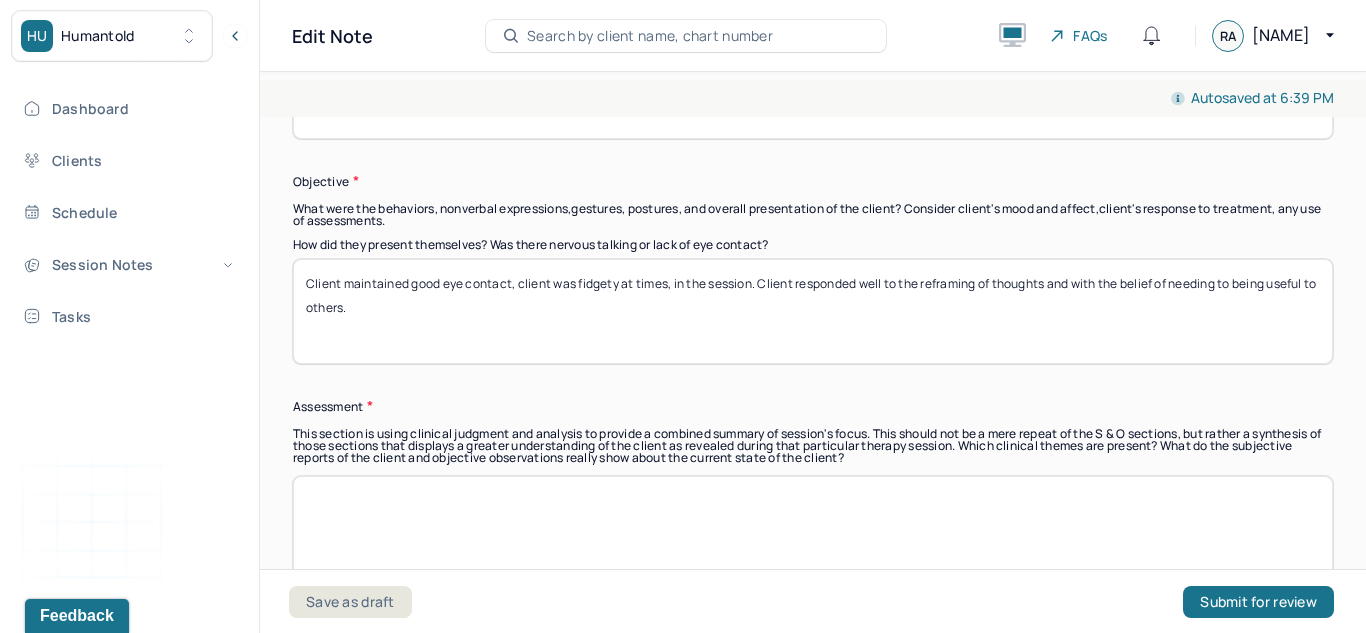 click on "Client maintained good eye contact, client was fidgety at times, in the session. Client responded well to the reframing of thoughts and with the belief of needing being useful to others." at bounding box center (813, 311) 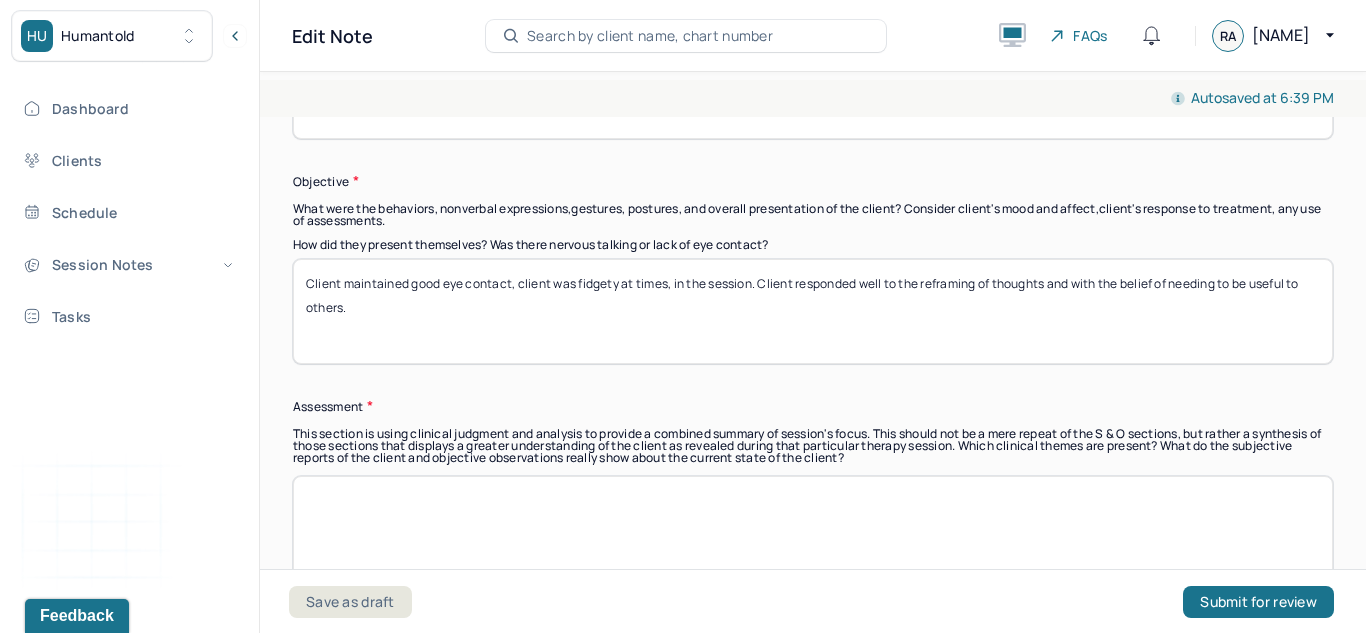click on "Client maintained good eye contact, client was fidgety at times, in the session. Client responded well to the reframing of thoughts and with the belief of needing to be useful to others." at bounding box center (813, 311) 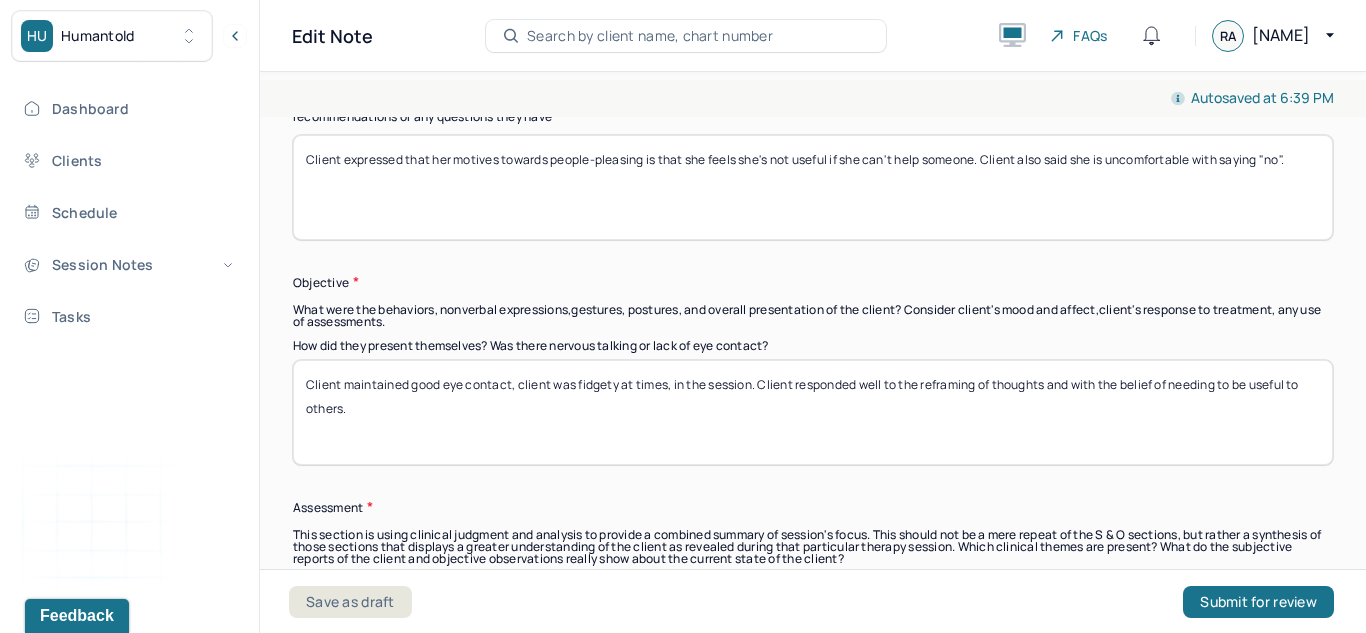 scroll, scrollTop: 1515, scrollLeft: 0, axis: vertical 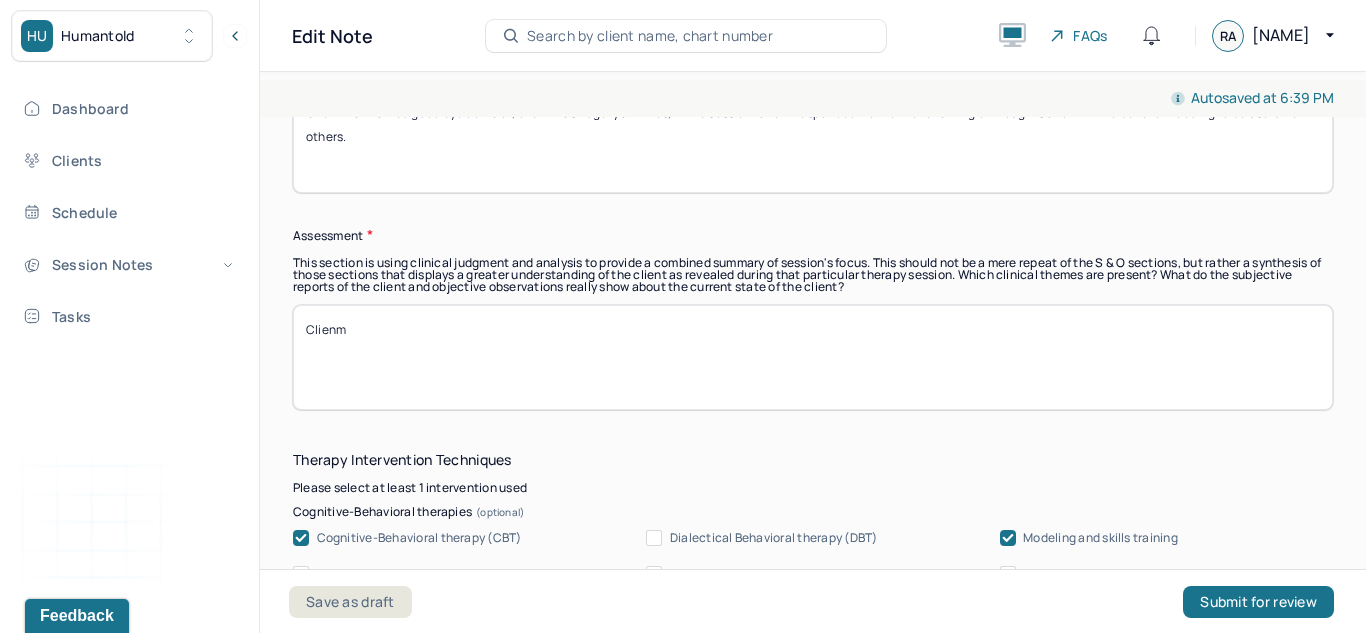 type on "Clienmt" 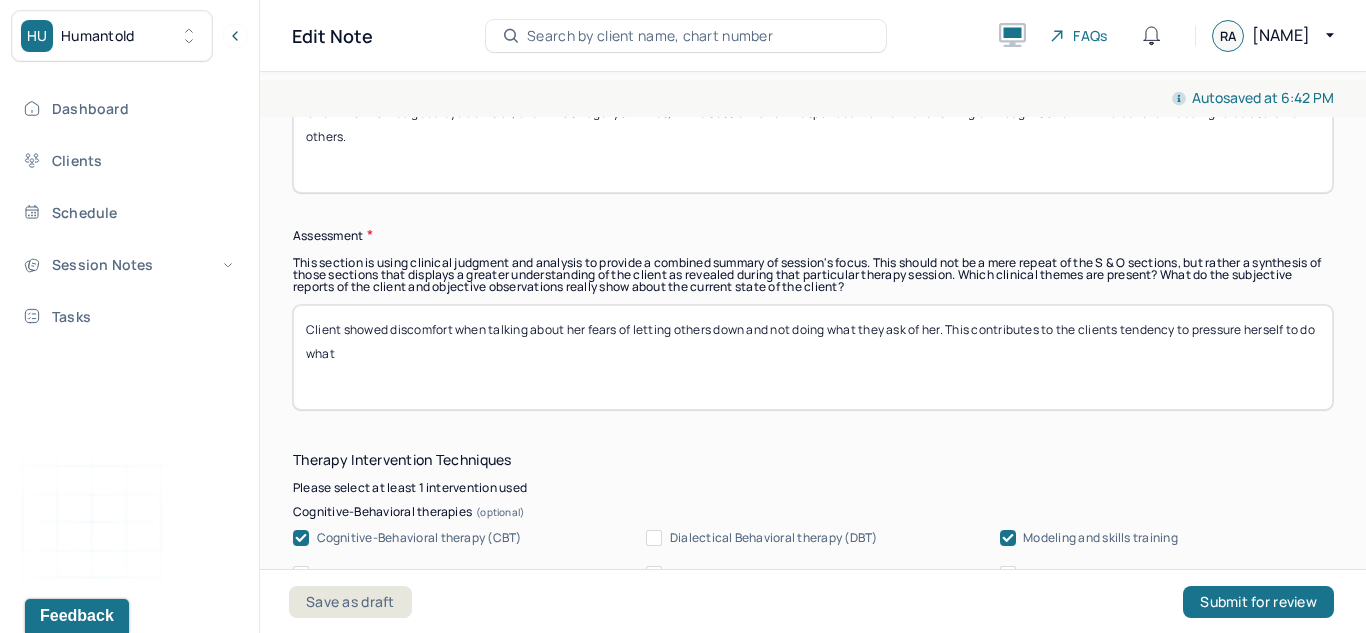 click on "Client showed discomfort when talking about her fears of letting others down and not doing what they ask of her. This contributes to the clients tendency to pressure herself to do what" at bounding box center [813, 357] 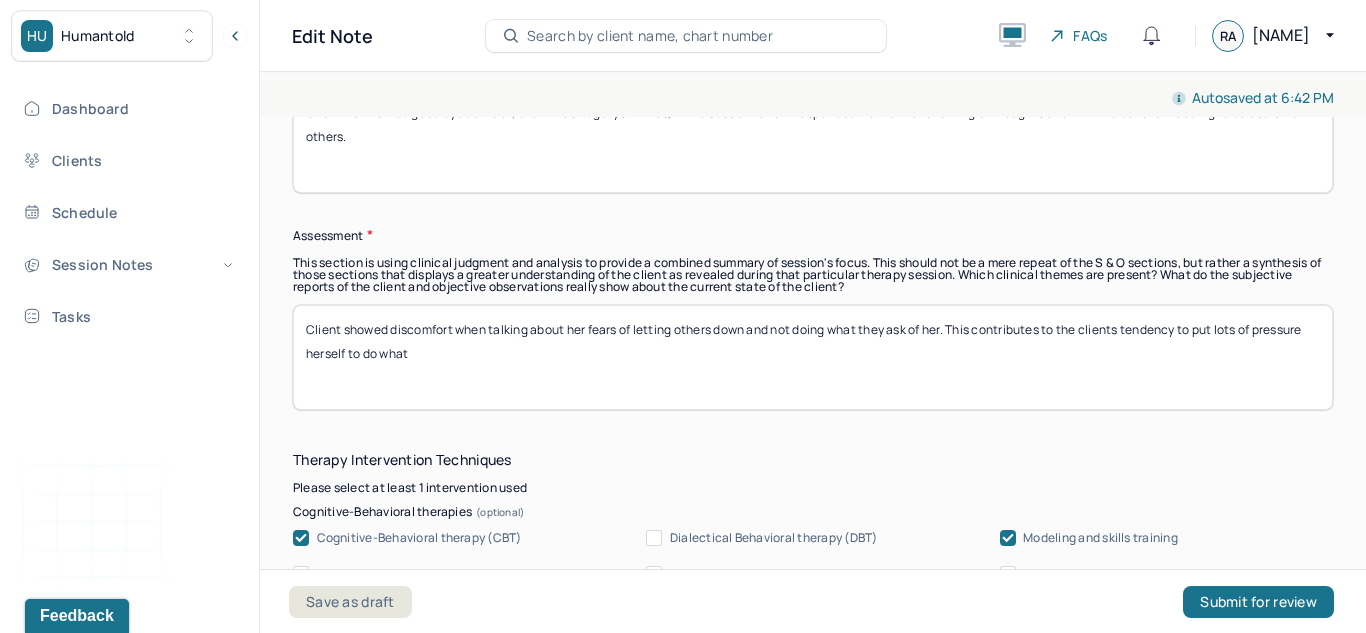 click on "Client showed discomfort when talking about her fears of letting others down and not doing what they ask of her. This contributes to the clients tendency to put lots of pressure herself to do what" at bounding box center [813, 357] 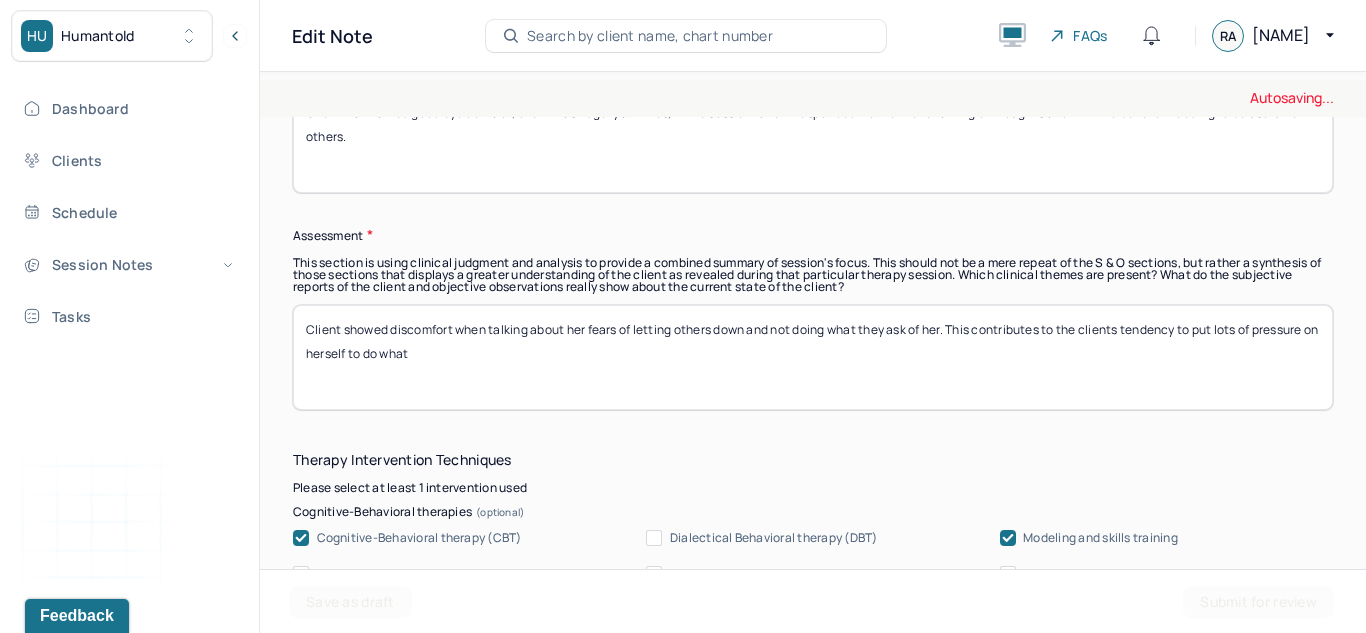 click on "Client showed discomfort when talking about her fears of letting others down and not doing what they ask of her. This contributes to the clients tendency to put lots of pressure herself to do what" at bounding box center (813, 357) 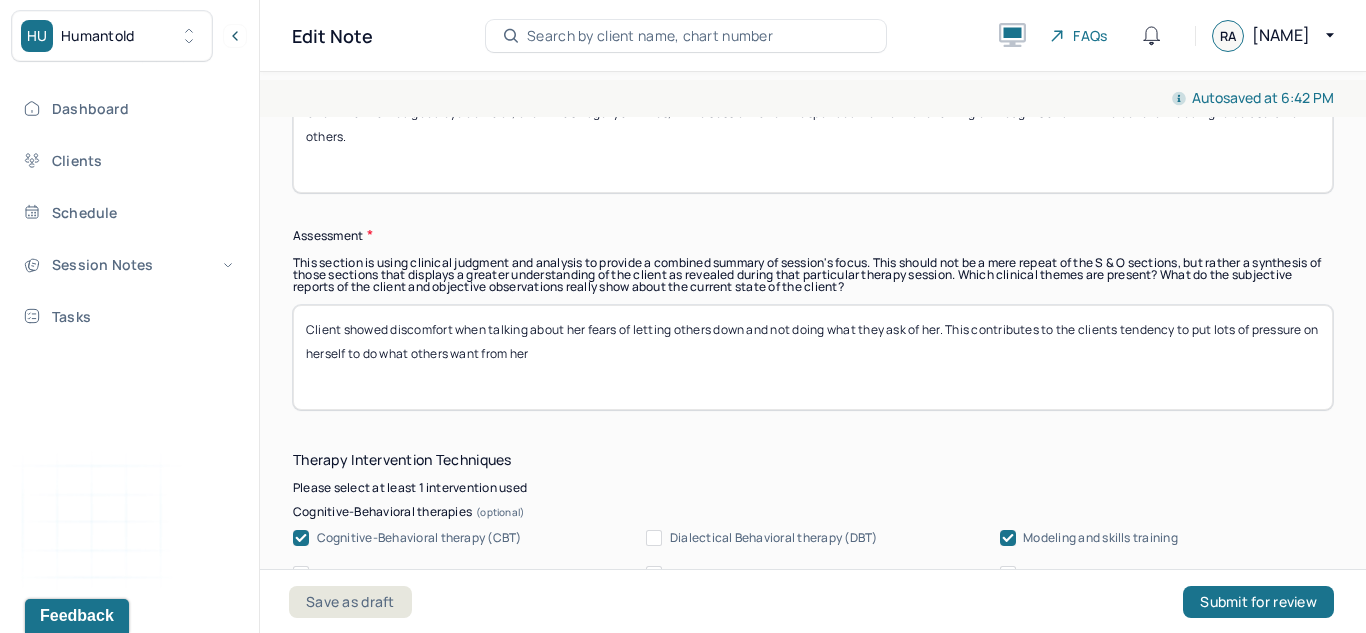 click on "Client showed discomfort when talking about her fears of letting others down and not doing what they ask of her. This contributes to the clients tendency to put lots of pressure on herself to do what others want from her" at bounding box center [813, 357] 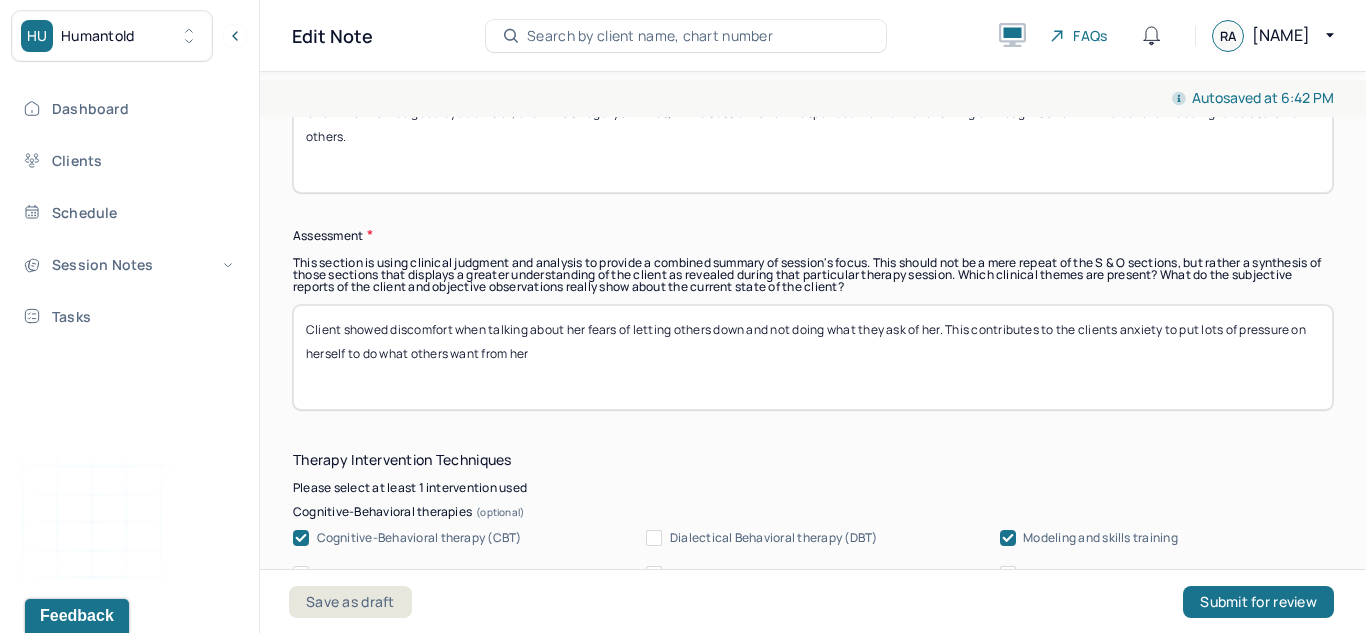 click on "Client showed discomfort when talking about her fears of letting others down and not doing what they ask of her. This contributes to the clients anxiety to put lots of pressure on herself to do what others want from her" at bounding box center [813, 357] 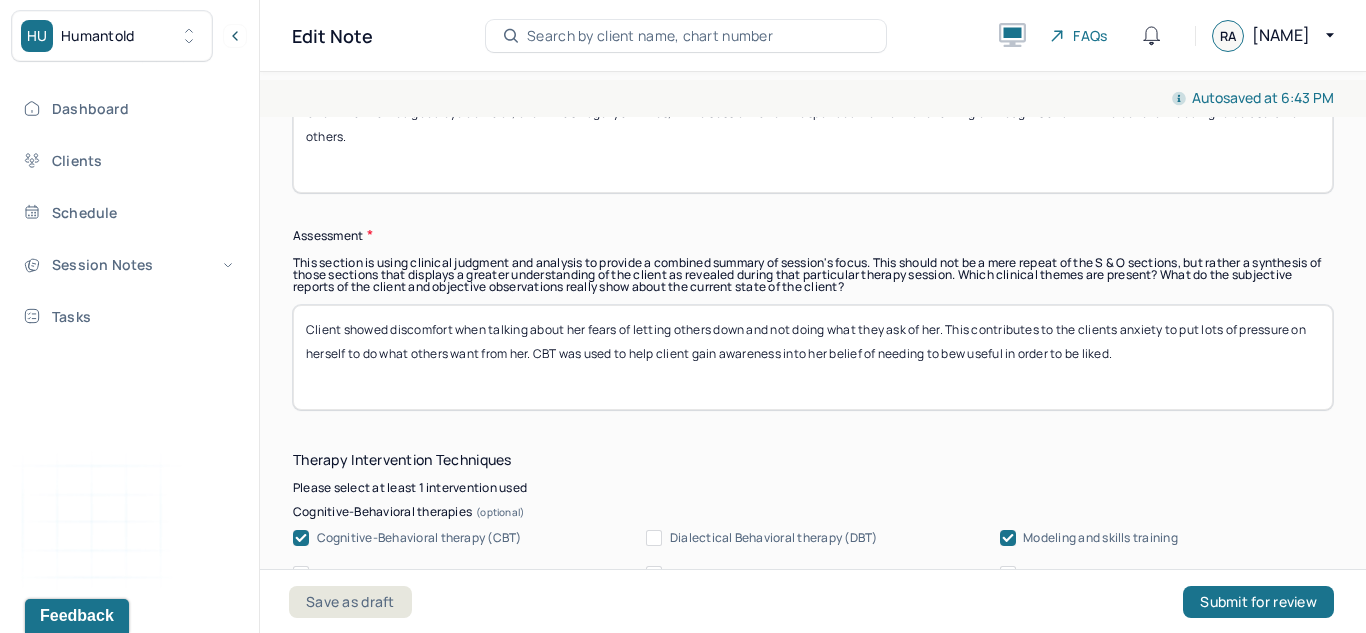click on "Client showed discomfort when talking about her fears of letting others down and not doing what they ask of her. This contributes to the clients anxiety to put lots of pressure on herself to do what others want from her. CBT was used to help client gain awareness into her belief of needing to bew useful in order to be liked." at bounding box center [813, 357] 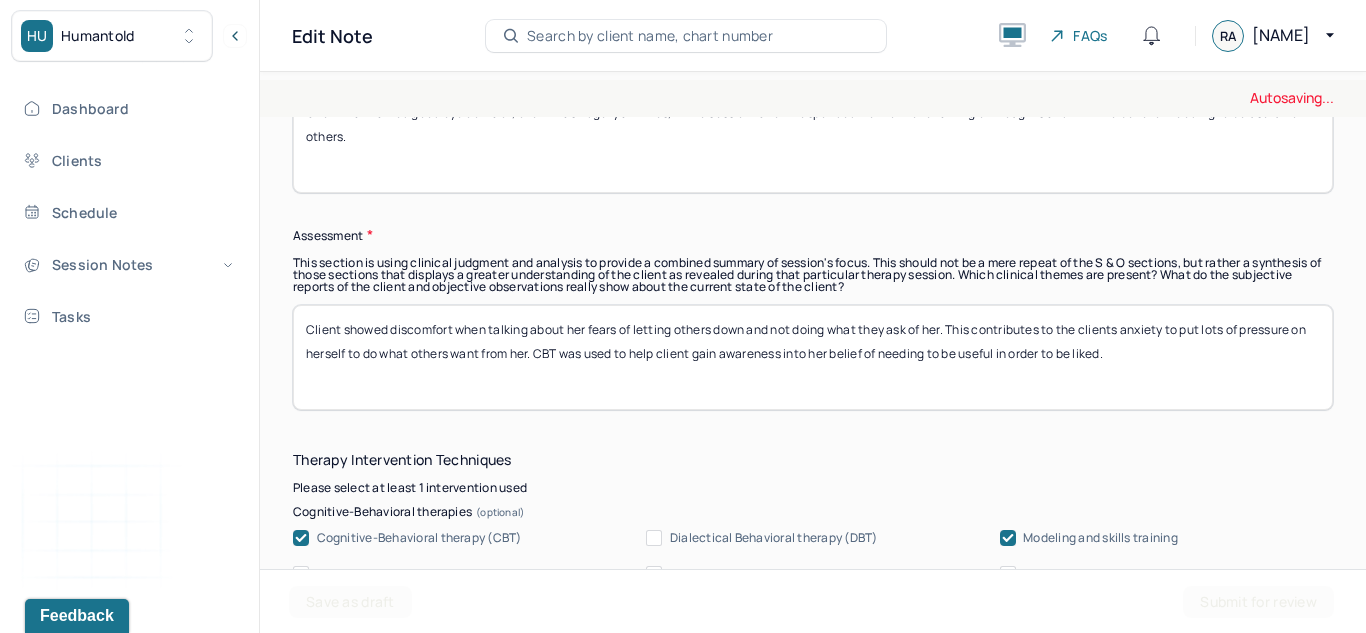 click on "Client showed discomfort when talking about her fears of letting others down and not doing what they ask of her. This contributes to the clients anxiety to put lots of pressure on herself to do what others want from her. CBT was used to help client gain awareness into her belief of needing to bew useful in order to be liked." at bounding box center [813, 357] 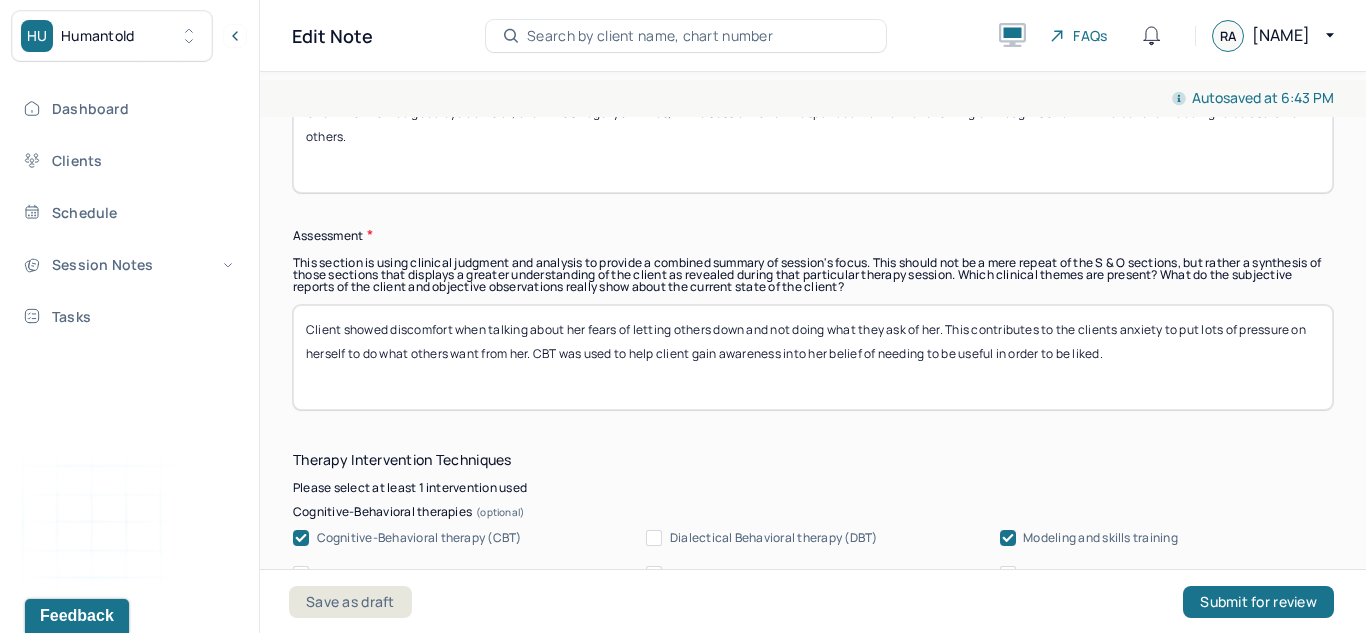 click on "Client showed discomfort when talking about her fears of letting others down and not doing what they ask of her. This contributes to the clients anxiety to put lots of pressure on herself to do what others want from her. CBT was used to help client gain awareness into her belief of needing to be useful in order to be liked." at bounding box center [813, 357] 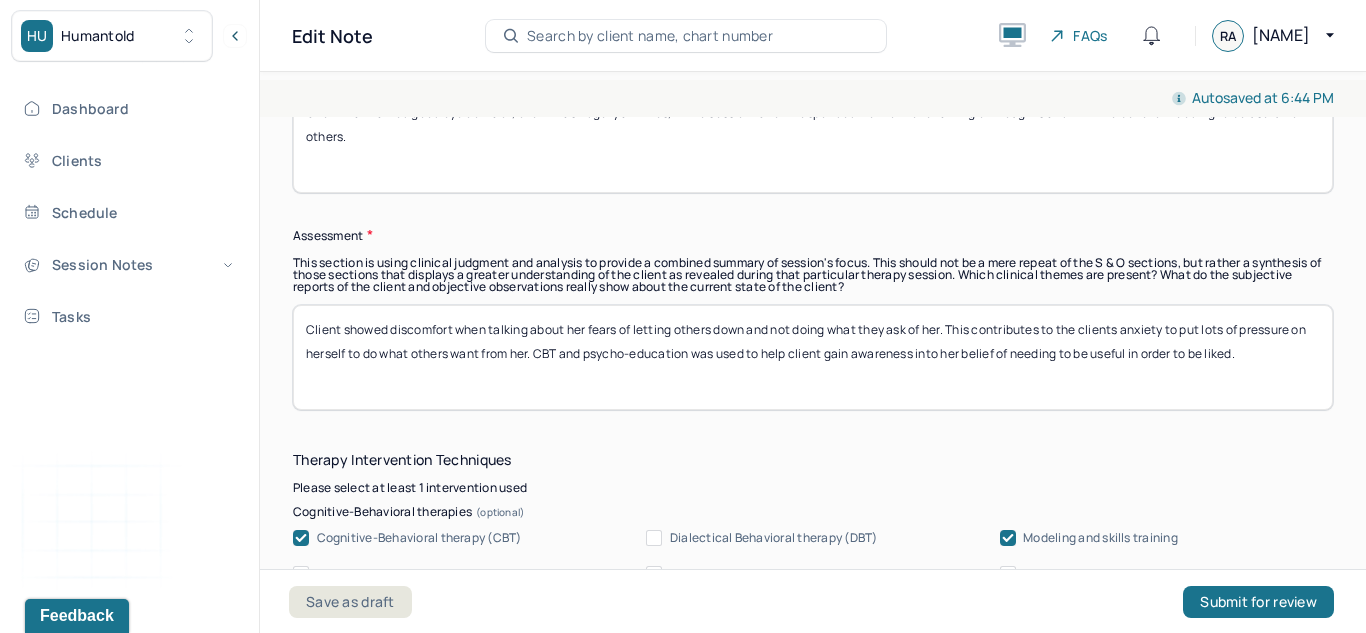 click on "Client showed discomfort when talking about her fears of letting others down and not doing what they ask of her. This contributes to the clients anxiety to put lots of pressure on herself to do what others want from her. CBT and psycho-education was used to help client gain awareness into her belief of needing to be useful in order to be liked." at bounding box center (813, 357) 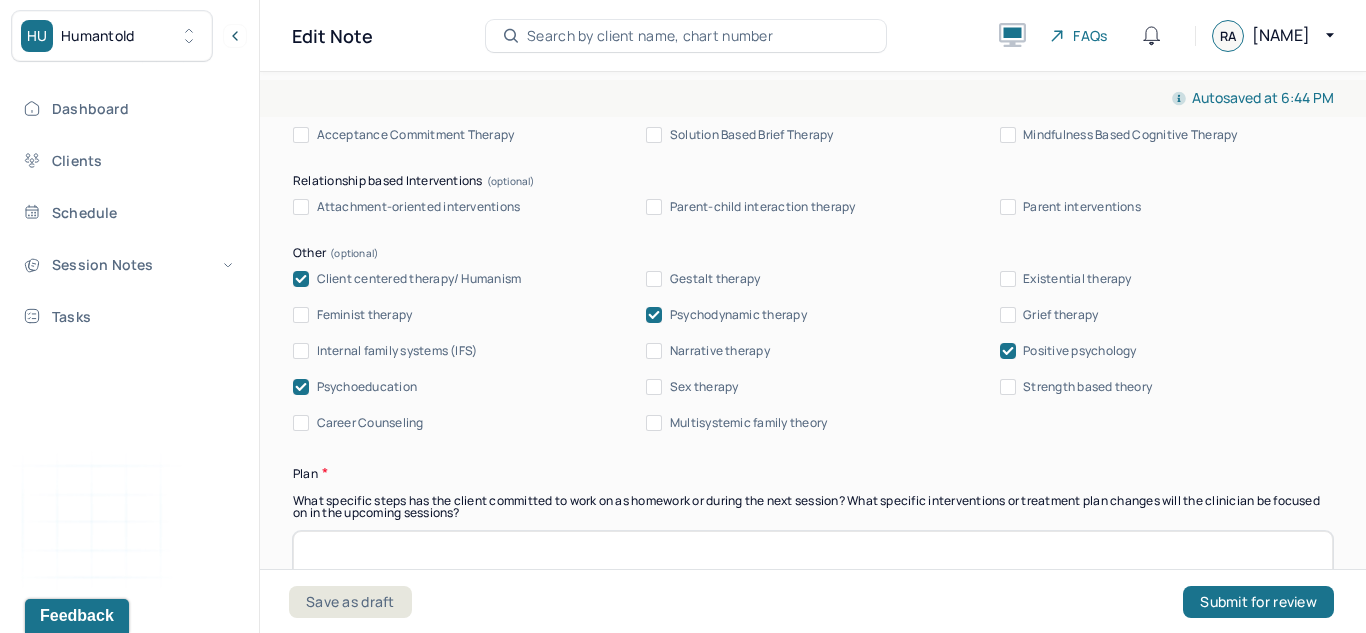 scroll, scrollTop: 2226, scrollLeft: 0, axis: vertical 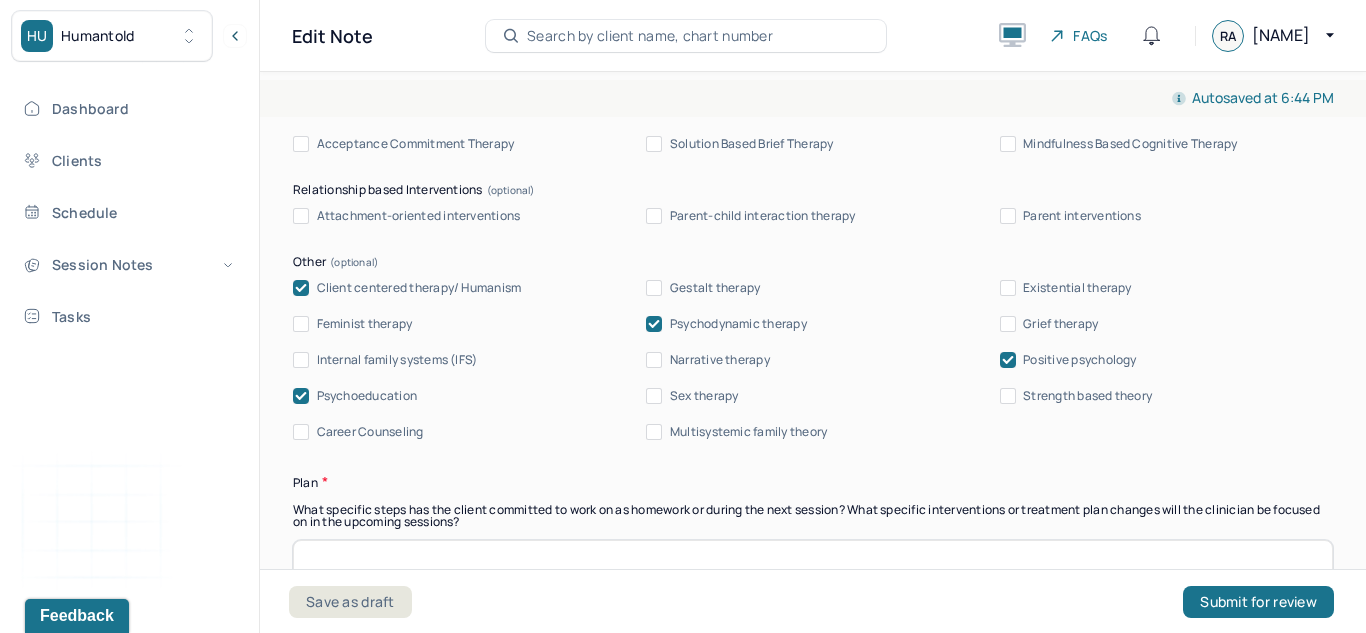 click on "Positive psychology" at bounding box center (1080, 360) 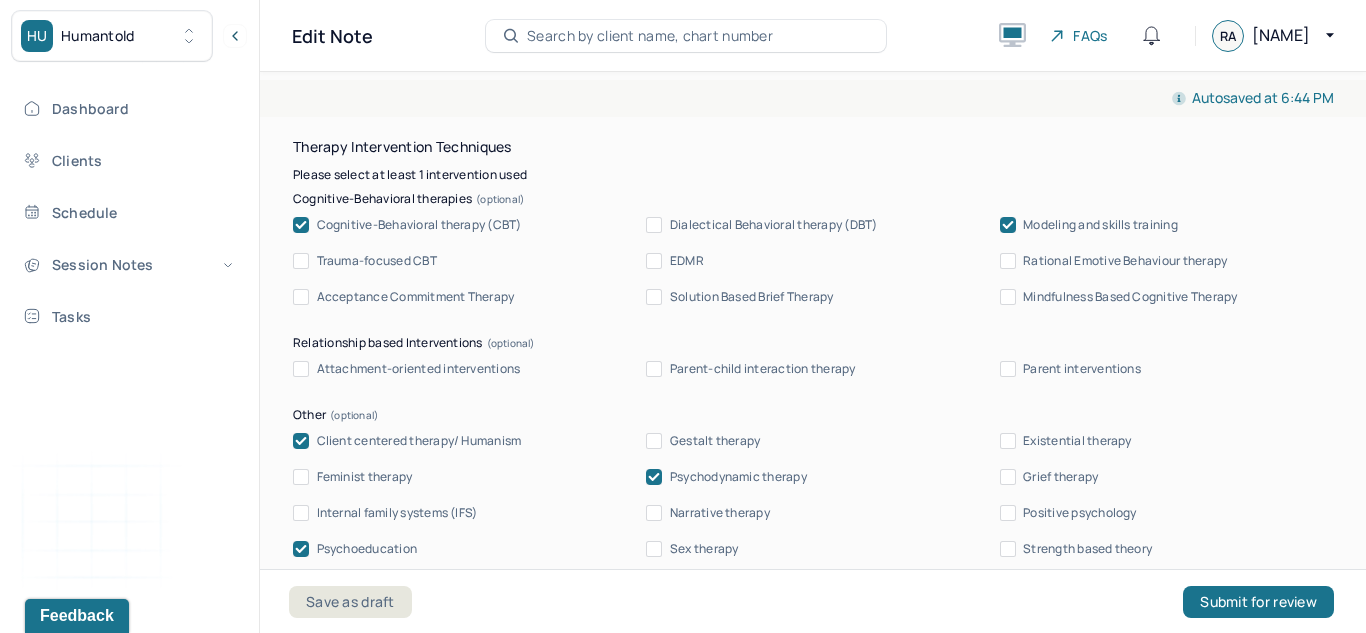 scroll, scrollTop: 2064, scrollLeft: 0, axis: vertical 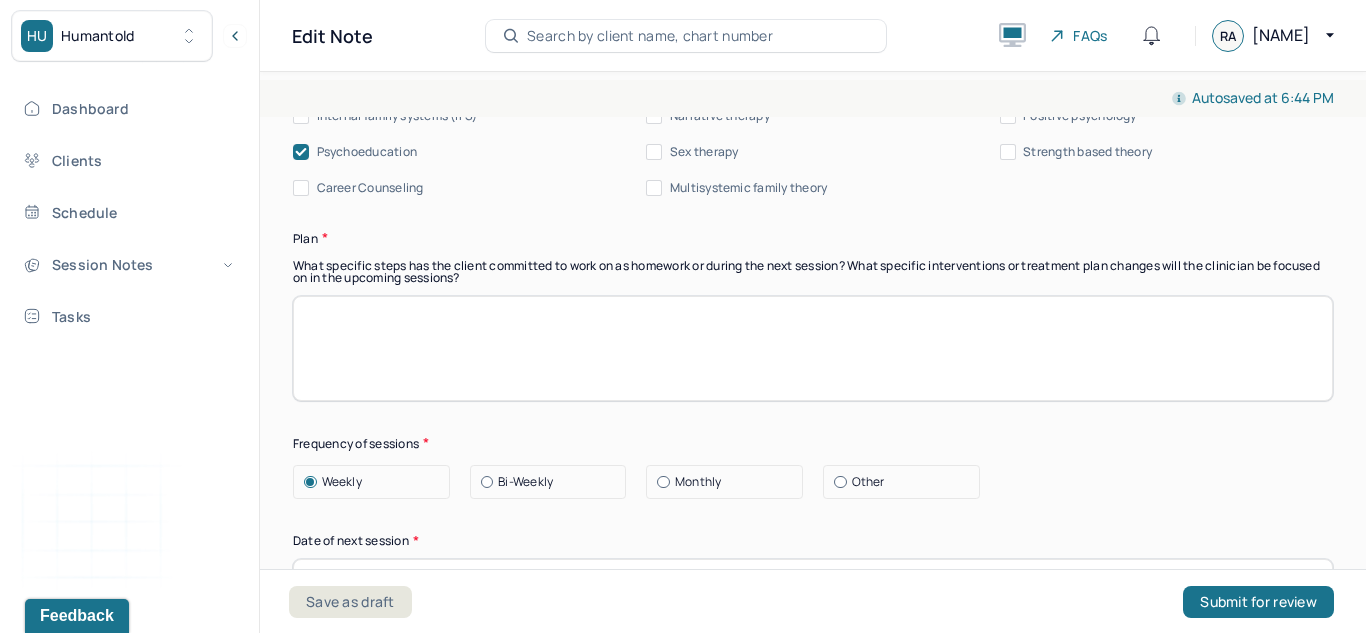 click at bounding box center (813, 348) 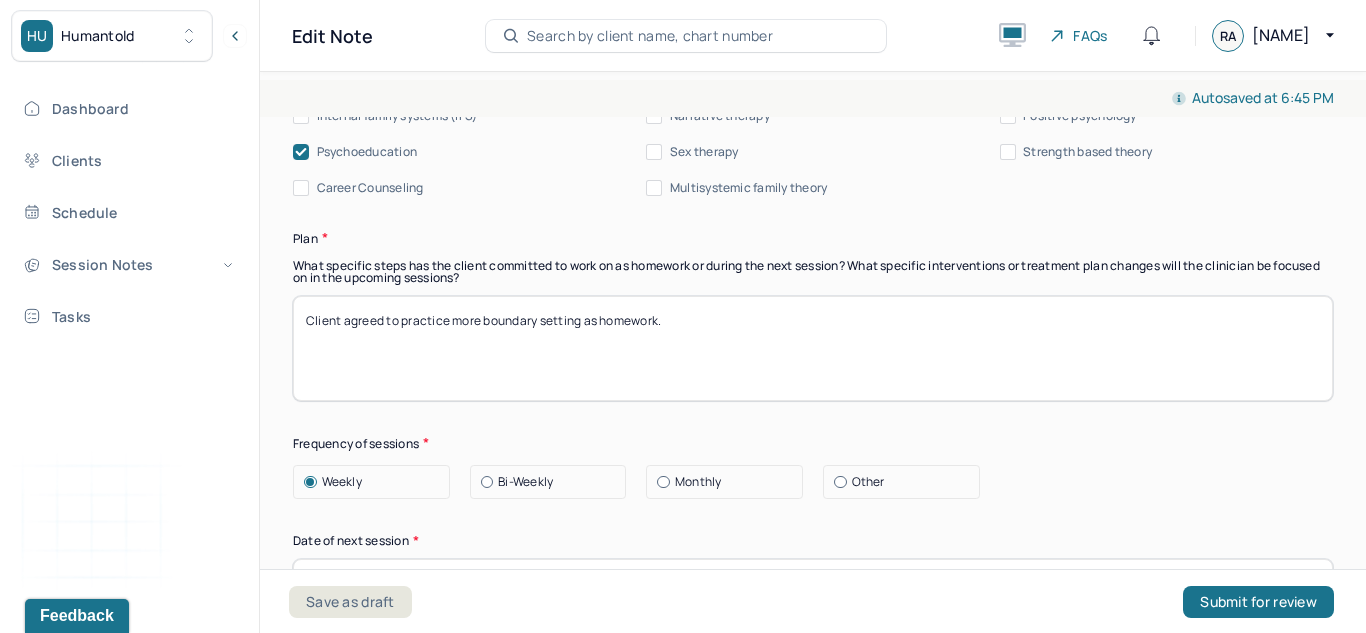 click on "Client agreed to practice more boundary setting as homework." at bounding box center (813, 348) 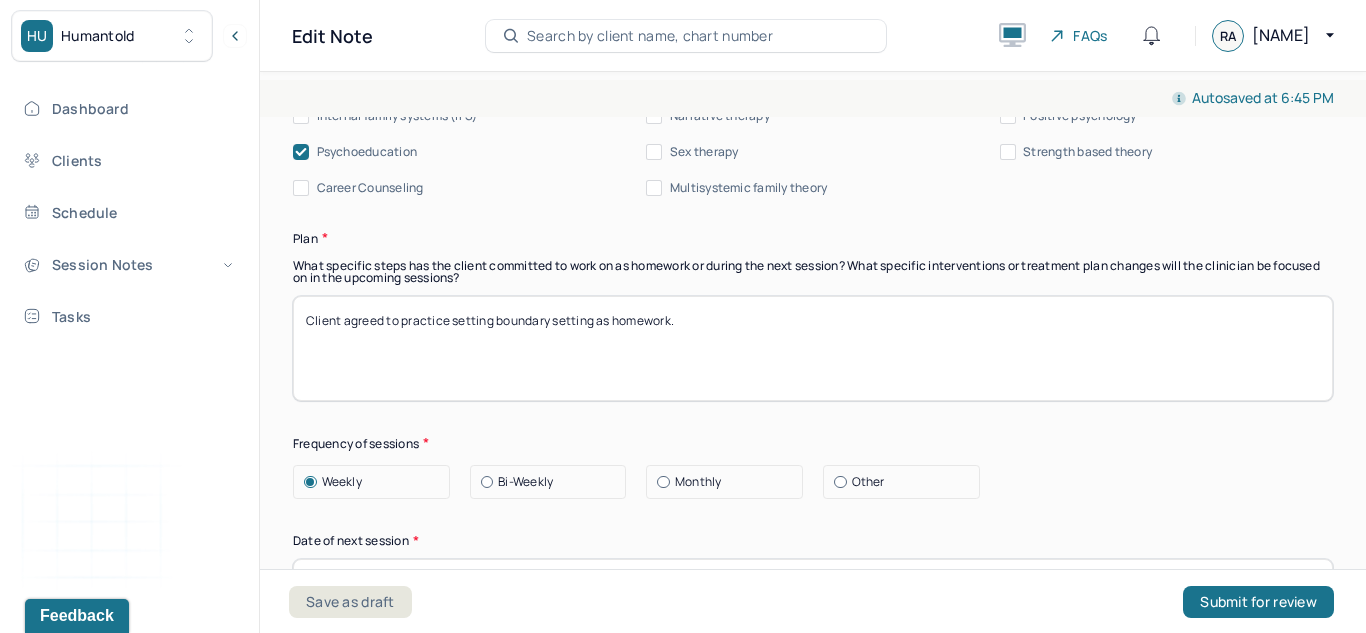 click on "Client agreed to practice setting boundary setting as homework." at bounding box center (813, 348) 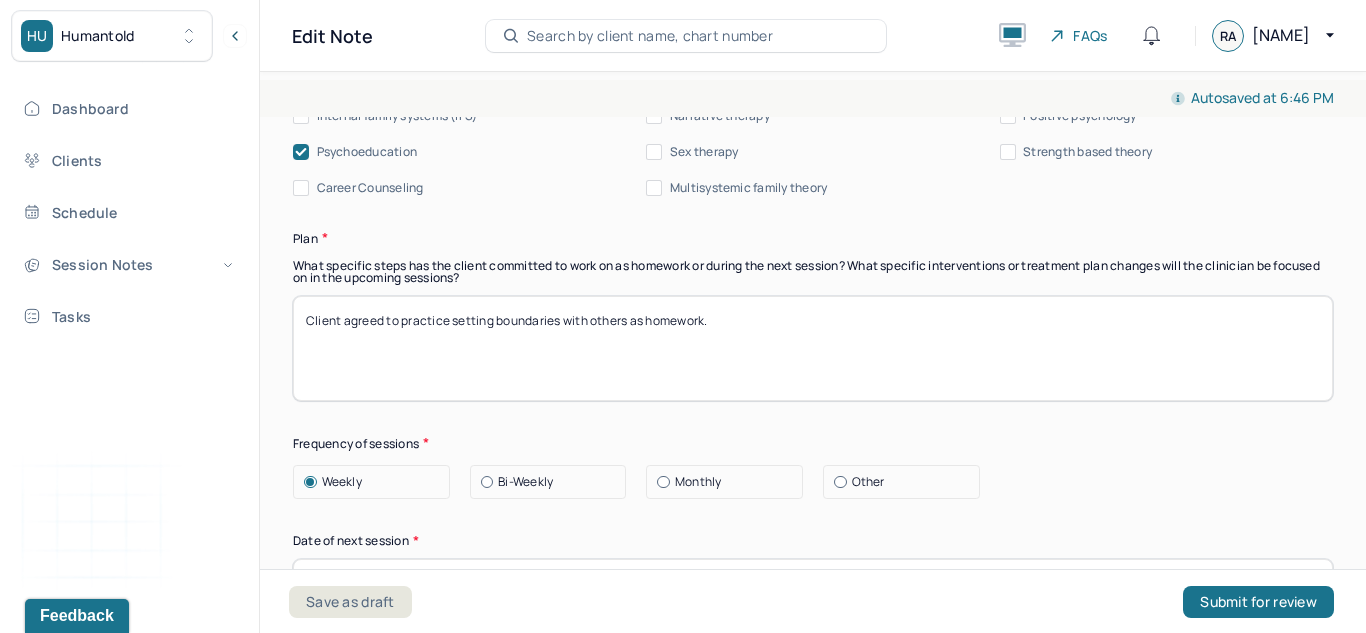 click on "Client agreed to practice setting boundaries with others  as homework." at bounding box center (813, 348) 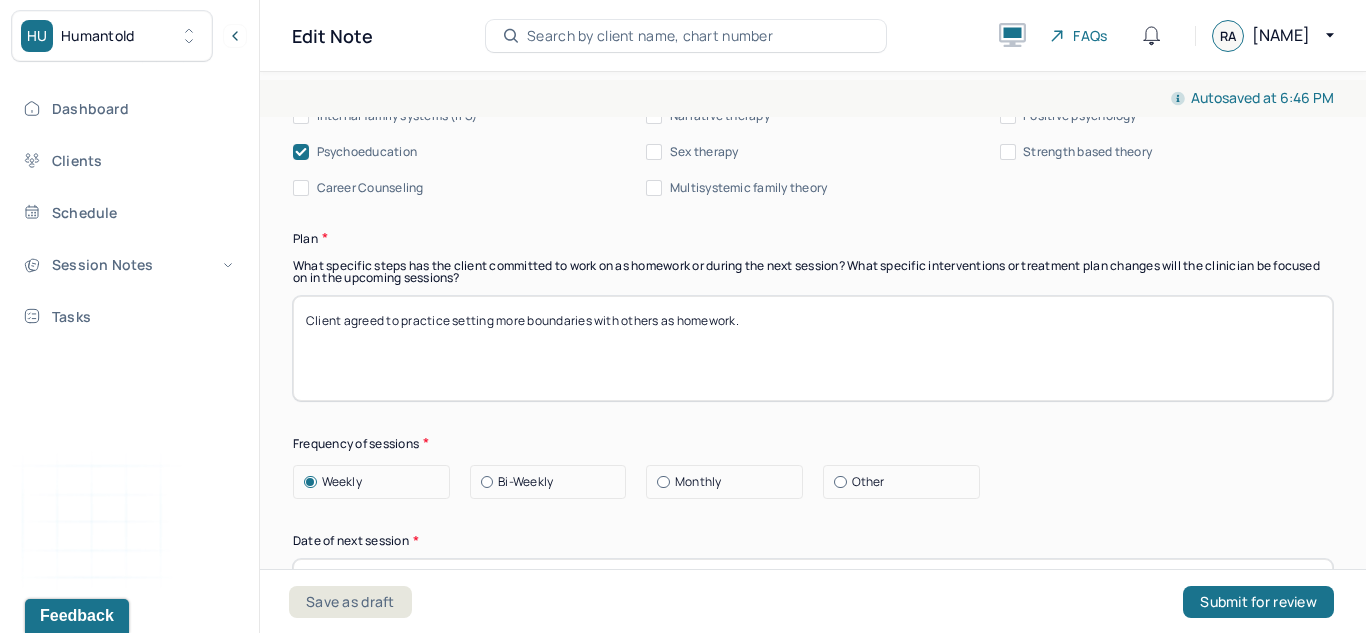 click on "Client agreed to practice setting more boundaries with others as homework." at bounding box center [813, 348] 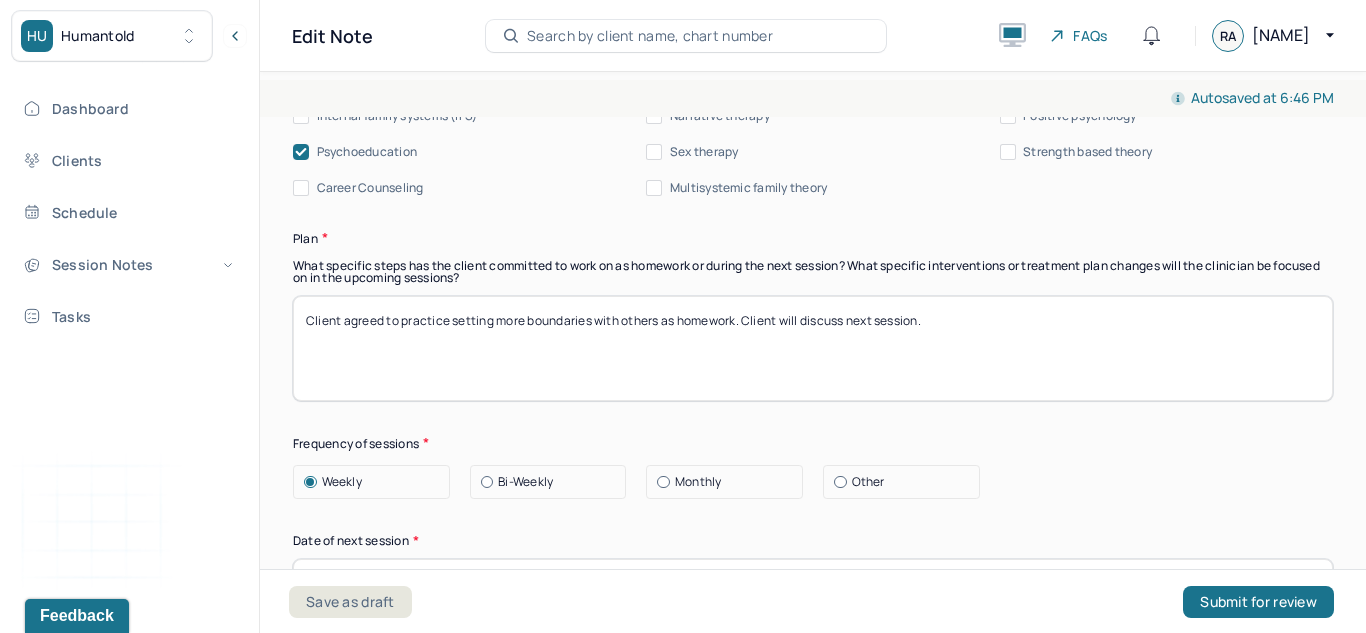 click on "Client agreed to practice setting more boundaries with others as homework." at bounding box center [813, 348] 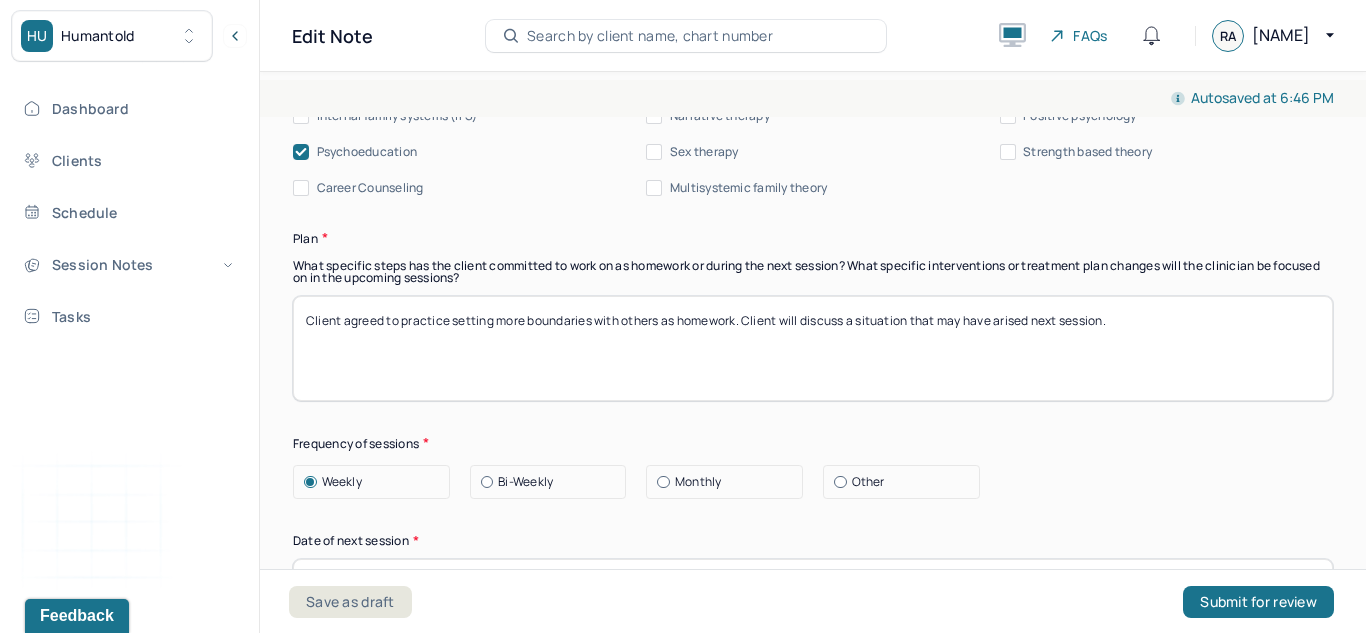 click on "Client agreed to practice setting more boundaries with others as homework. Client will discuss a situation that may have arised next session." at bounding box center (813, 348) 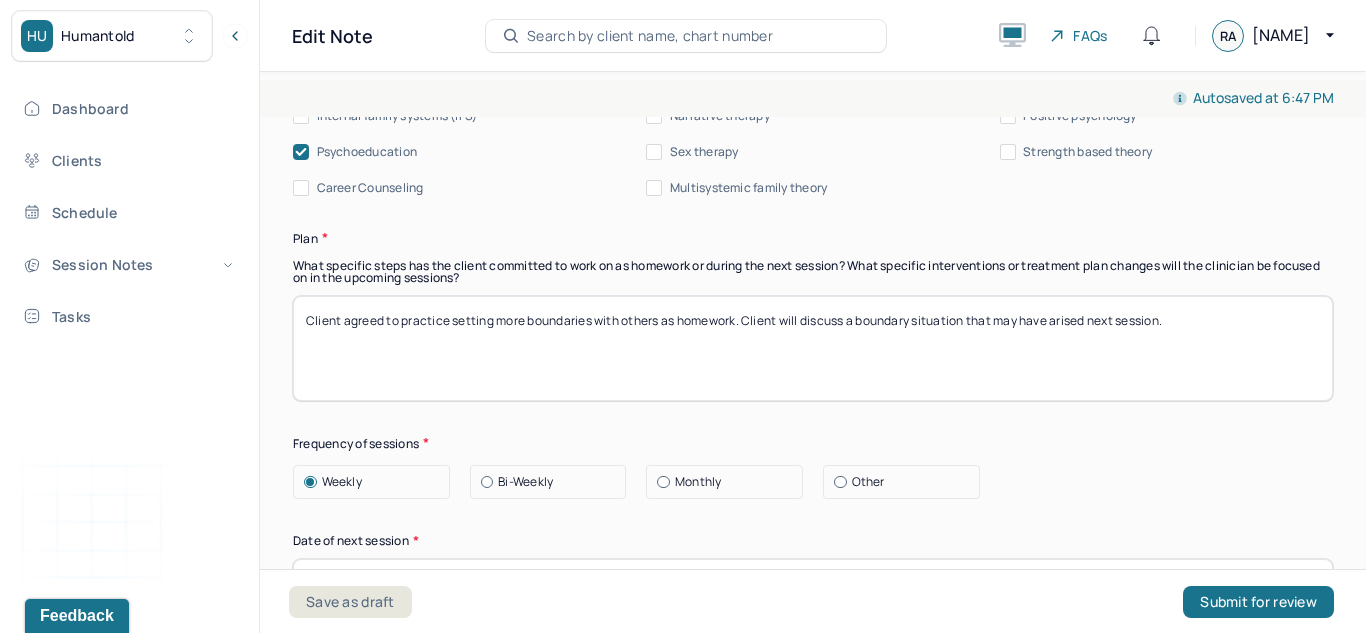 click on "Client agreed to practice setting more boundaries with others as homework. Client will discuss a boundary situation that may have arised next session." at bounding box center [813, 348] 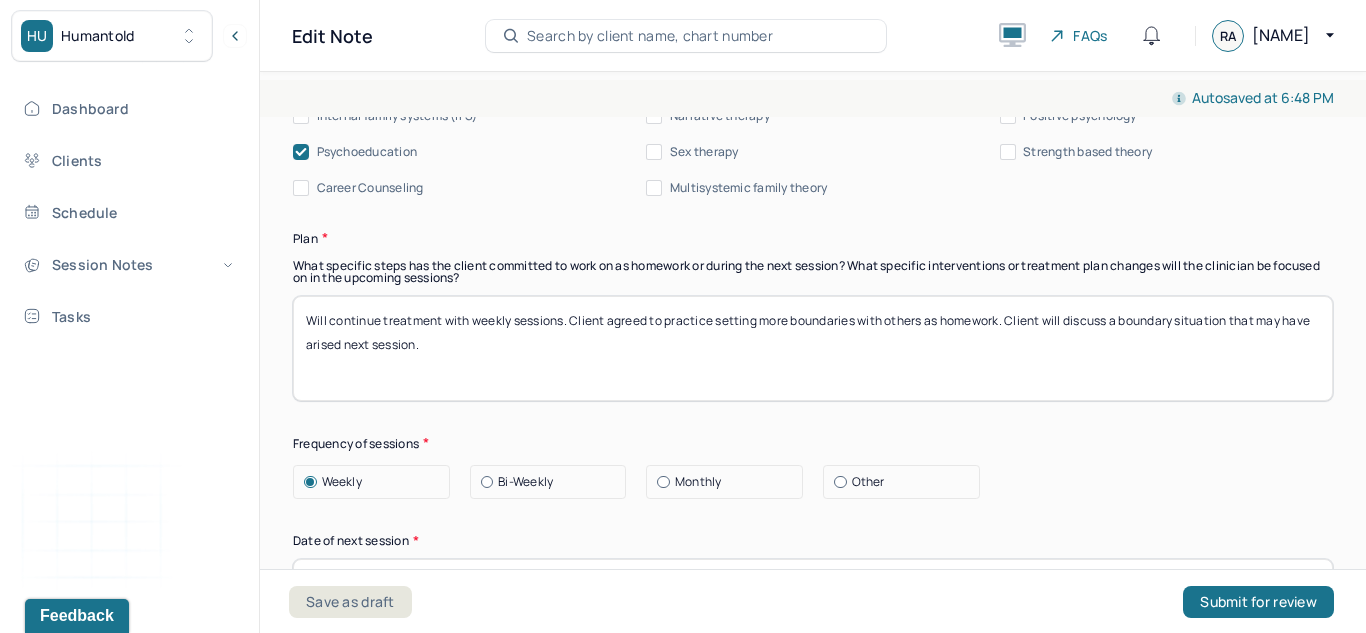 click on "Will continue treatment with weekly sessions. Client agreed to practice setting more boundaries with others as homework. Client will discuss a boundary situation that may have arised next session." at bounding box center (813, 348) 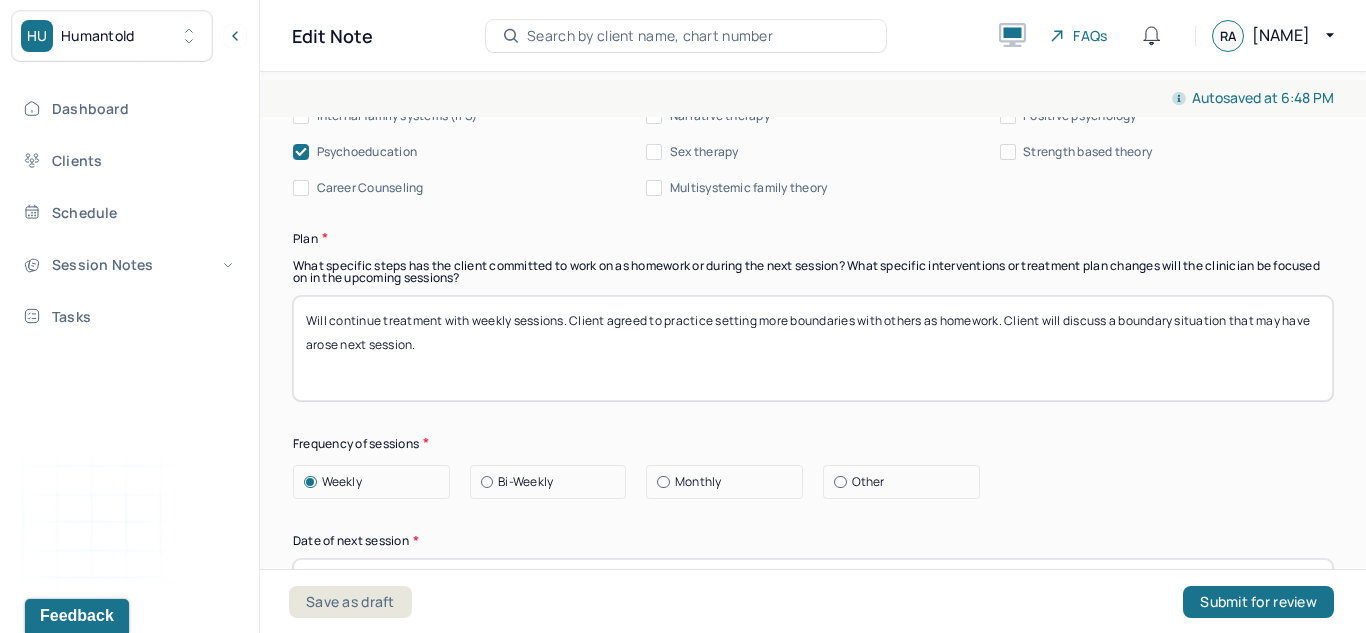 type on "Will continue treatment with weekly sessions. Client agreed to practice setting more boundaries with others as homework. Client will discuss a boundary situation that may have arose next session." 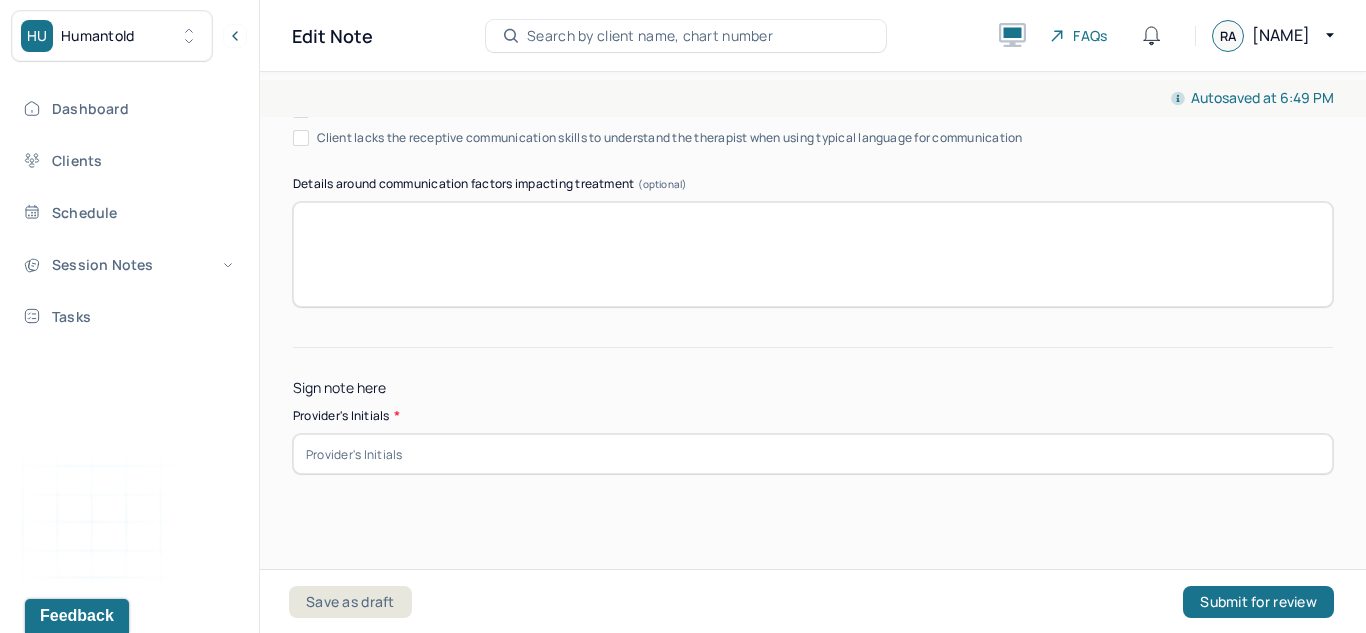 scroll, scrollTop: 4031, scrollLeft: 0, axis: vertical 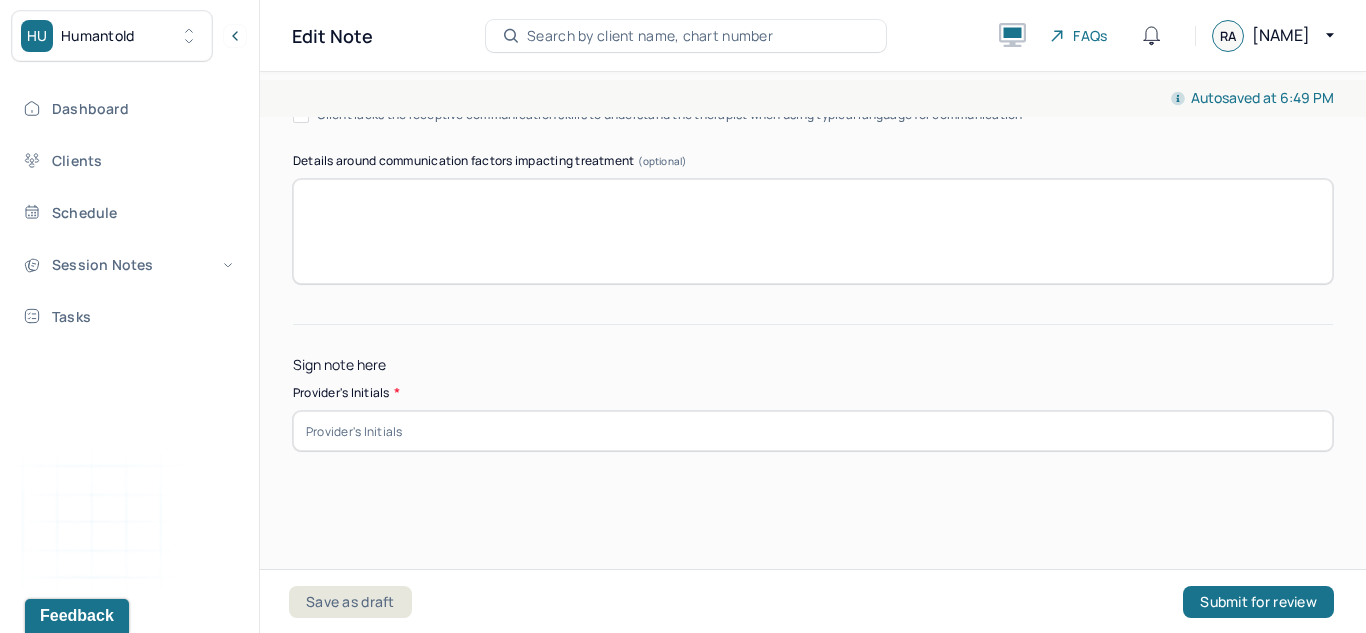 click at bounding box center (813, 431) 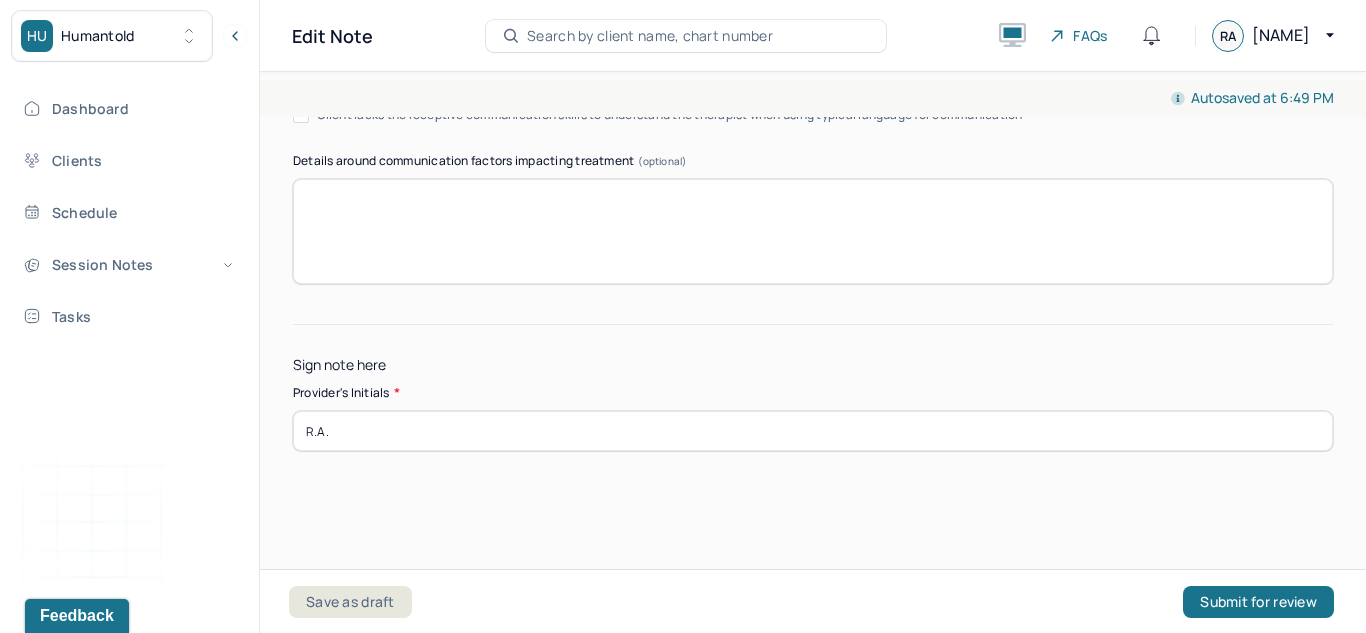 type on "R.A." 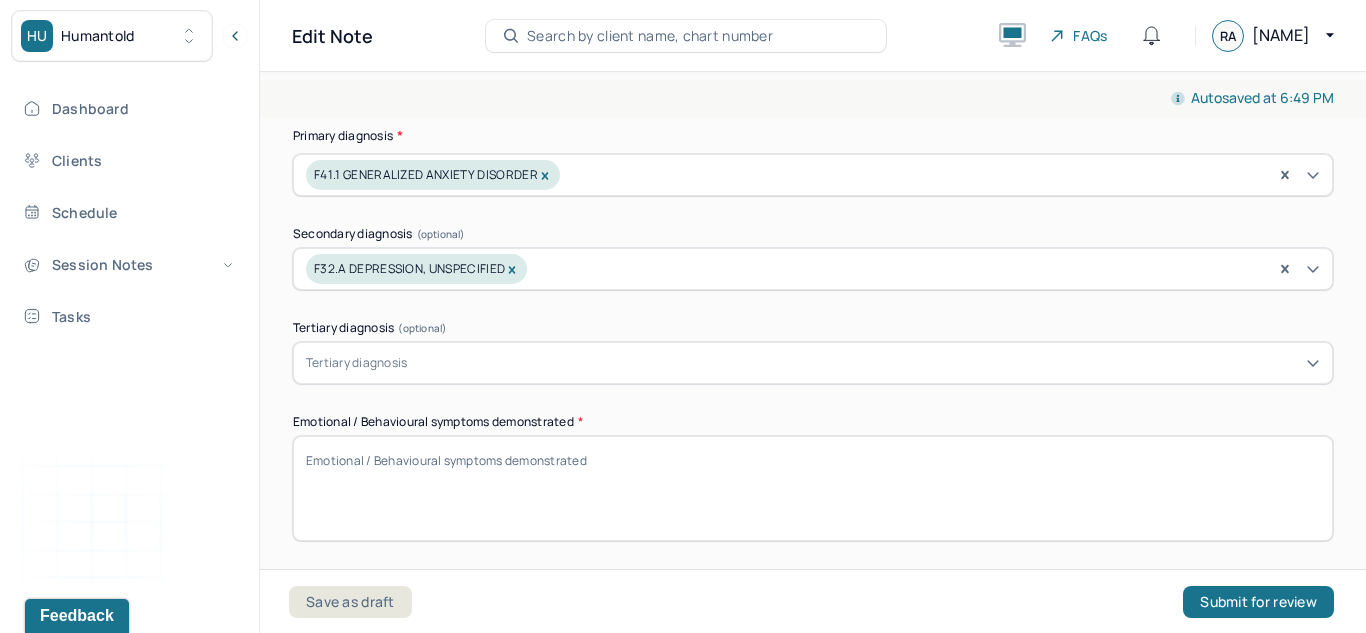 scroll, scrollTop: 760, scrollLeft: 0, axis: vertical 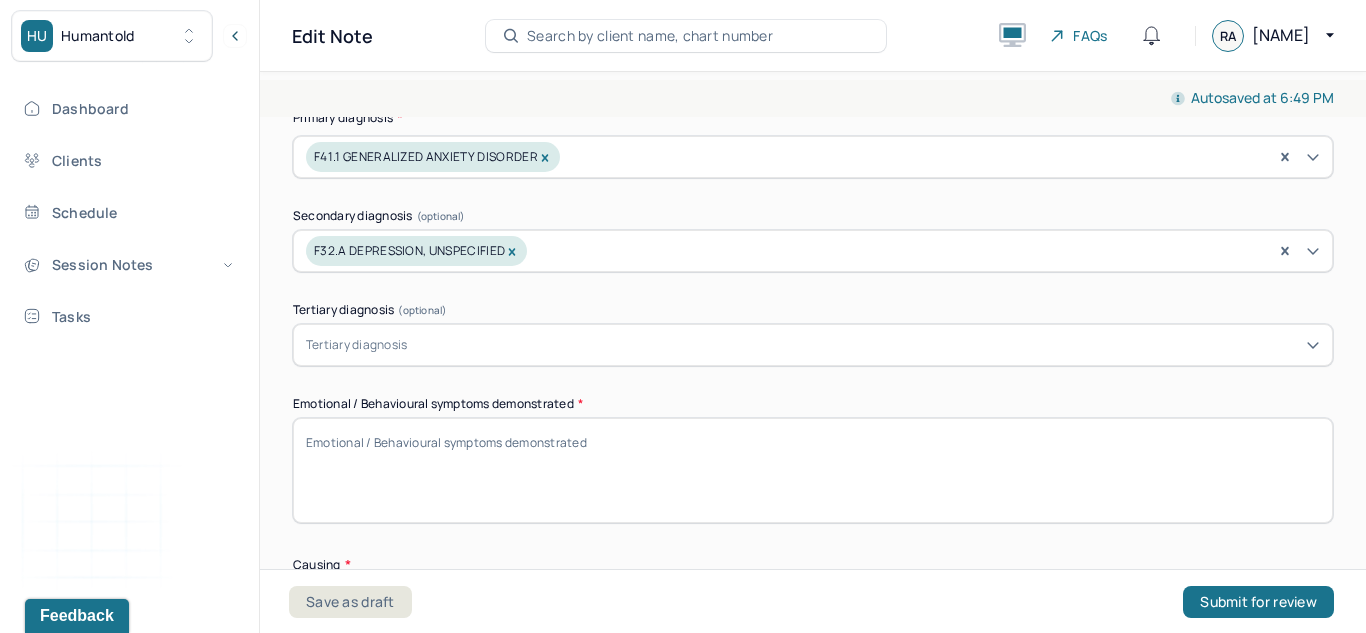 click on "Emotional / Behavioural symptoms demonstrated *" at bounding box center (813, 470) 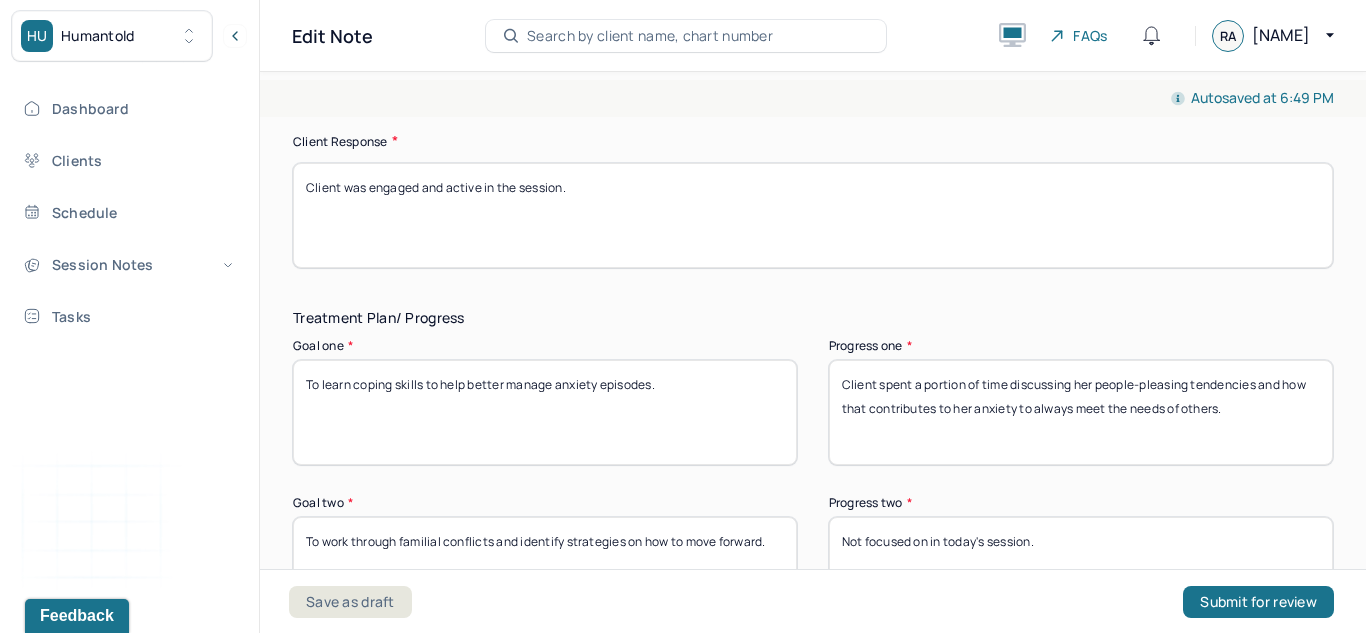 scroll, scrollTop: 3172, scrollLeft: 0, axis: vertical 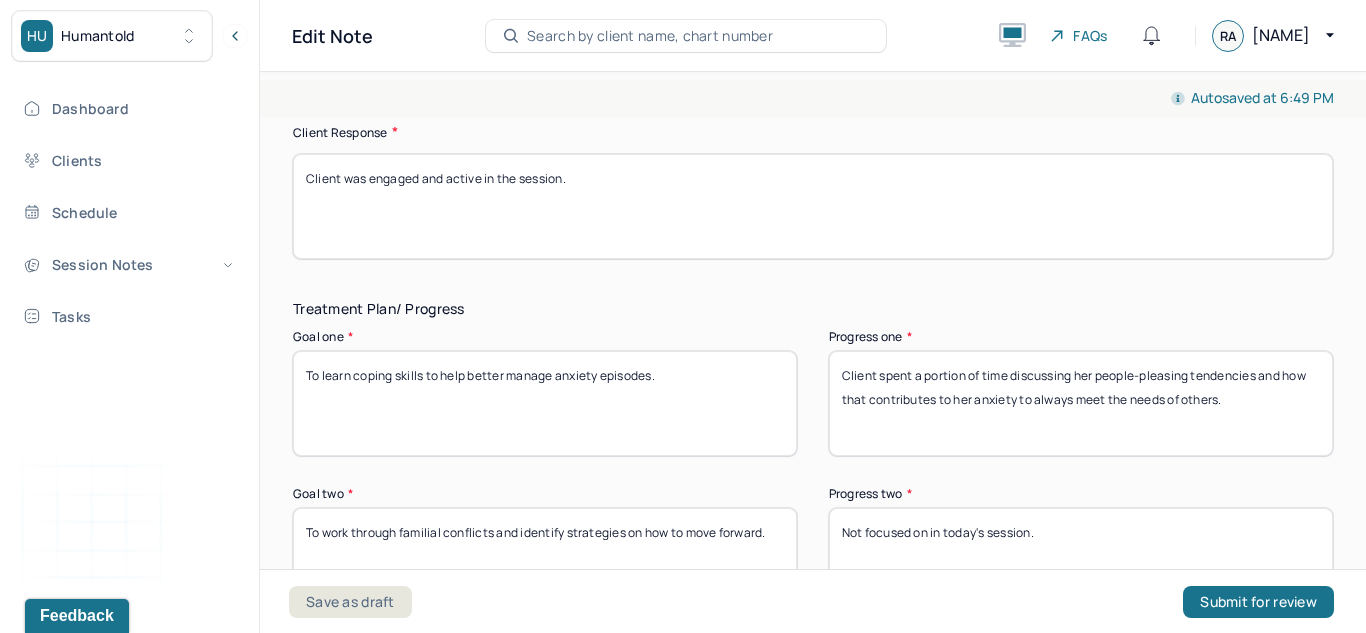 click on "Client spent a portion of time discussing her people-pleasing tendencies and how that contributes to her anxiety to always meet the needs of others." at bounding box center (1081, 403) 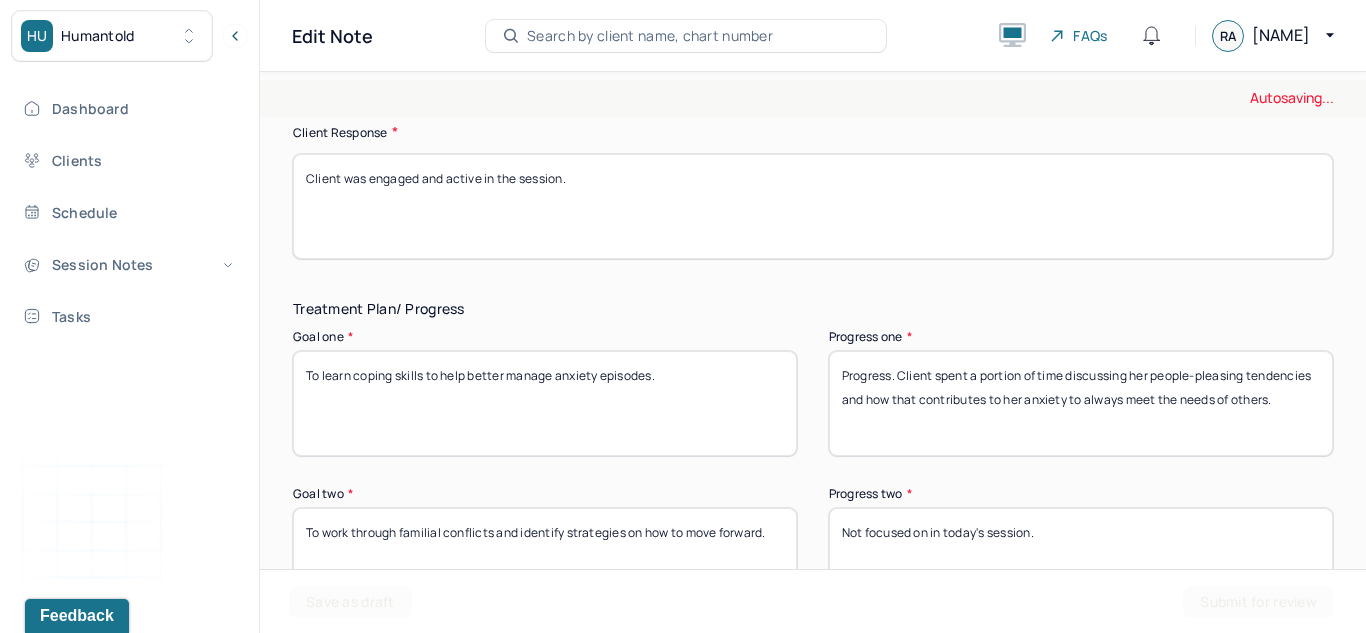 type on "Progress. Client spent a portion of time discussing her people-pleasing tendencies and how that contributes to her anxiety to always meet the needs of others." 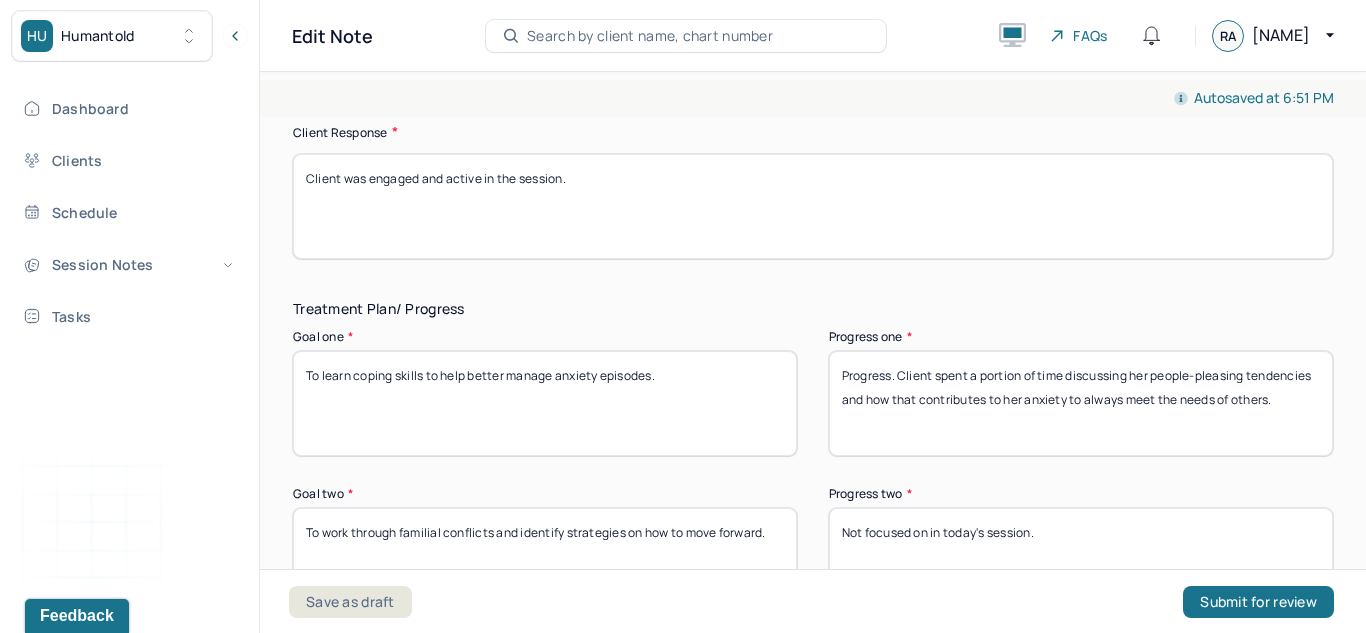 click on "Client was engaged and active in the session." at bounding box center [813, 206] 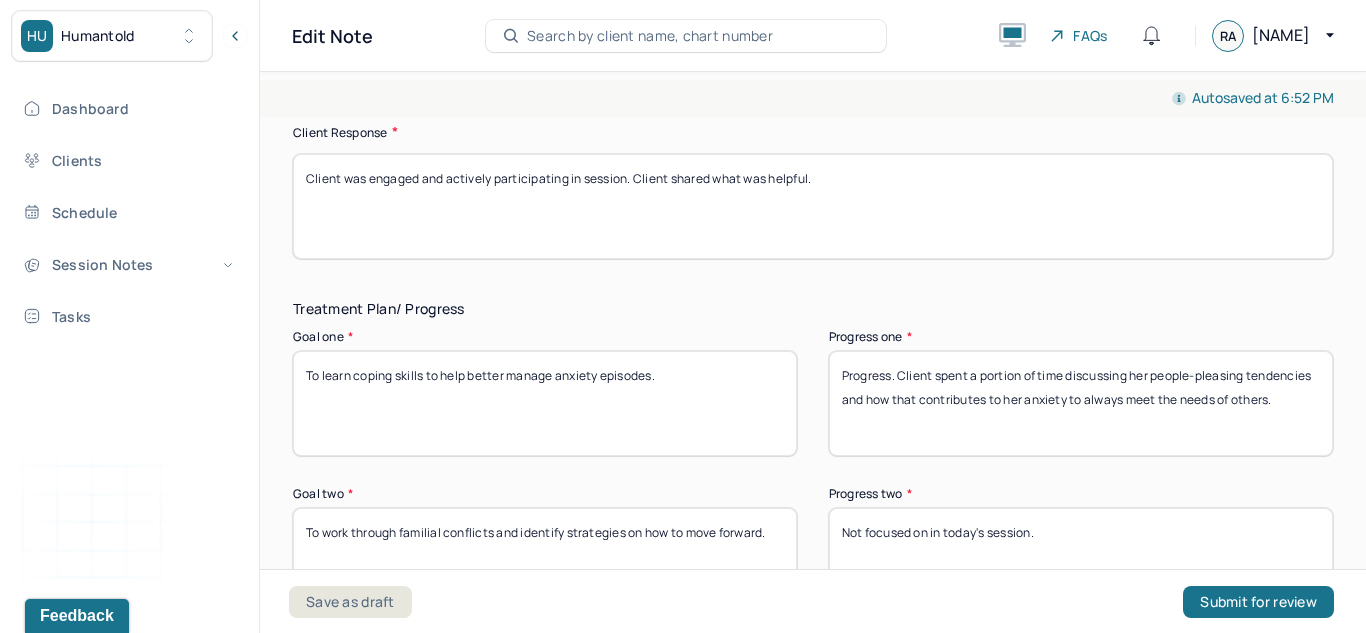 click on "Client was engaged and actively participating in session. Client shared what wss helpful." at bounding box center (813, 206) 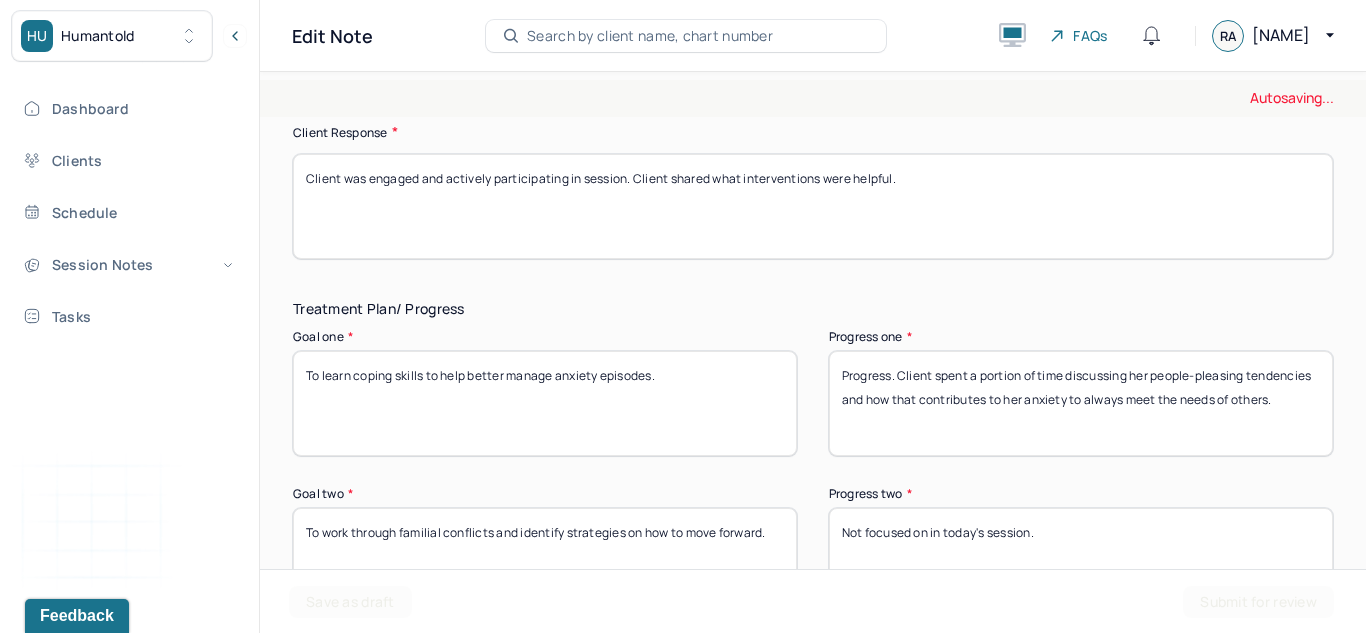 type on "Client was engaged and actively participating in session. Client shared what interventions were helpful." 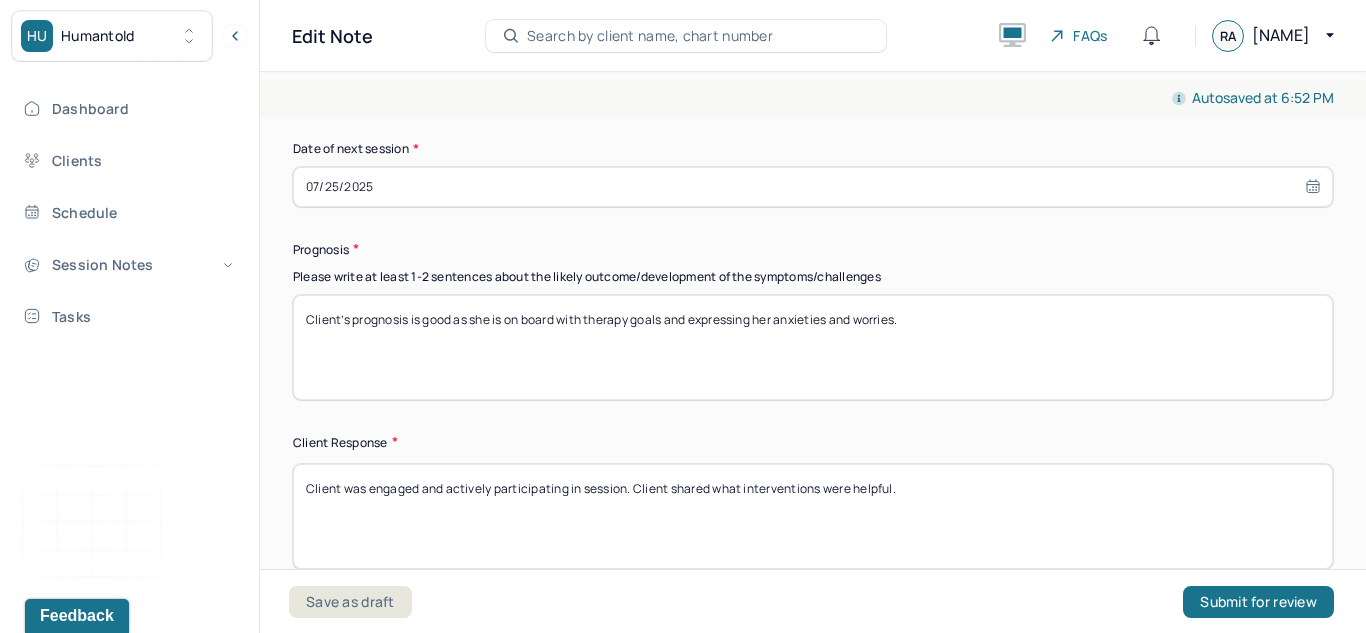 scroll, scrollTop: 2845, scrollLeft: 0, axis: vertical 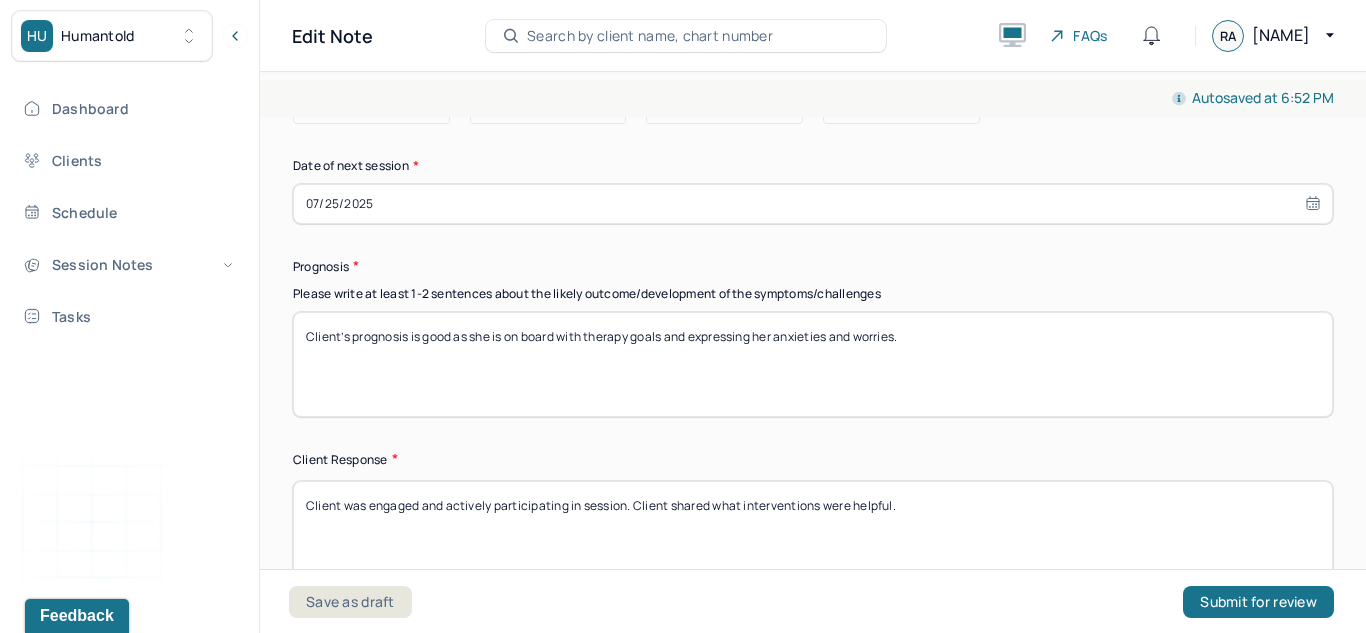 drag, startPoint x: 925, startPoint y: 333, endPoint x: 762, endPoint y: 356, distance: 164.6147 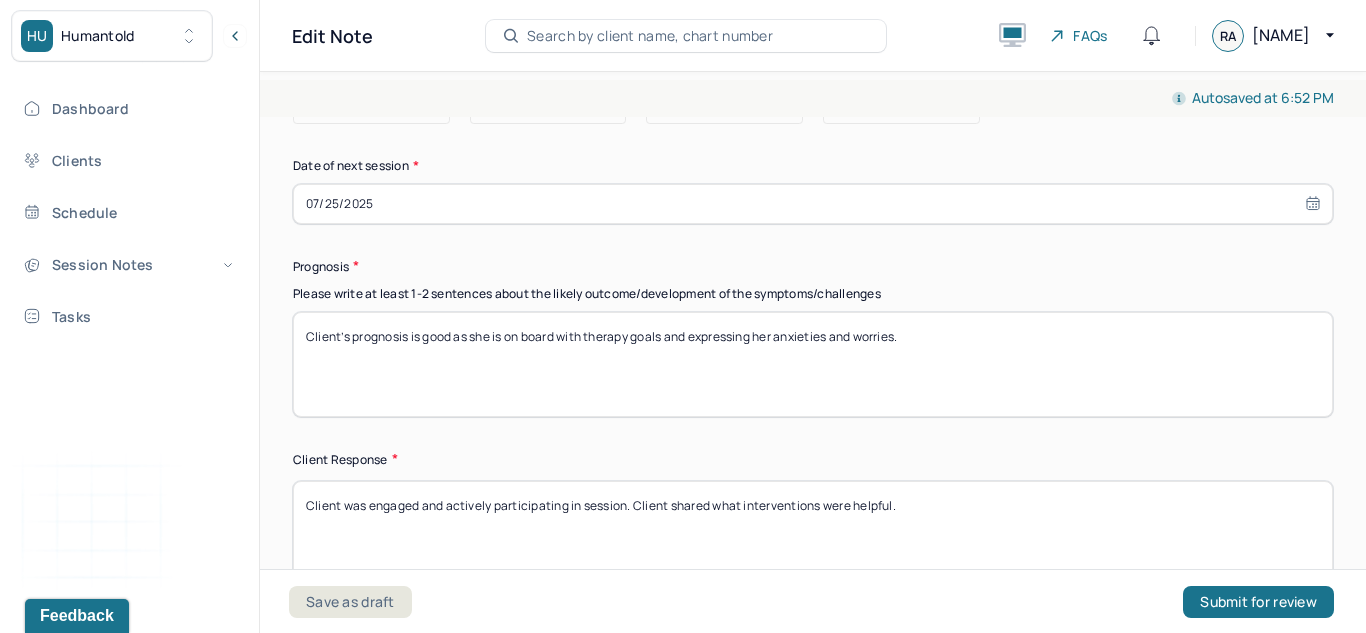 click on "Client’s prognosis is good as she is on board with therapy goals and expressing her anxieties and worries." at bounding box center [813, 364] 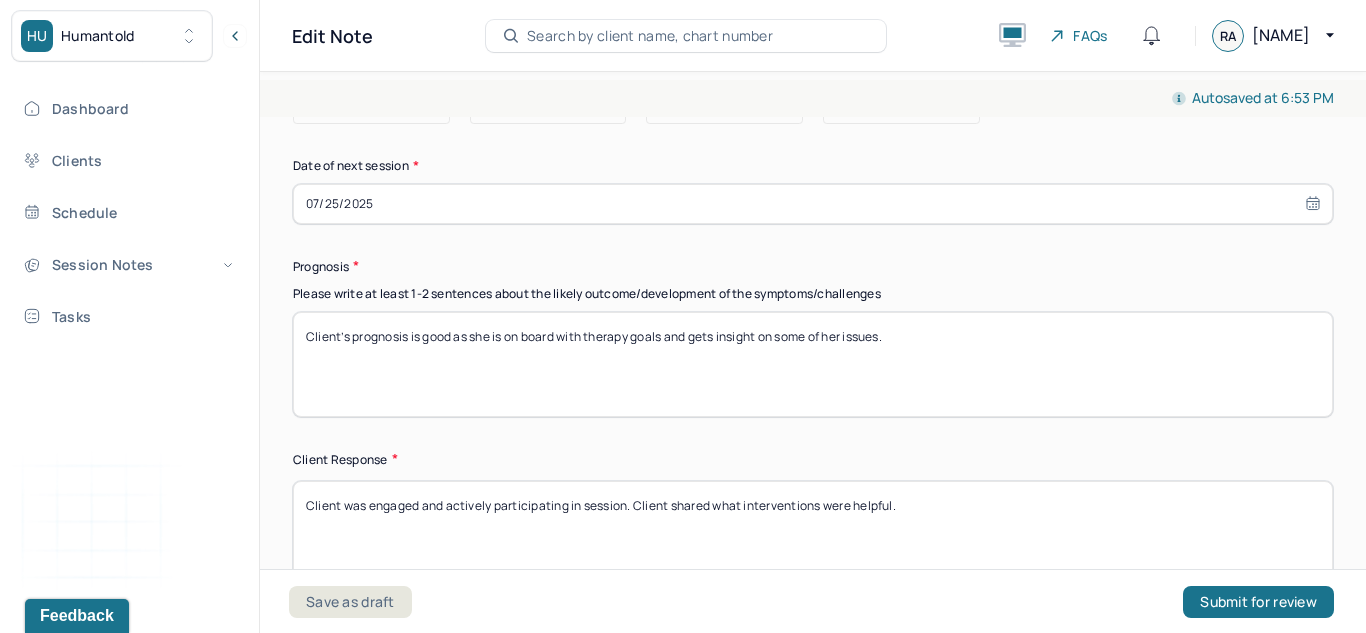 click on "Client’s prognosis is good as she is on board with therapy goals and gets insight on some of her issues." at bounding box center (813, 364) 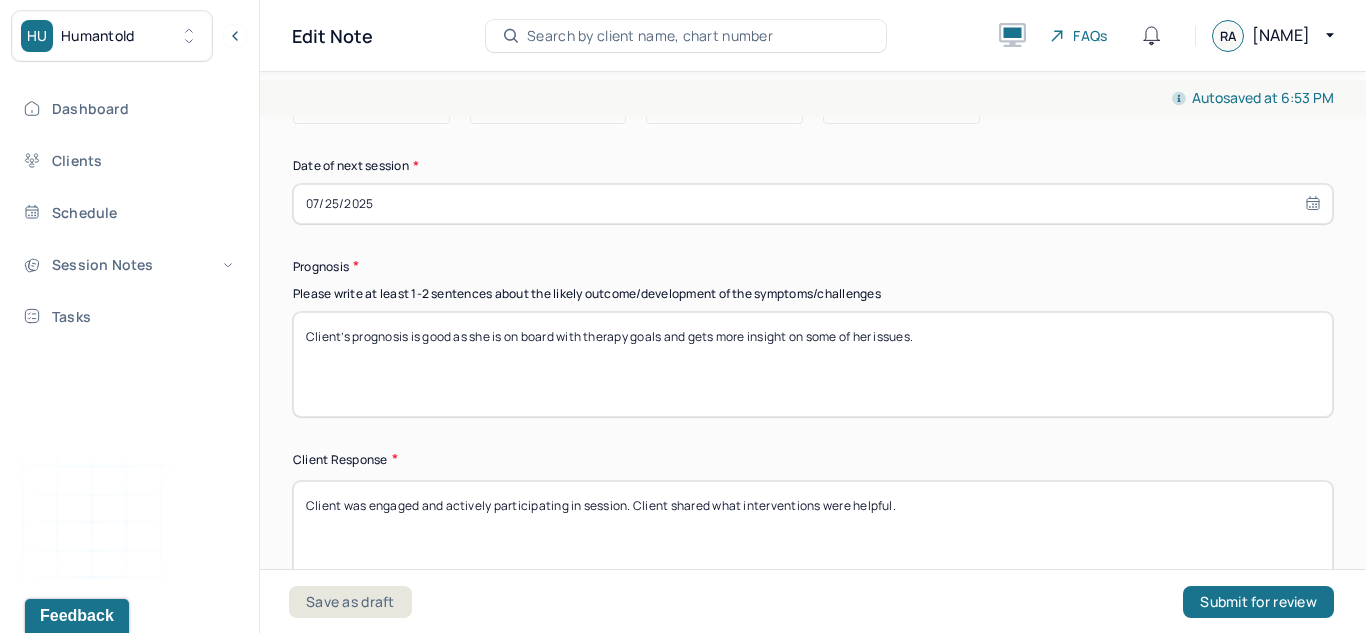type on "Client’s prognosis is good as she is on board with therapy goals and gets more insight on some of her issues." 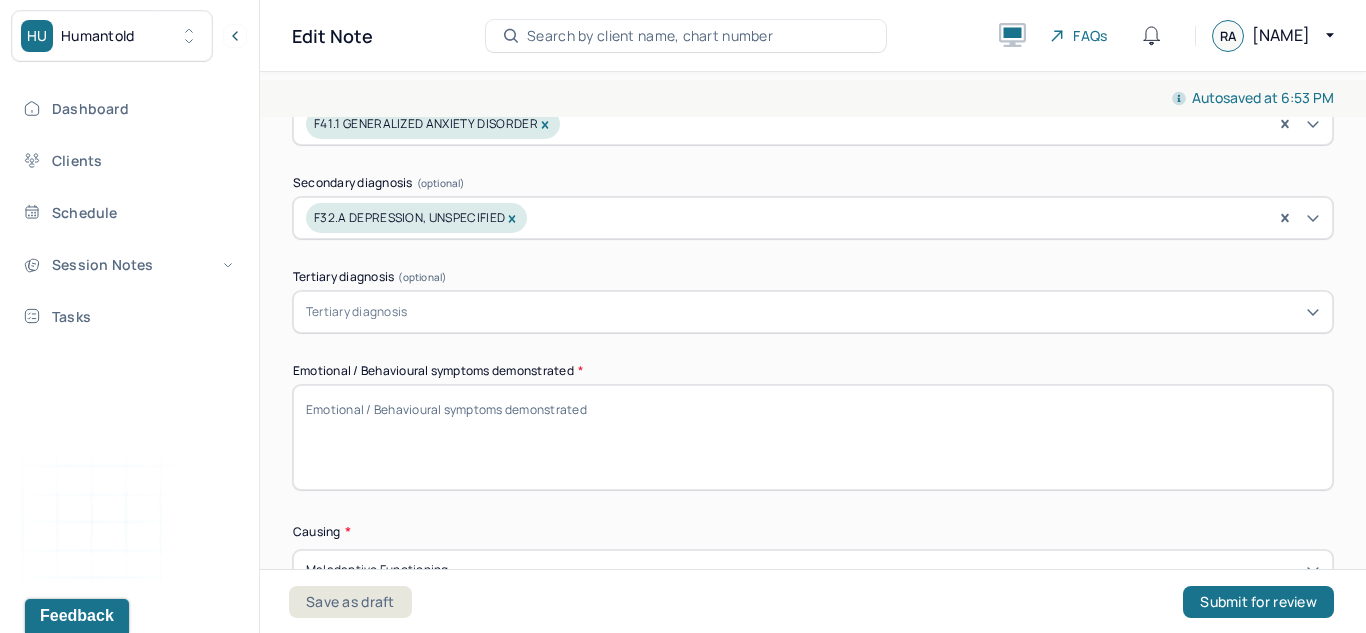 scroll, scrollTop: 811, scrollLeft: 0, axis: vertical 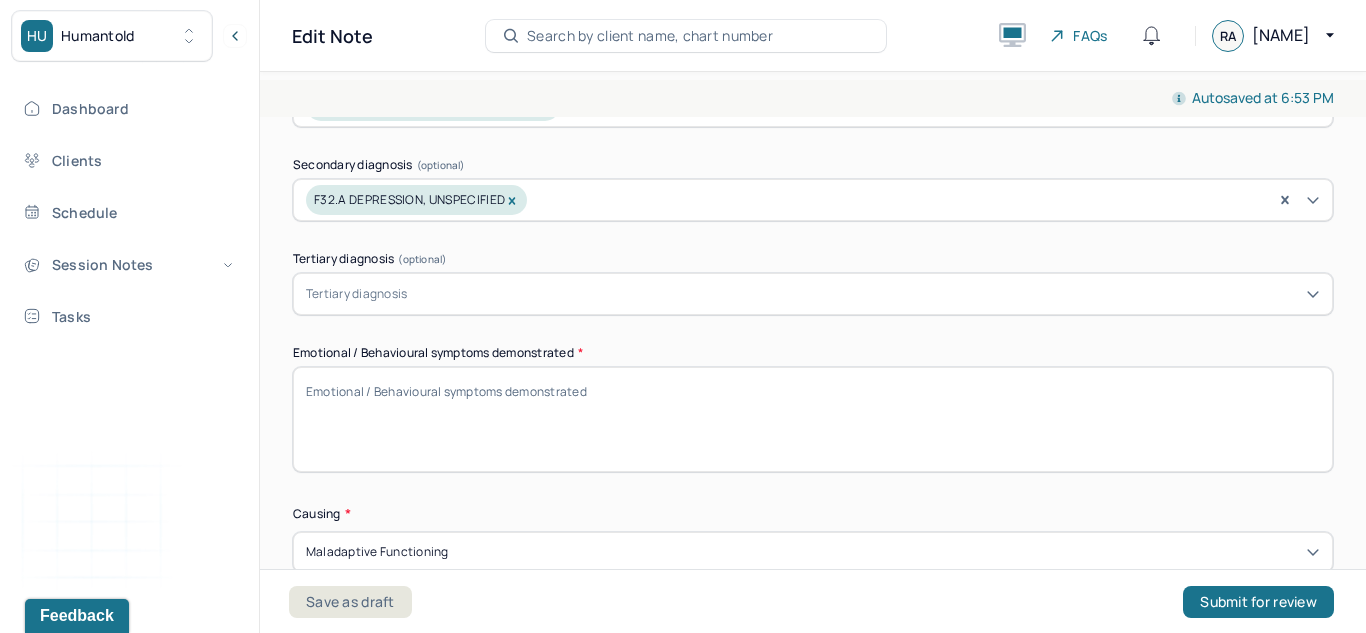 click on "Emotional / Behavioural symptoms demonstrated *" at bounding box center [813, 419] 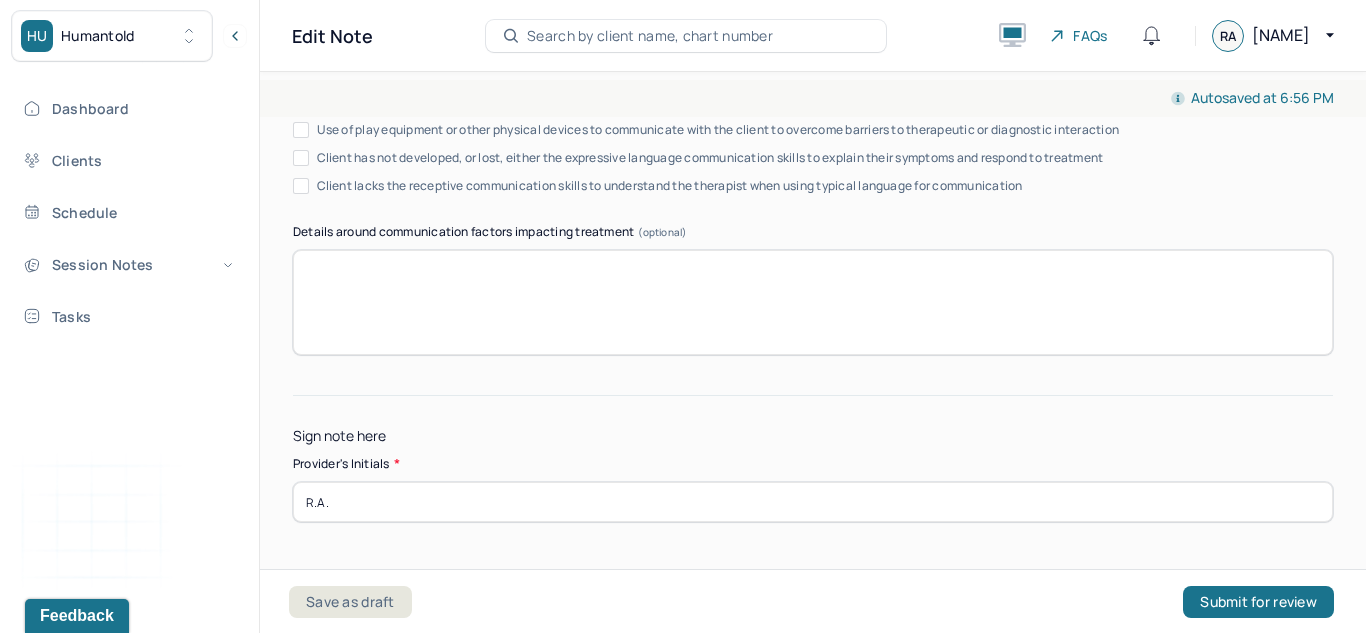 scroll, scrollTop: 4031, scrollLeft: 0, axis: vertical 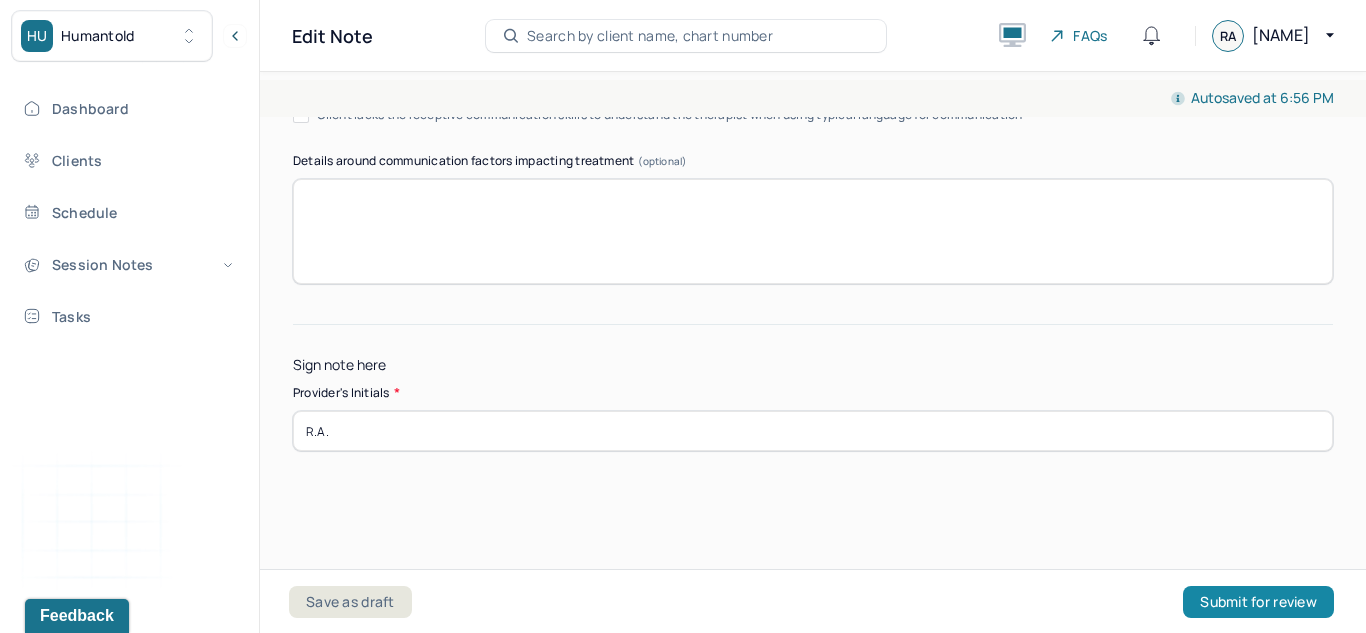 type on "Client displayed some discomfort in addressing the fear of someone retaliating against her." 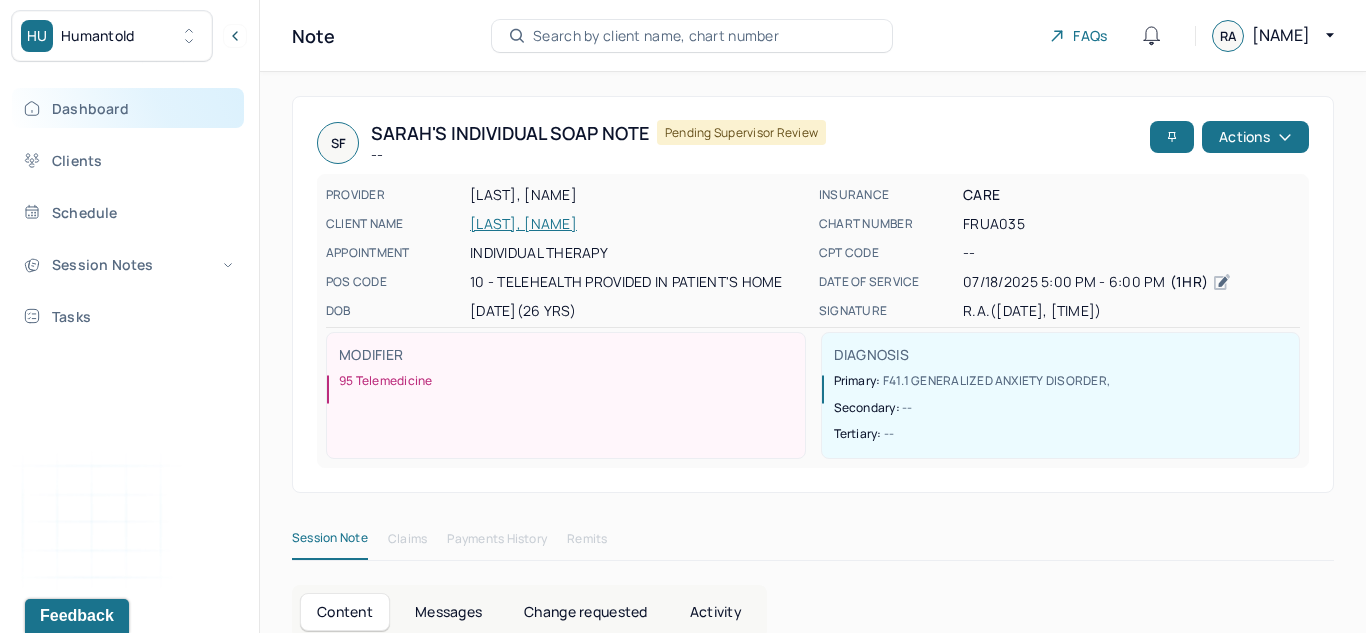 click on "Dashboard" at bounding box center (128, 108) 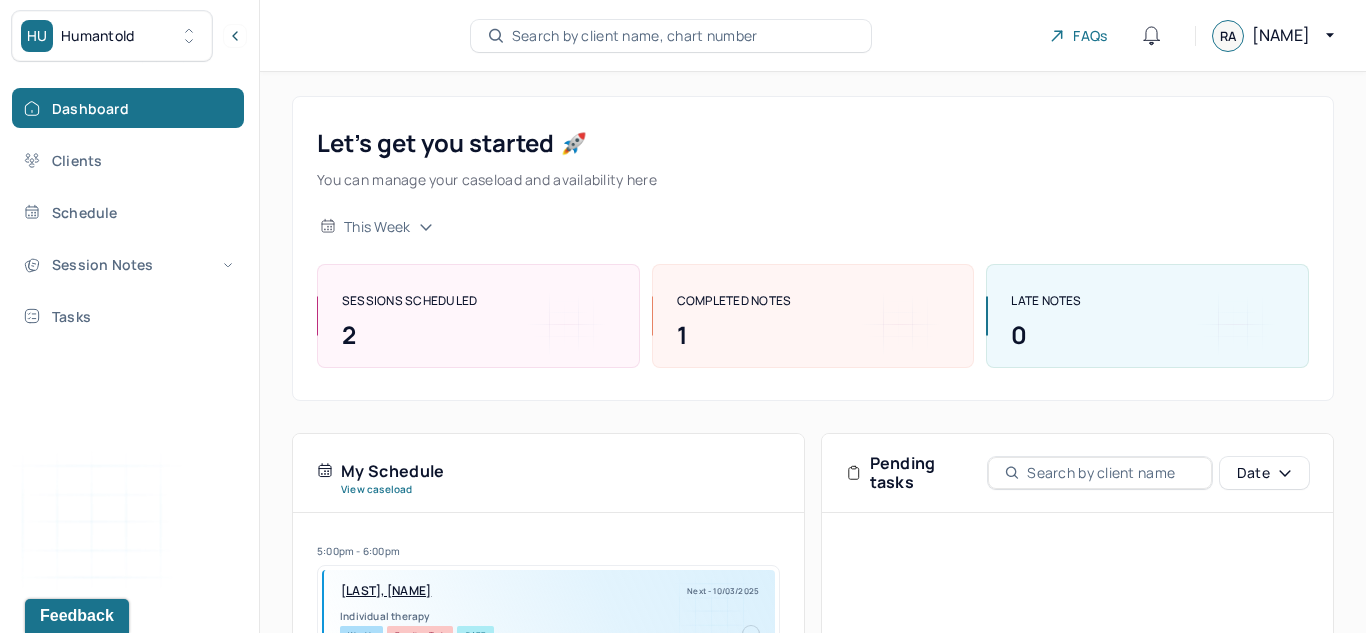 click on "[LAST], [NAME]" at bounding box center (386, 591) 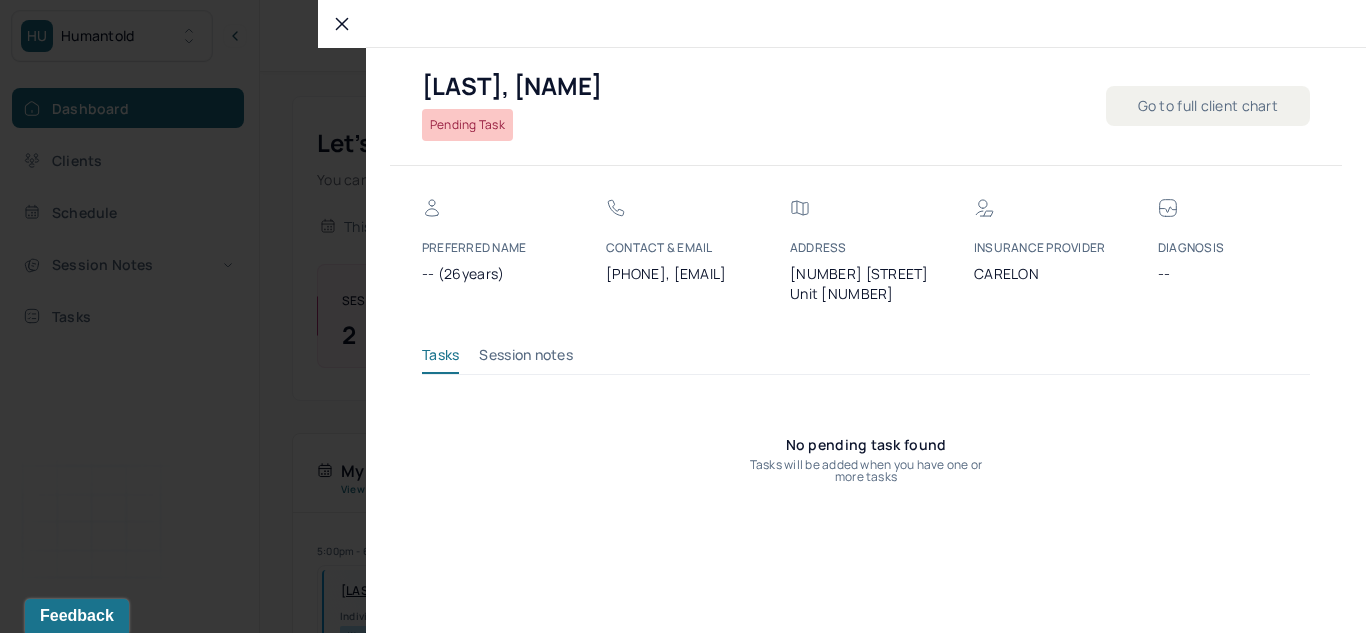 click on "[LAST], [FIRST] Pending Task Go to full client chart PREFERRED NAME -- (26years) CONTACT & EMAIL [PHONE], [EMAIL] Address [ADDRESS] INSURANCE PROVIDER CARELON DIAGNOSIS --   Tasks     Session notes   No pending task found Tasks will be added when you have one or more tasks" at bounding box center (842, 316) 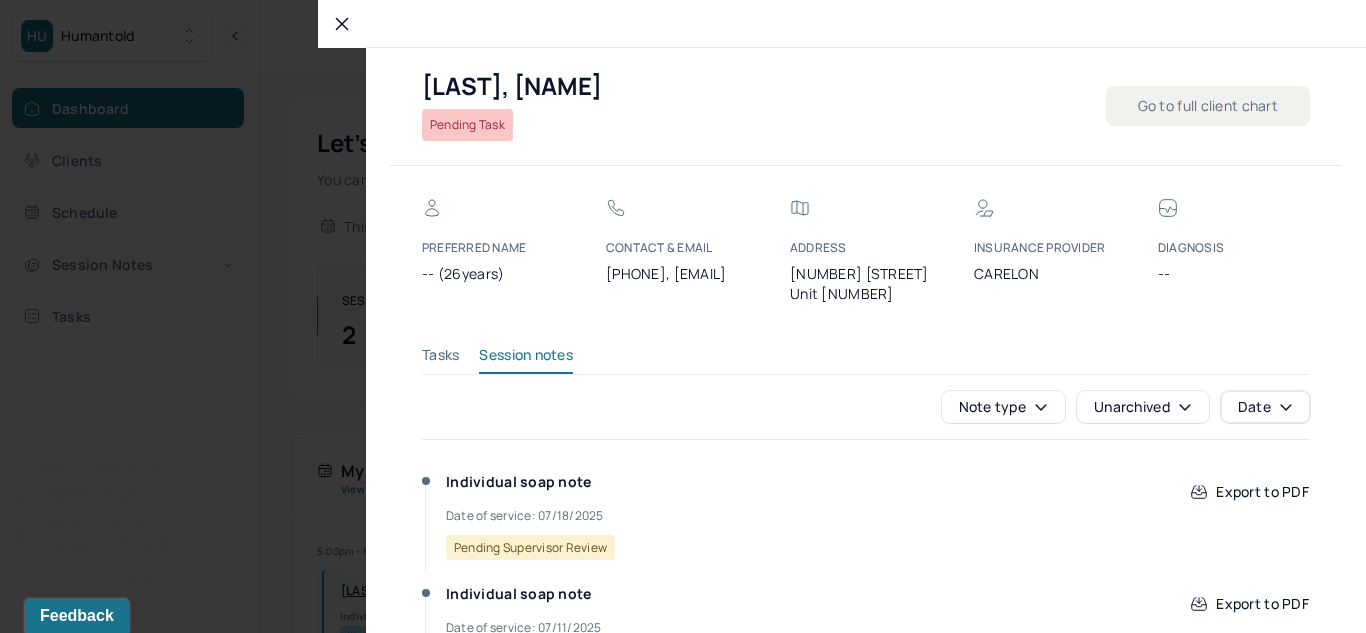 click on "Note type     Unarchived     Date   Individual soap note Date of service: [DATE] Pending supervisor review   Export to PDF   Individual soap note Date of service: [DATE] Coded   Export to PDF   Individual intake note Date of service: [DATE] Coded   Export to PDF   Individual intake note Date of service: [DATE] Coded   Export to PDF" at bounding box center [866, 647] 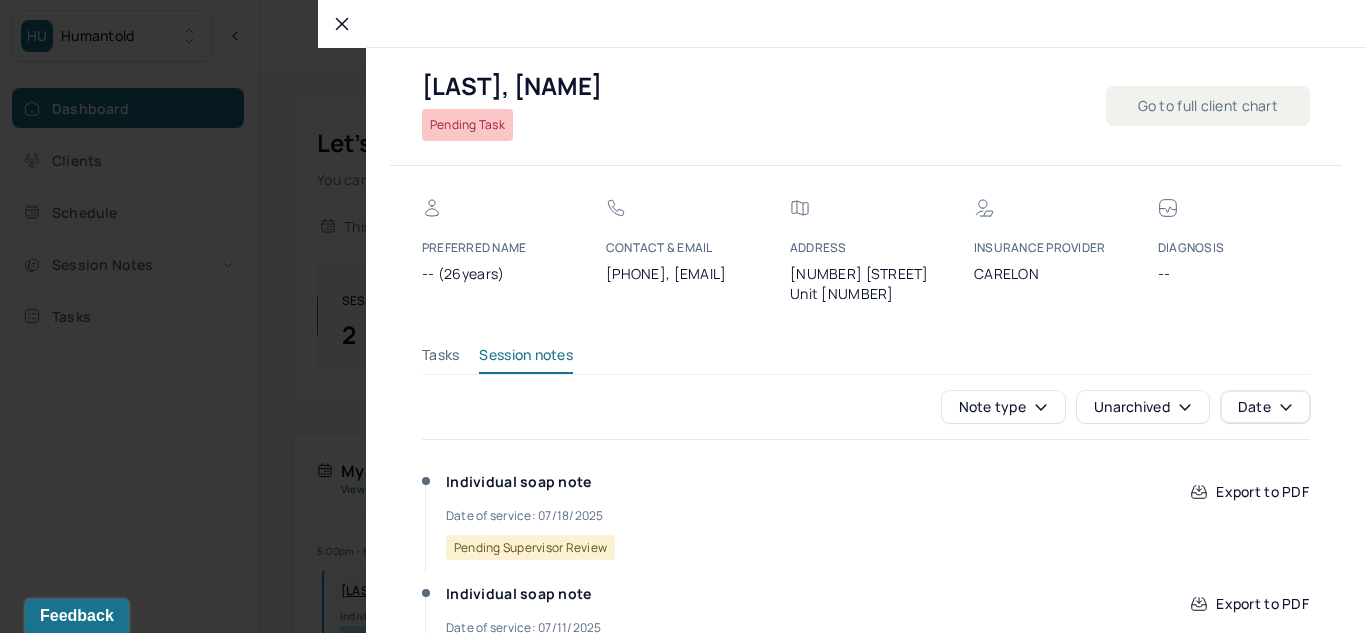 click on "Go to full client chart" at bounding box center [1208, 106] 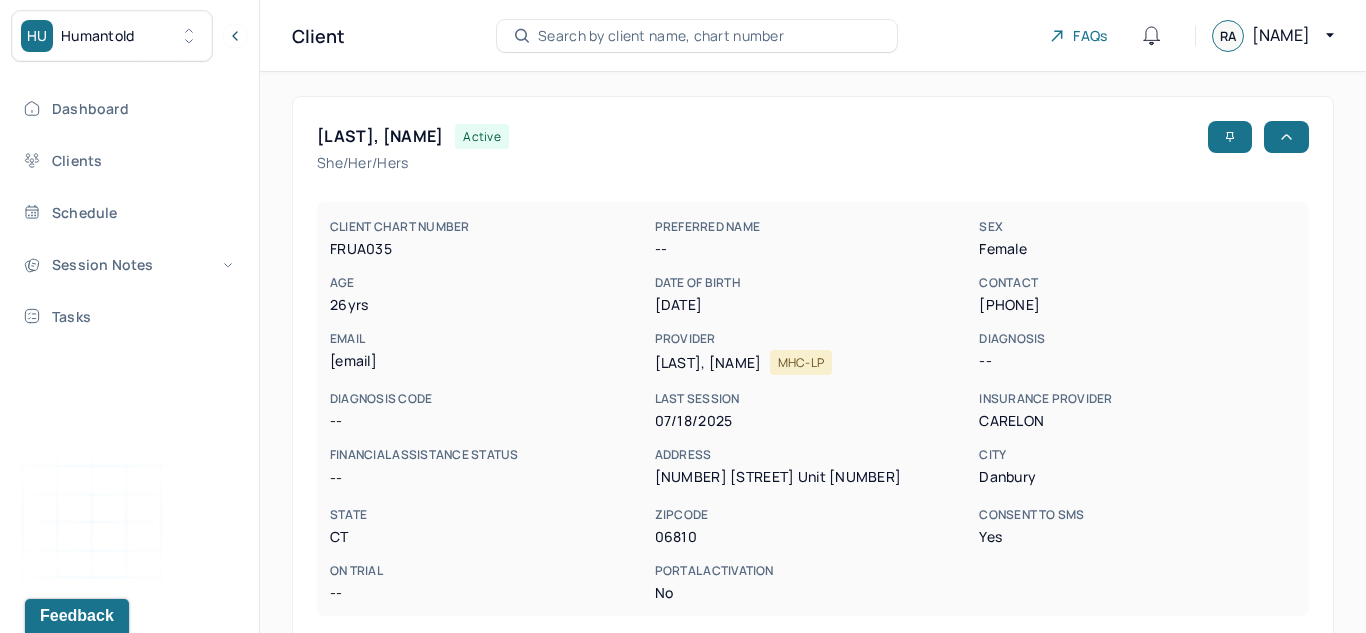 click on "[PHONE]" at bounding box center [1137, 305] 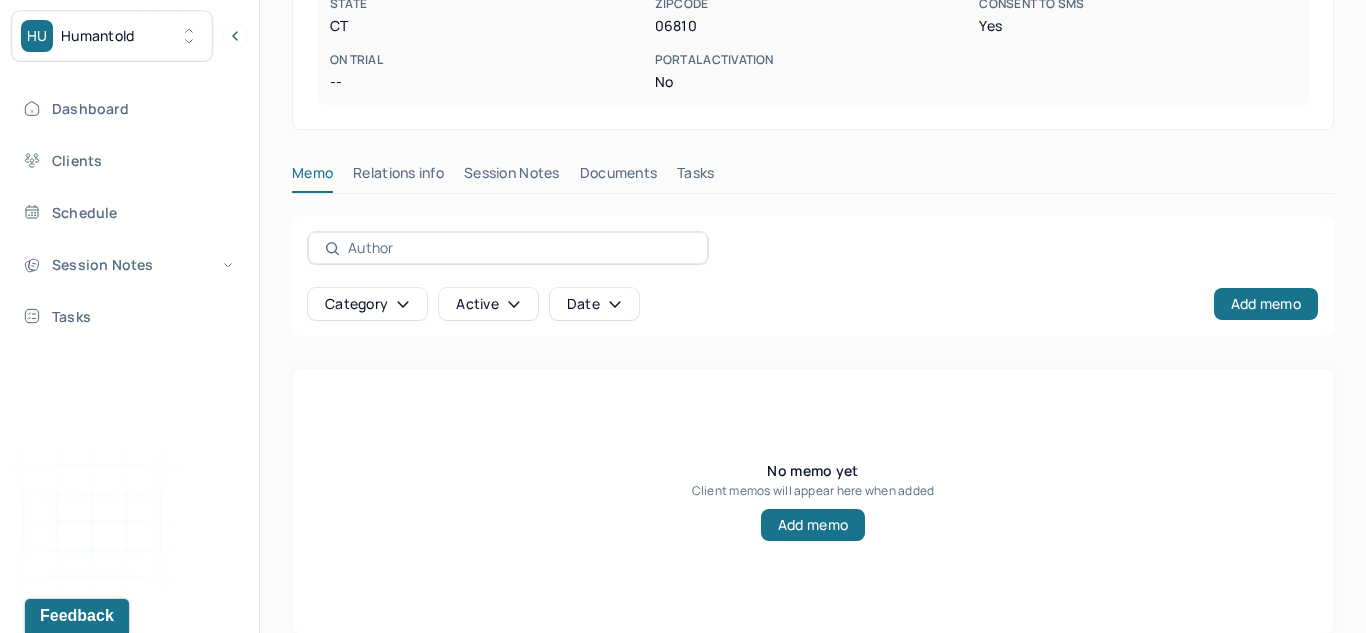 scroll, scrollTop: 520, scrollLeft: 0, axis: vertical 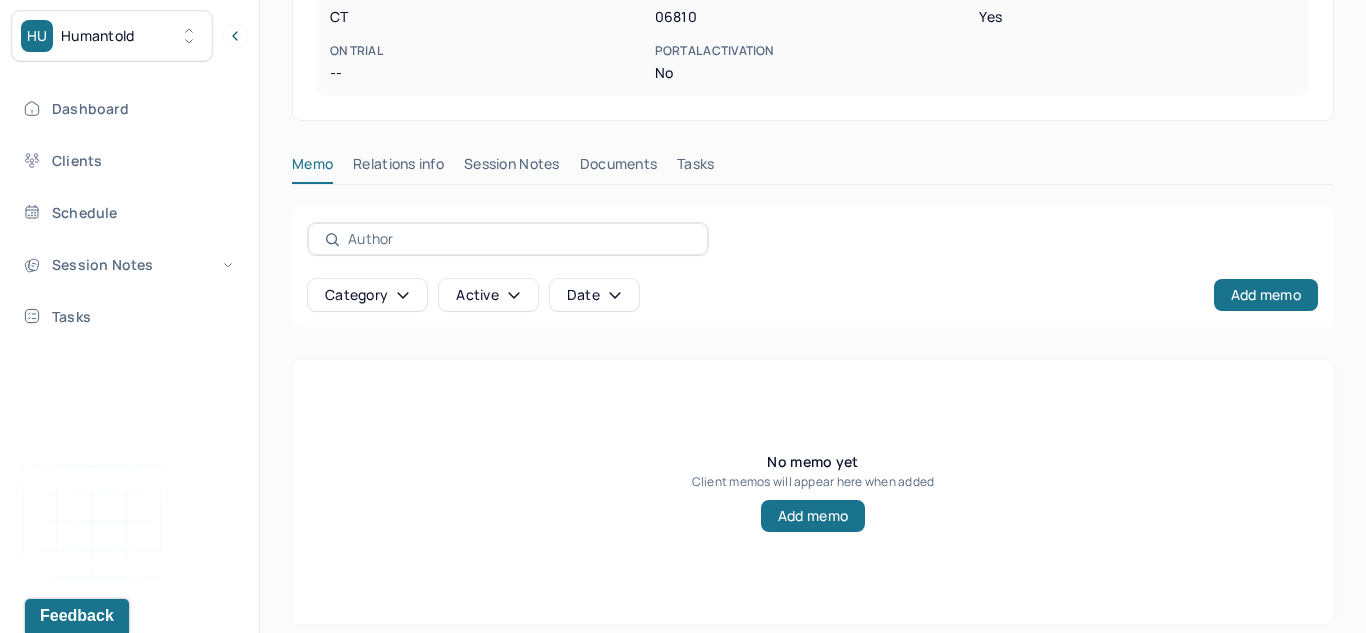 click on "Session Notes" at bounding box center [512, 168] 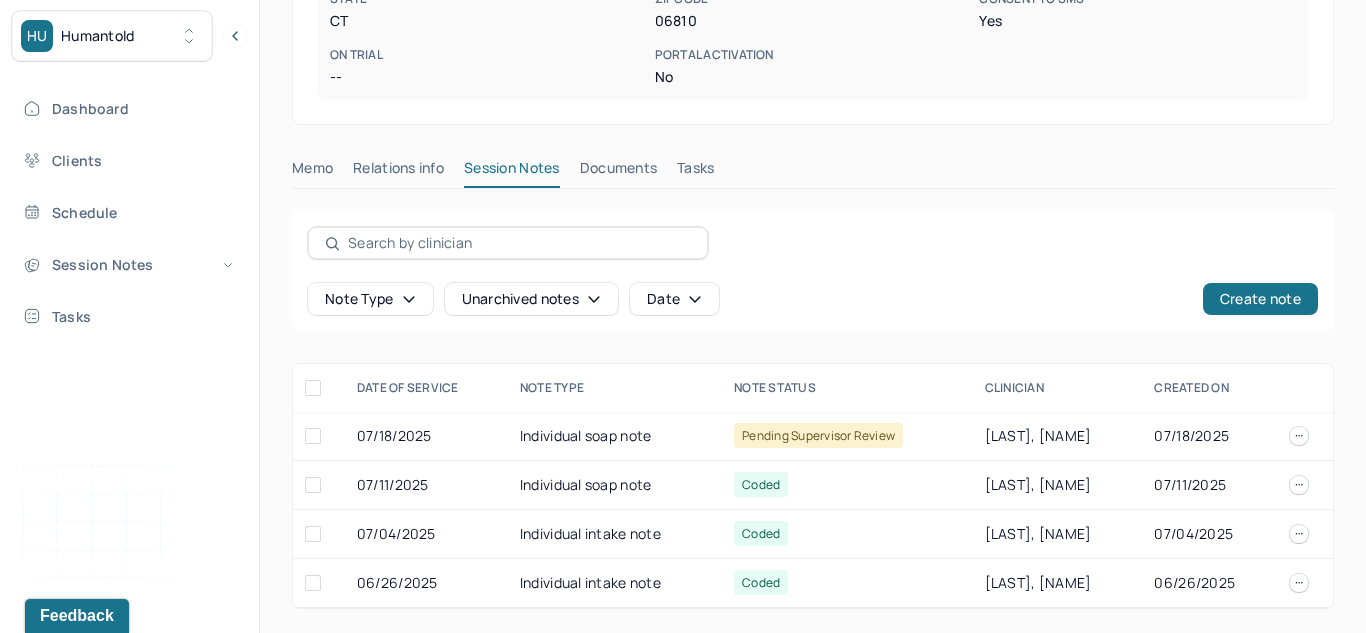 scroll, scrollTop: 516, scrollLeft: 0, axis: vertical 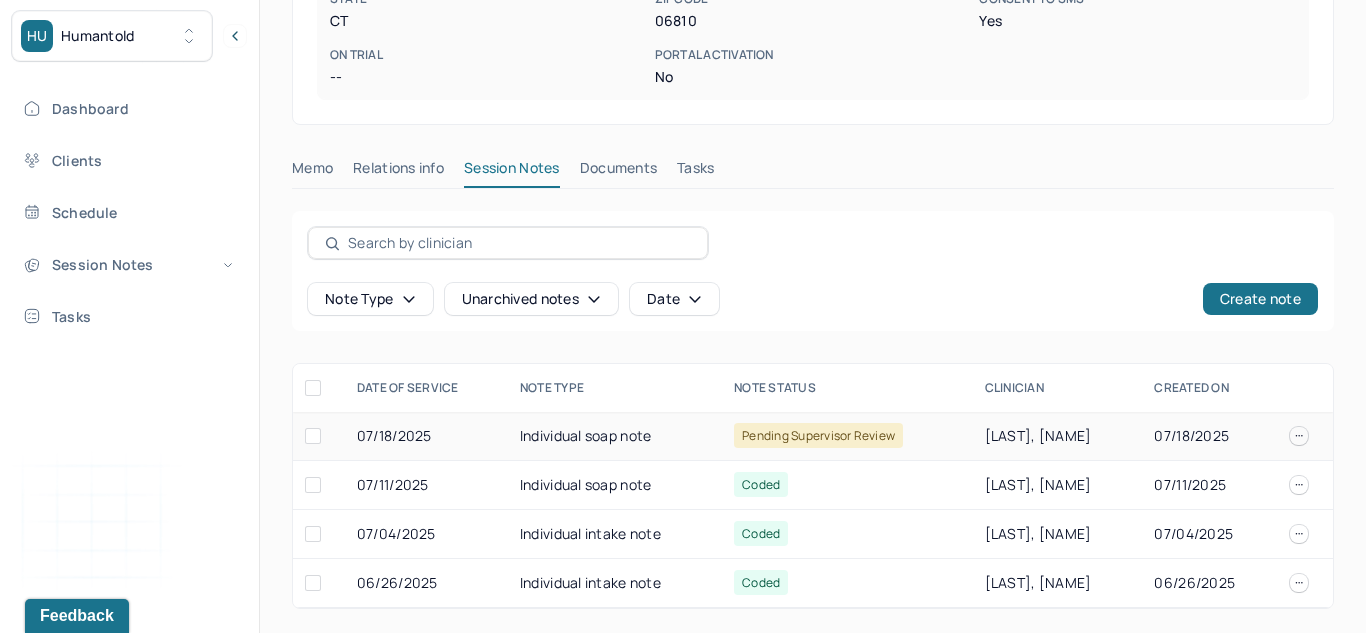 click on "Individual soap note" at bounding box center [615, 436] 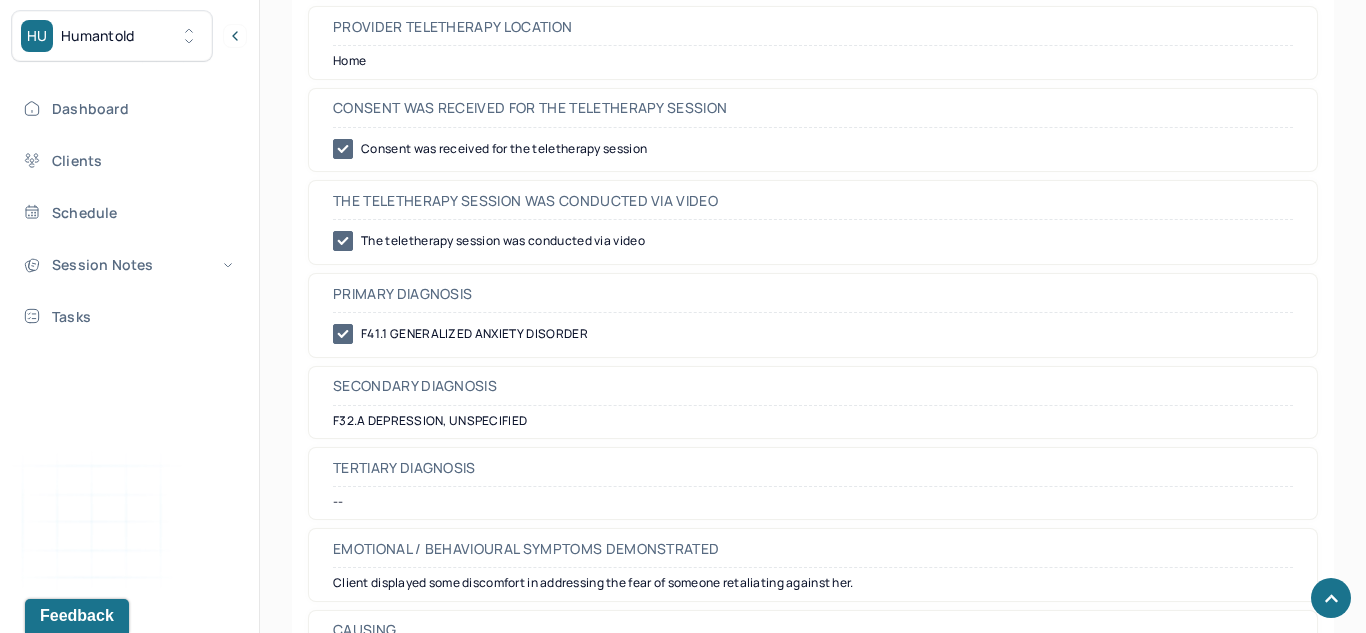 scroll, scrollTop: 0, scrollLeft: 0, axis: both 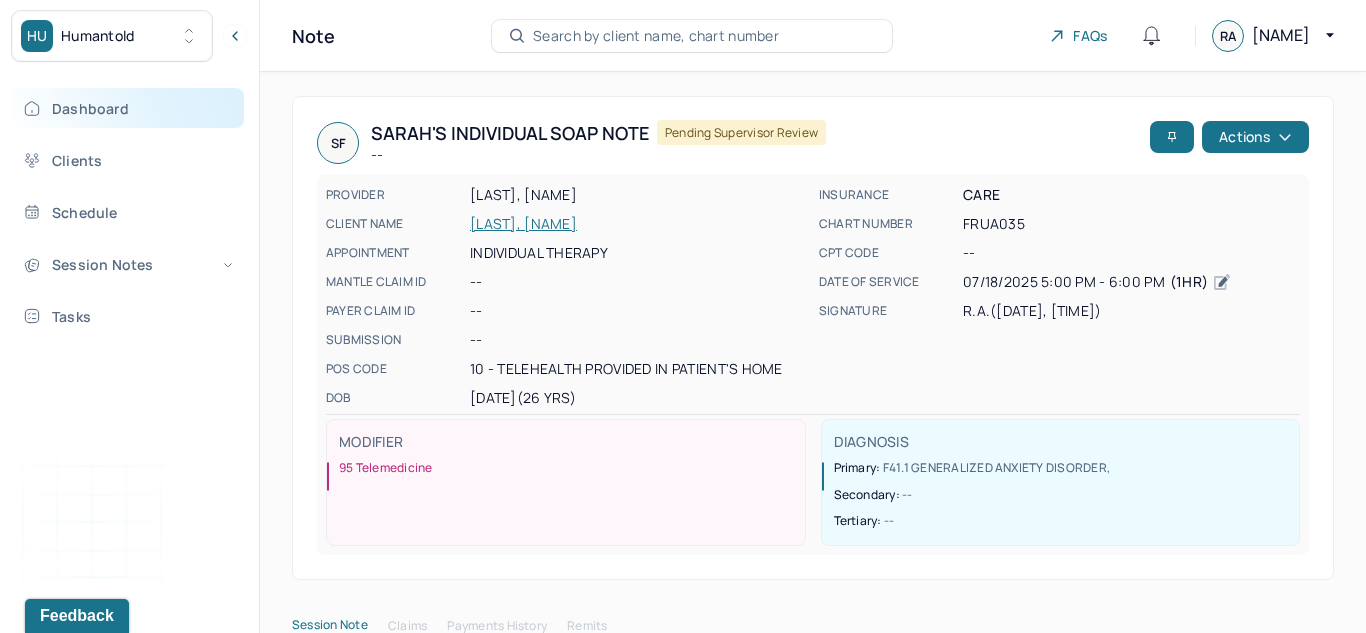click on "Dashboard" at bounding box center [128, 108] 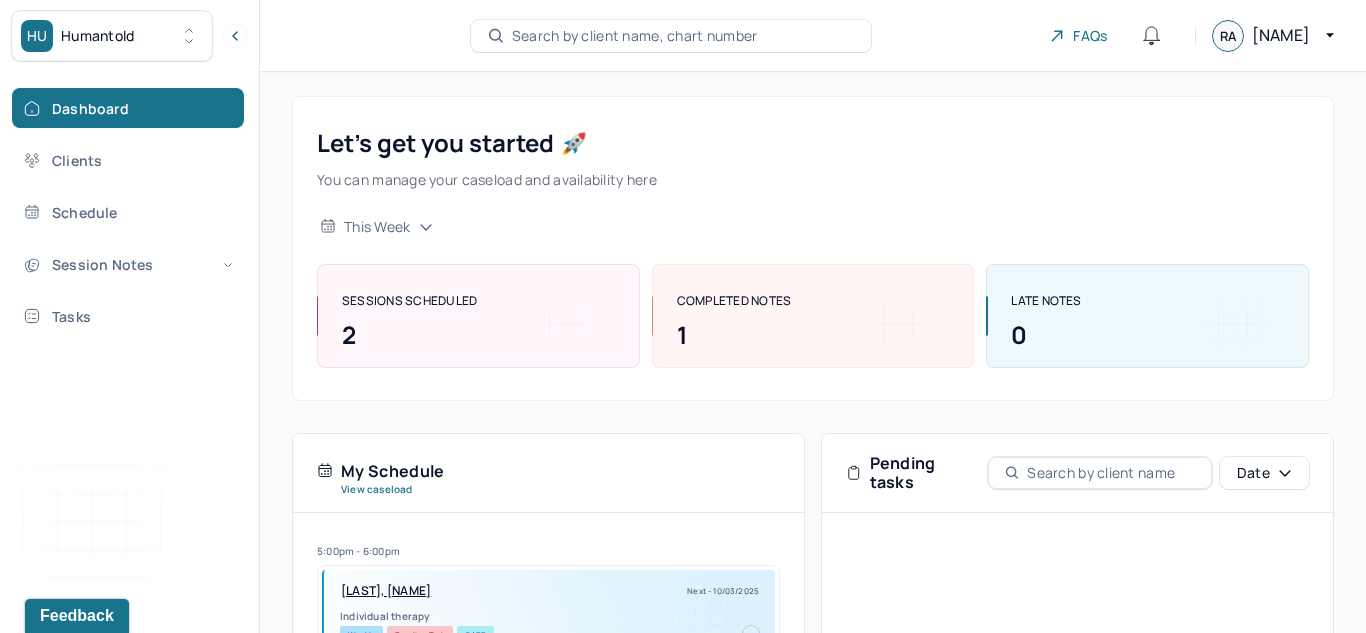 click on "[NAME]" at bounding box center [1281, 35] 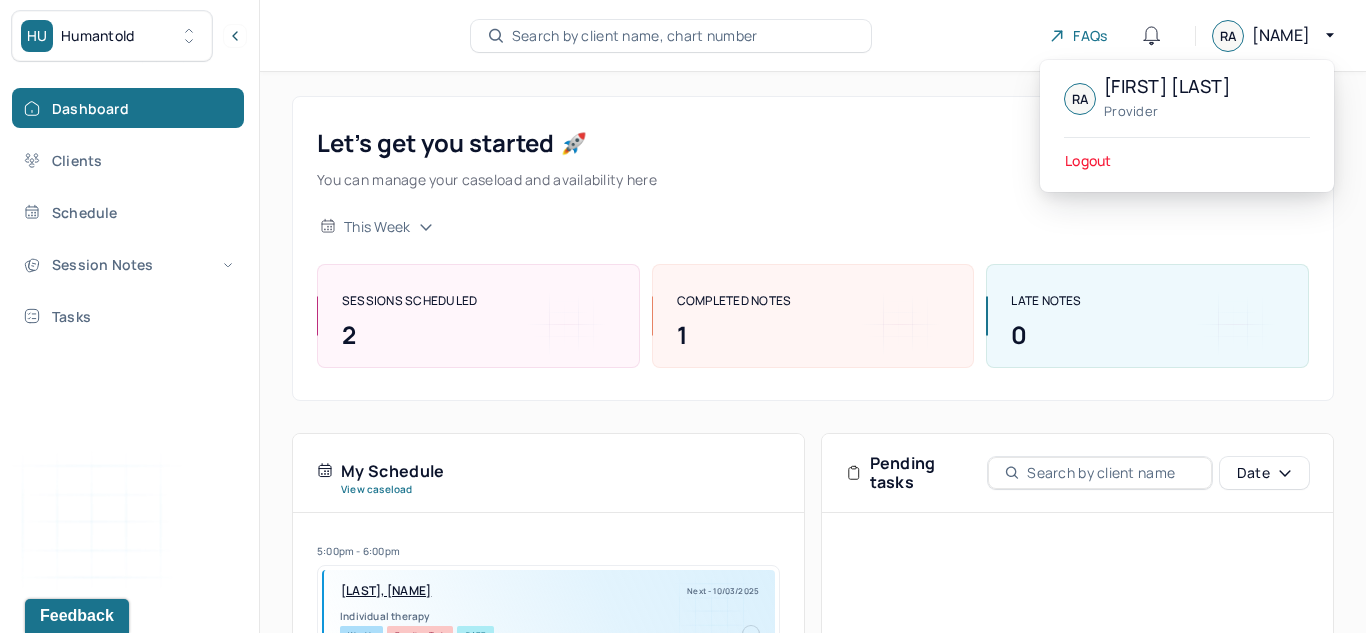 click on "Logout" at bounding box center [1088, 161] 